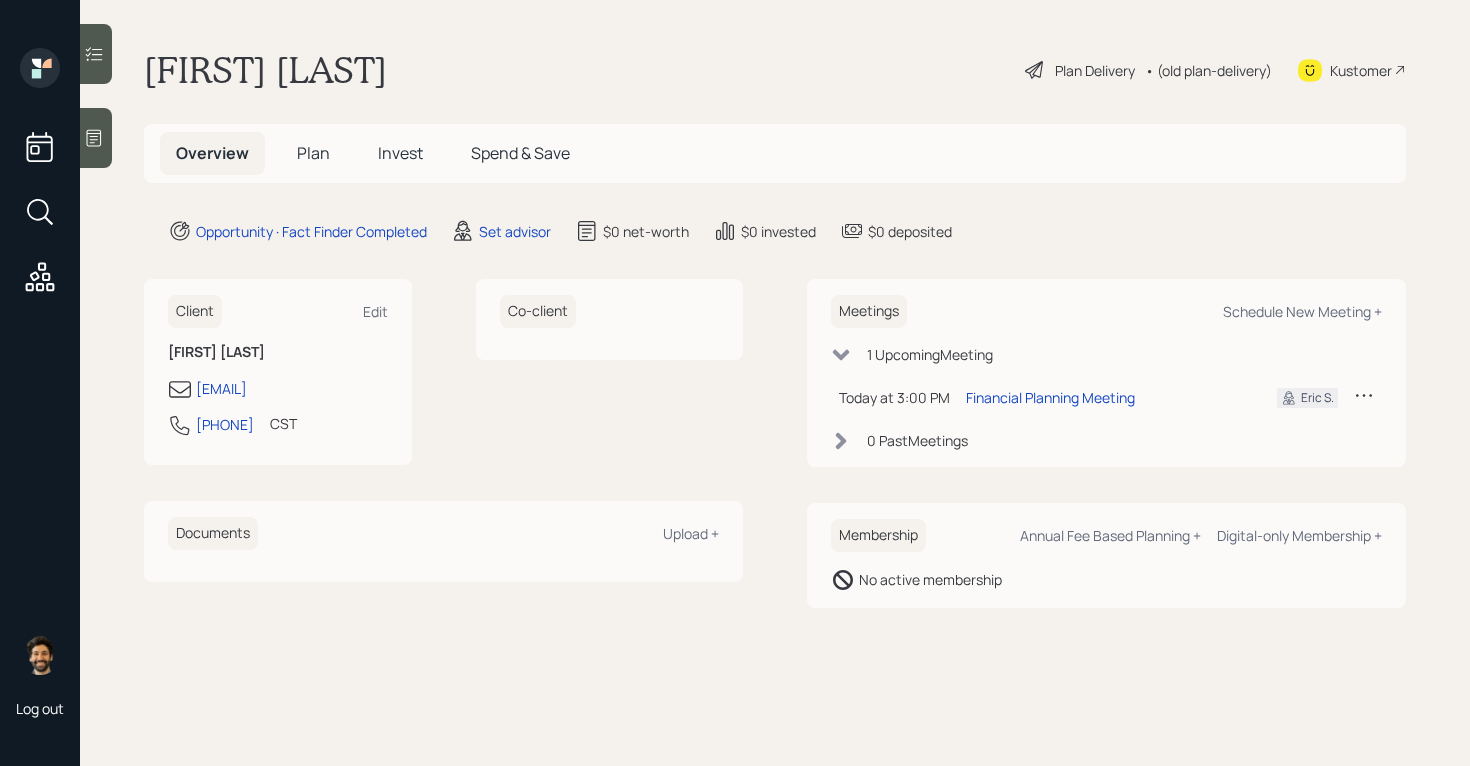 scroll, scrollTop: 0, scrollLeft: 0, axis: both 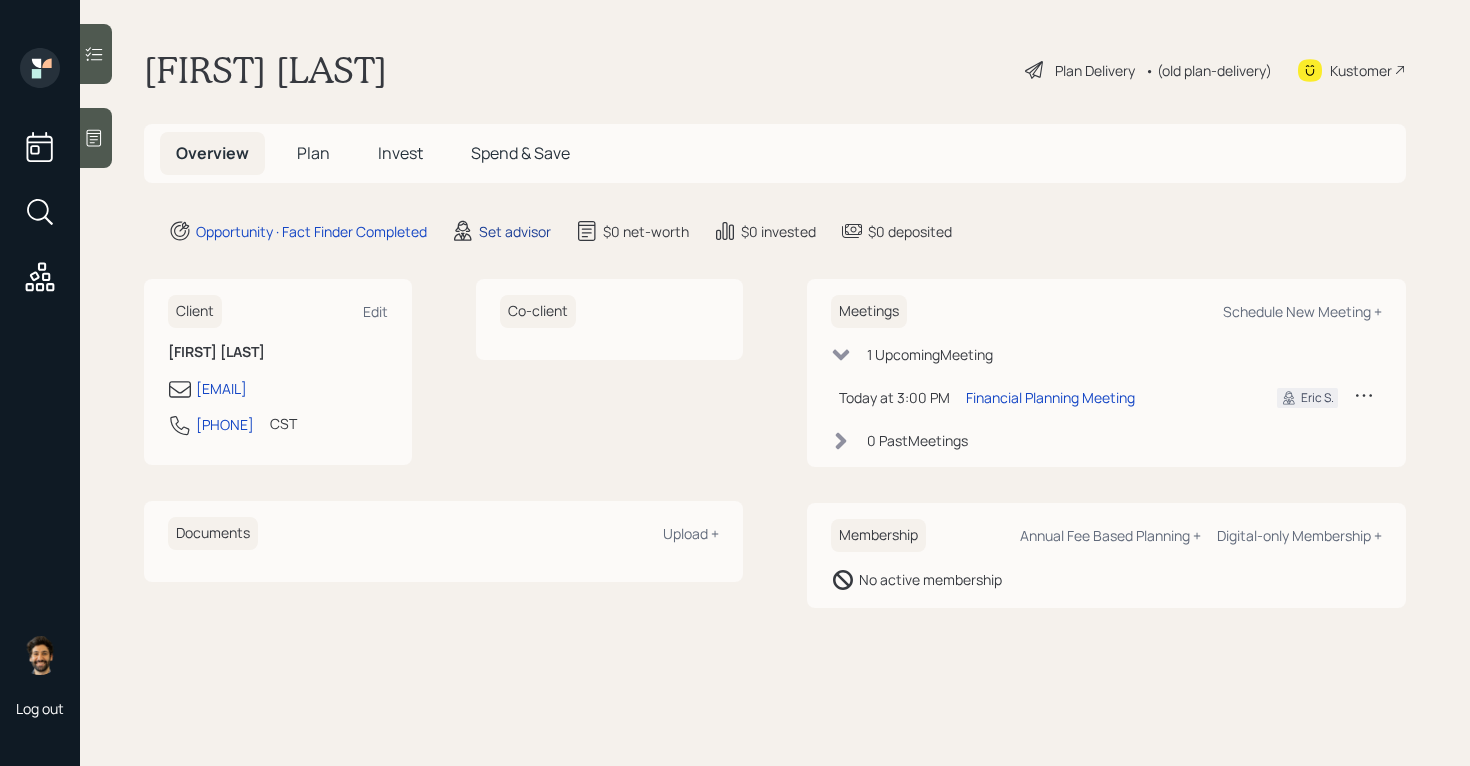 click on "Set advisor" at bounding box center (515, 231) 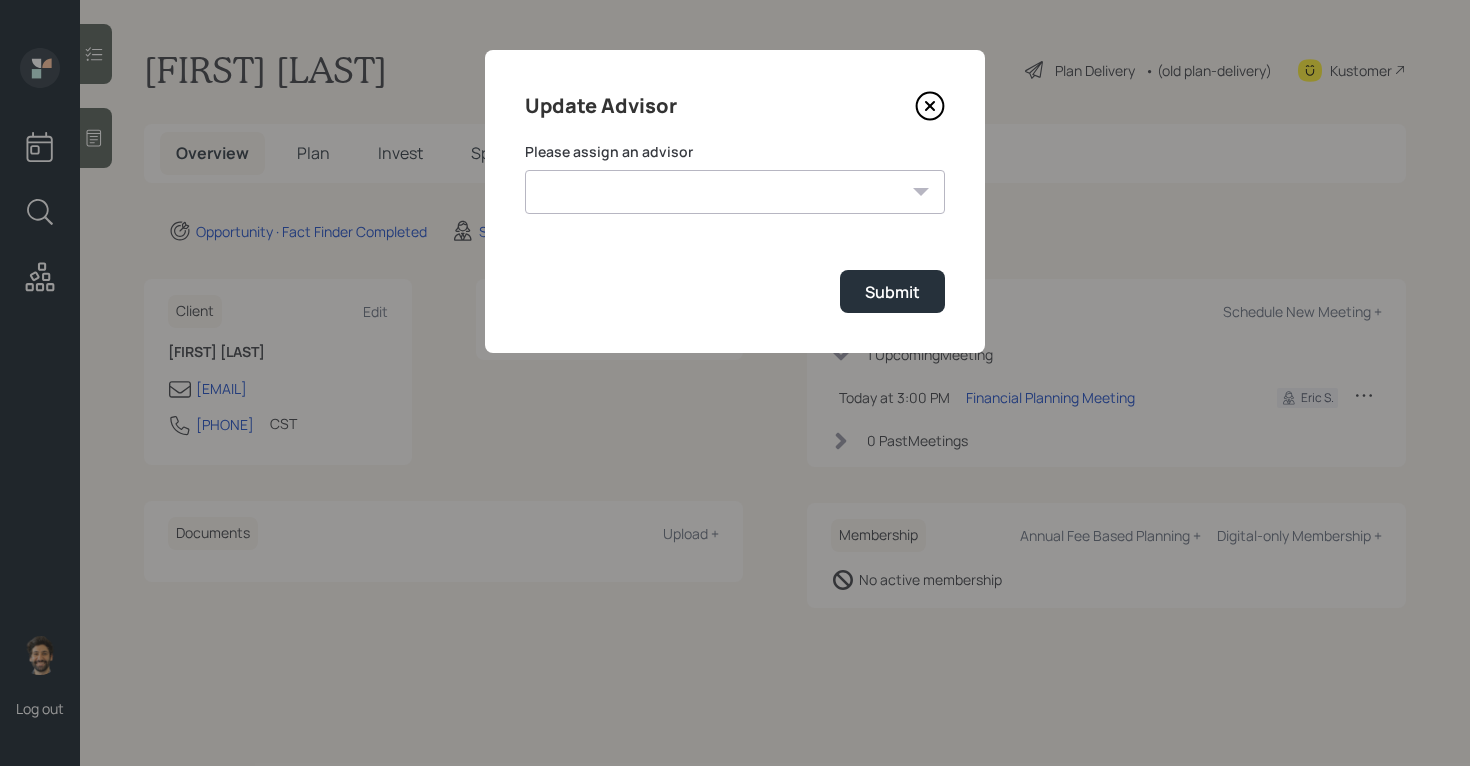 click on "Jonah Coleman Tyler End Michael Russo Treva Nostdahl Eric Schwartz James DiStasi Hunter Neumayer Sami Boghos Harrison Schaefer" at bounding box center (735, 192) 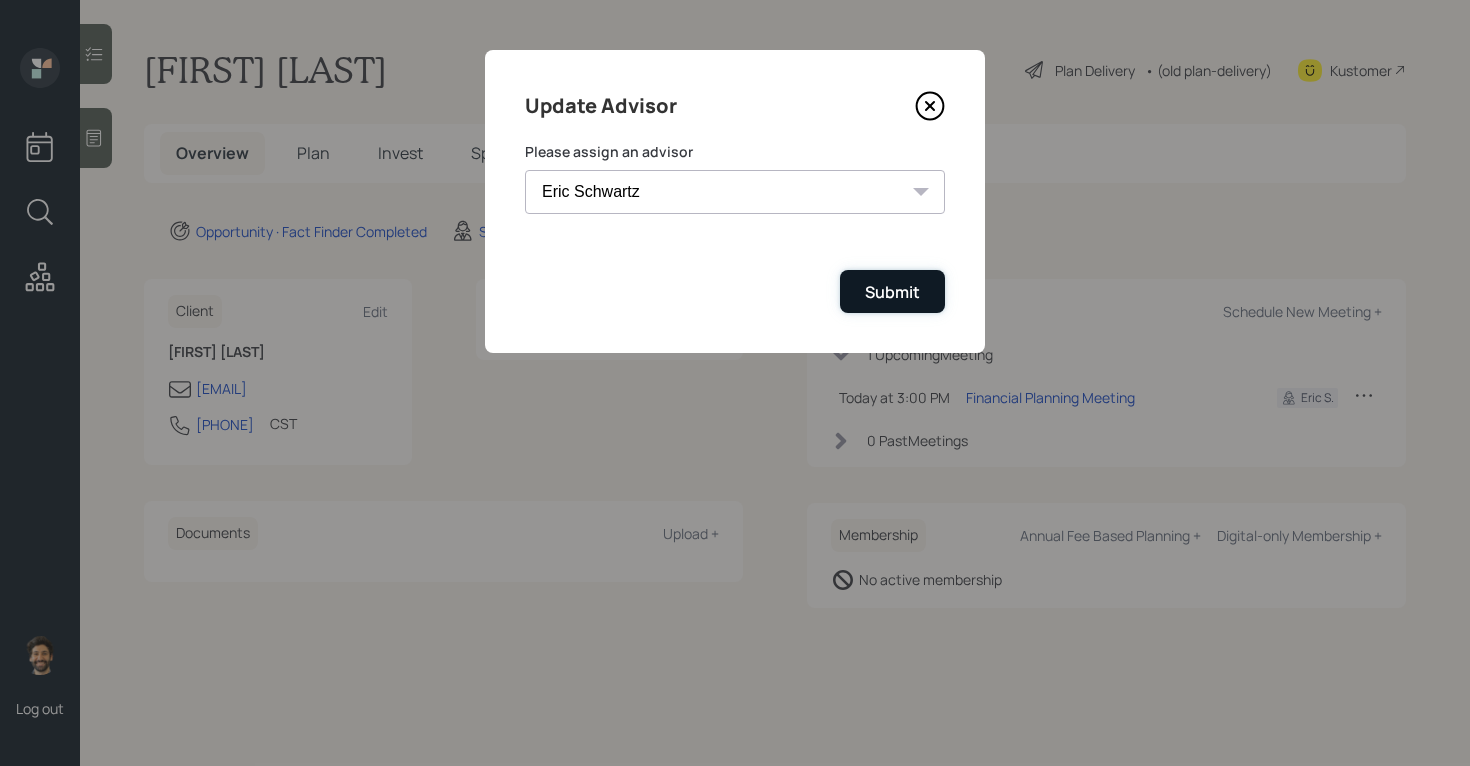 click on "Submit" at bounding box center [892, 292] 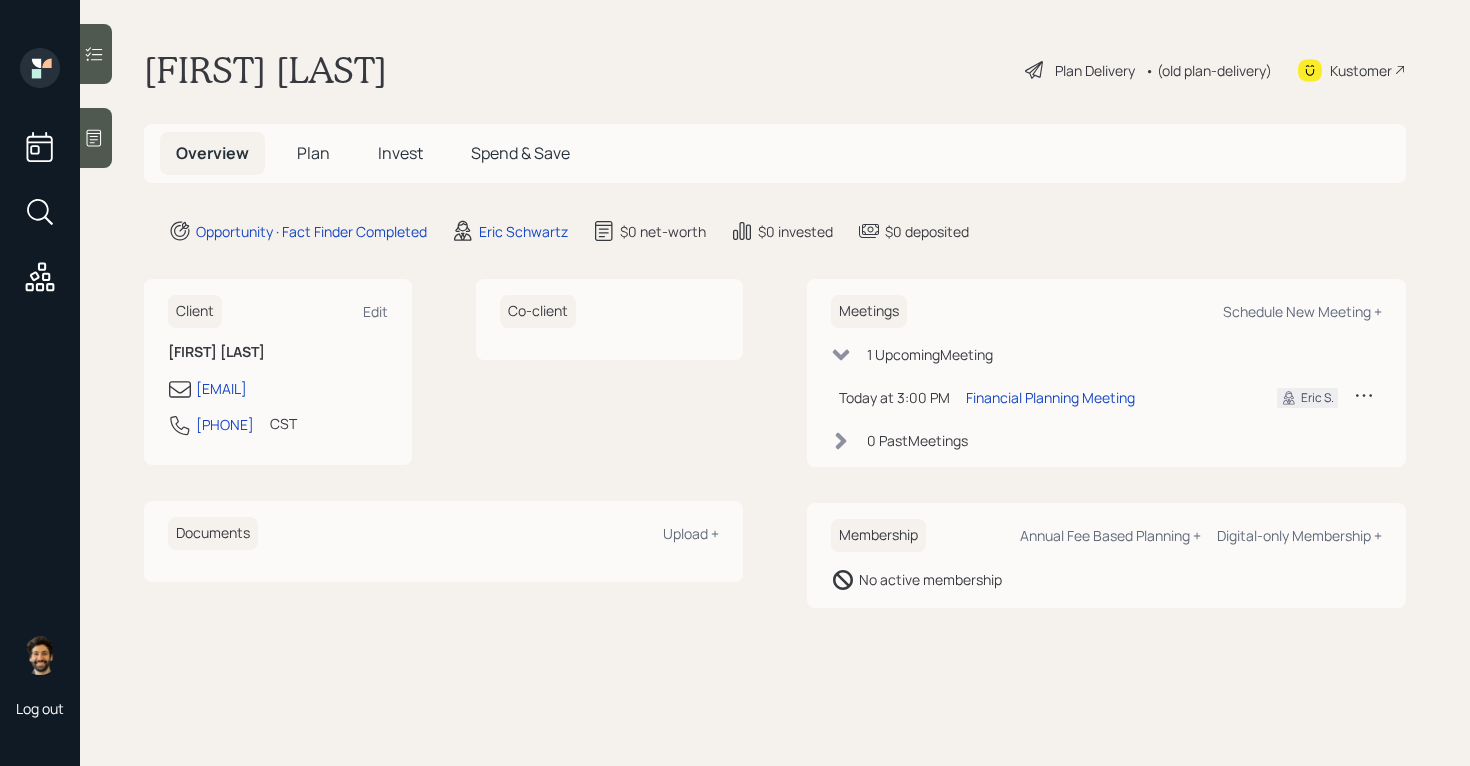 click on "Plan" at bounding box center [313, 153] 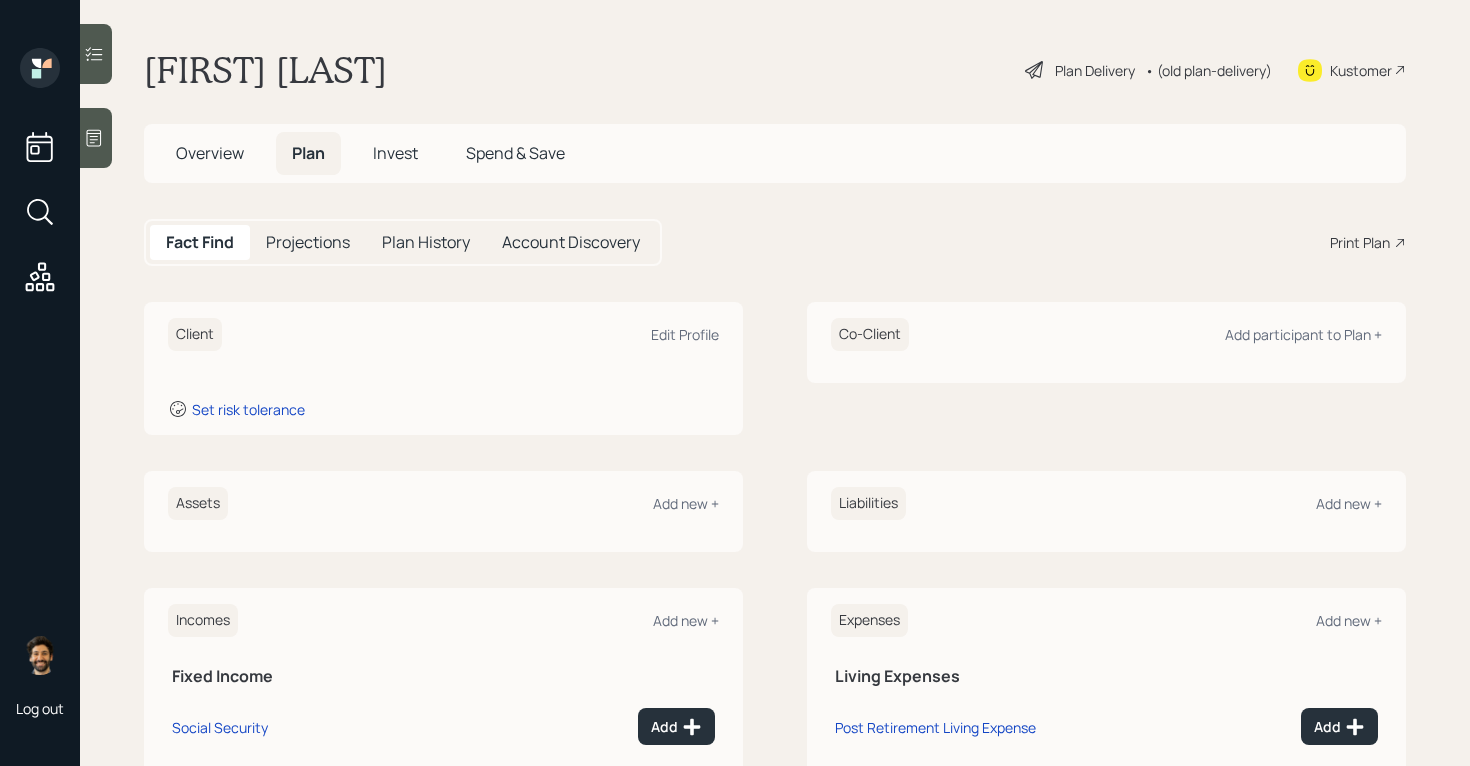click on "Print Plan" at bounding box center [1360, 242] 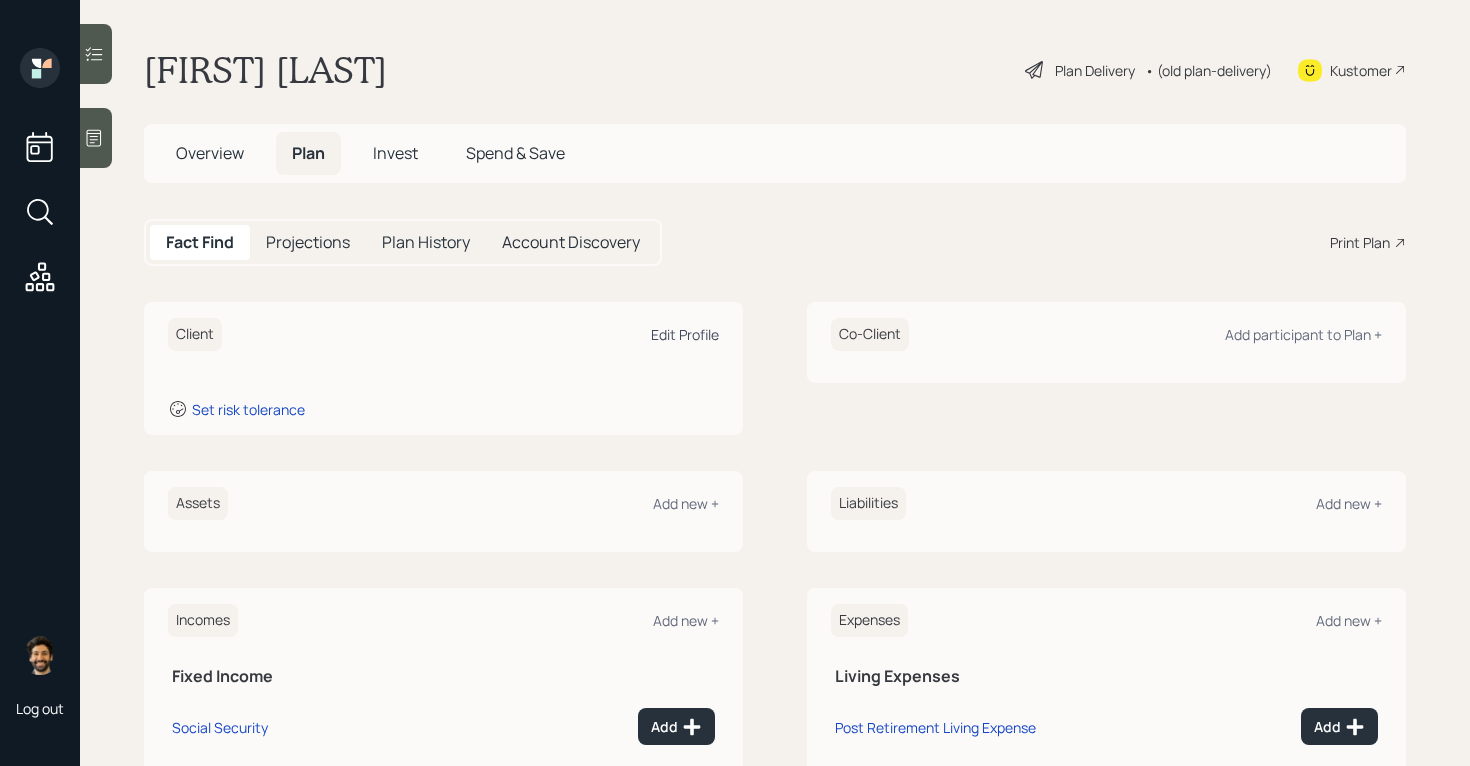 click on "Edit Profile" at bounding box center [685, 334] 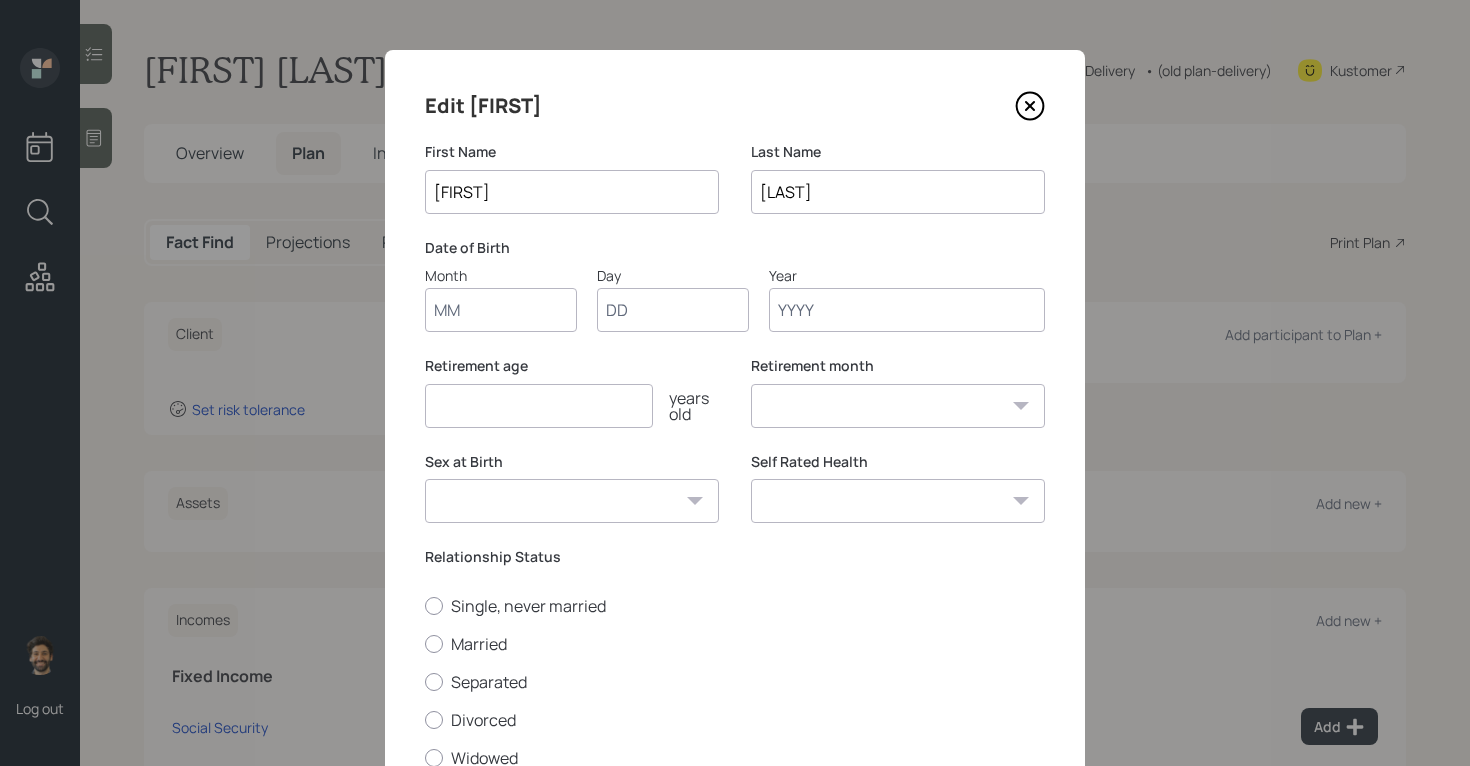click on "Month" at bounding box center (501, 310) 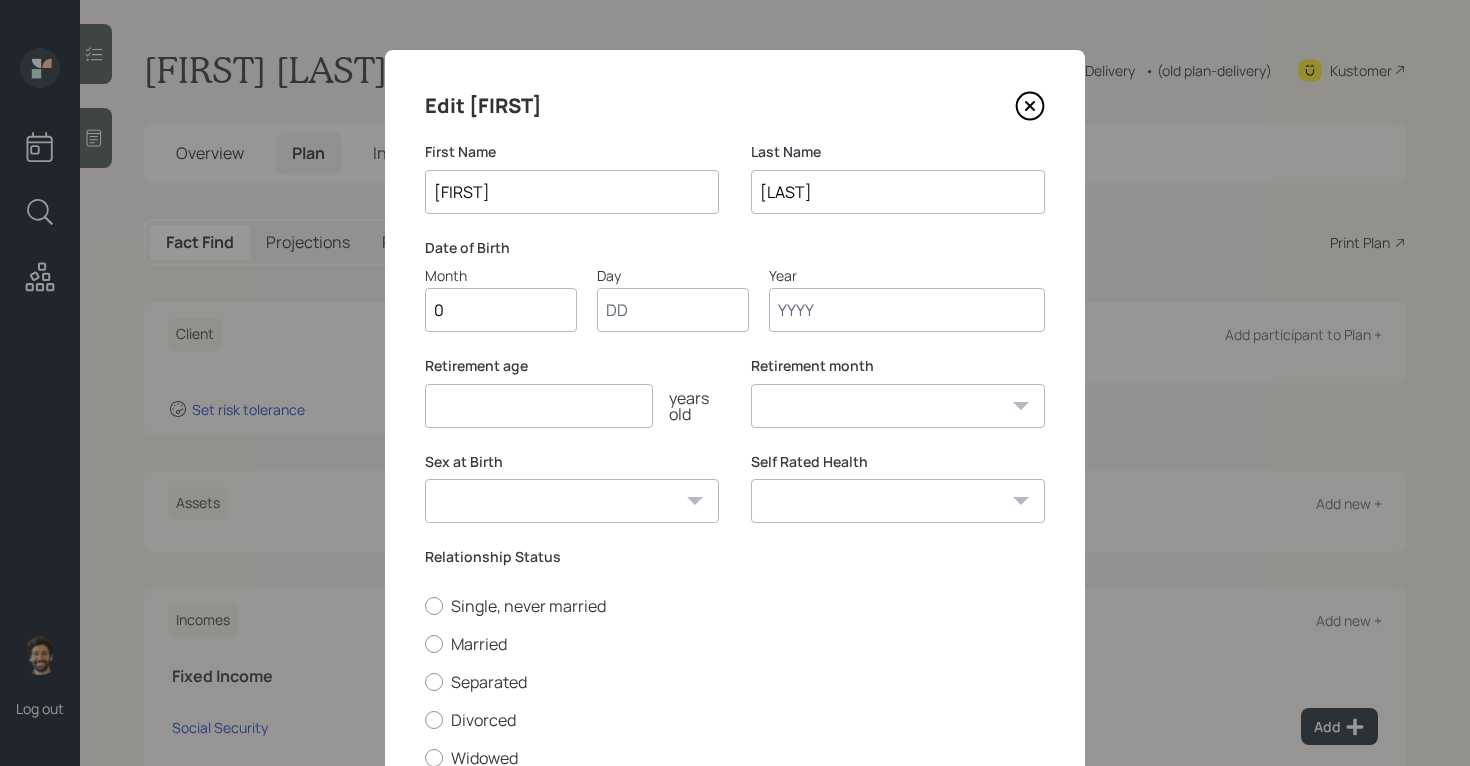 type on "01" 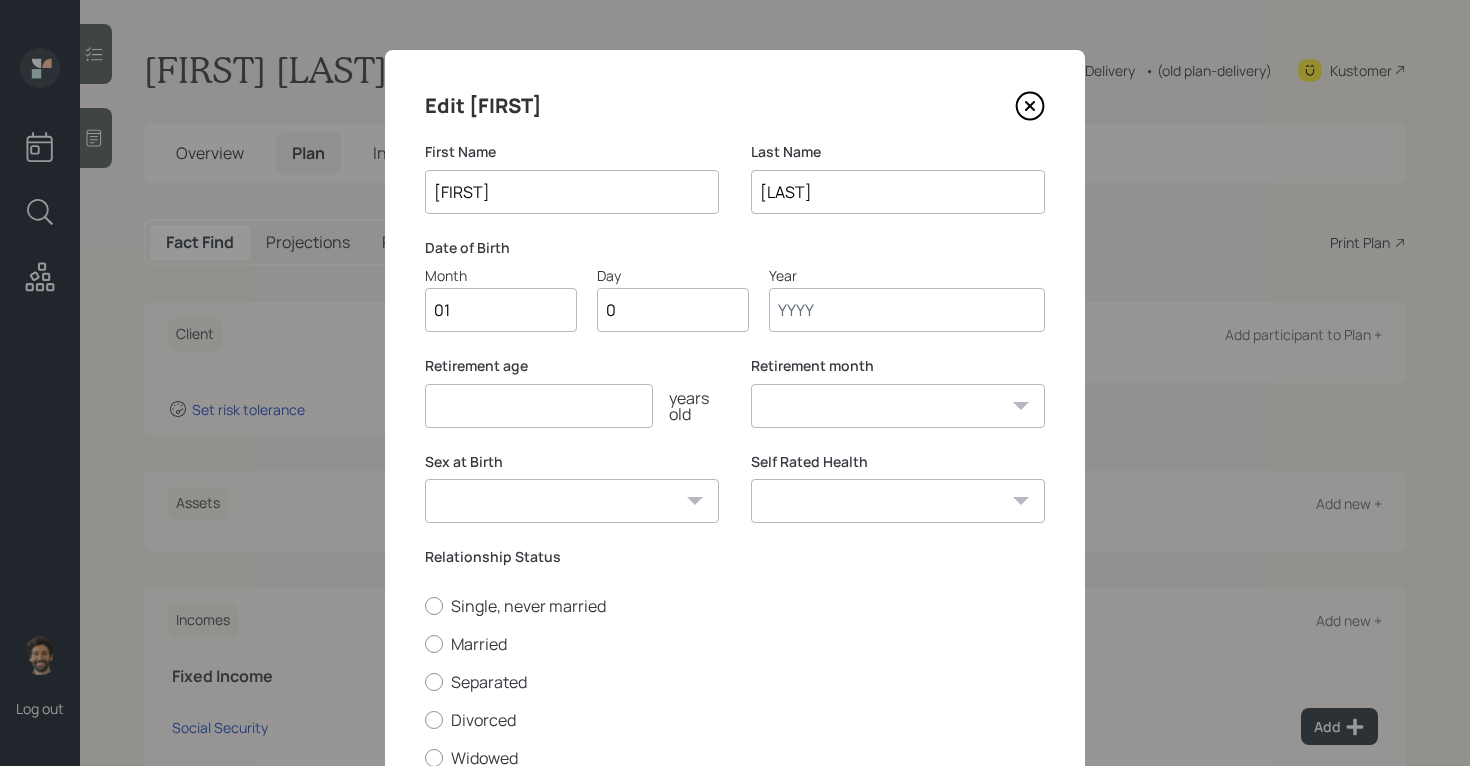 type on "01" 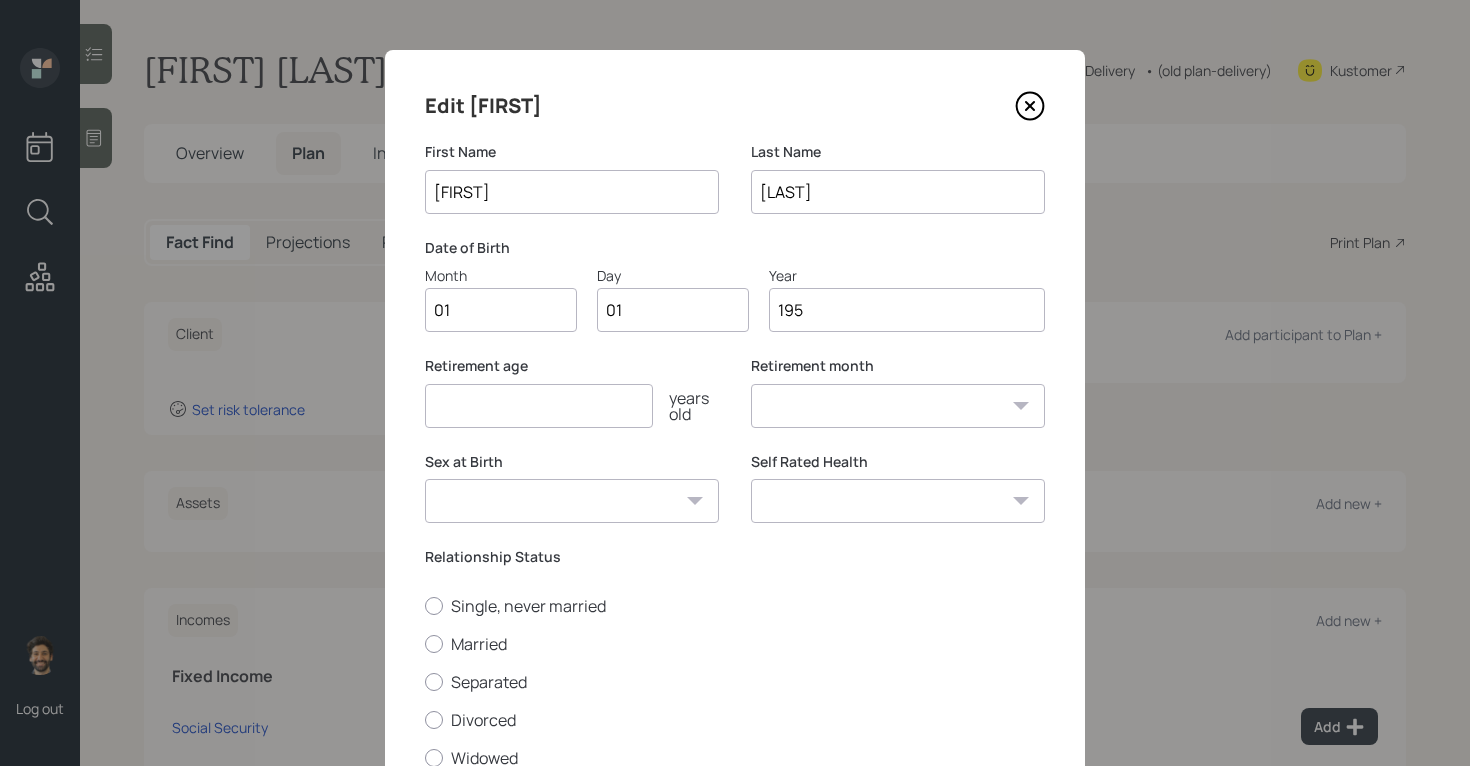 type on "1950" 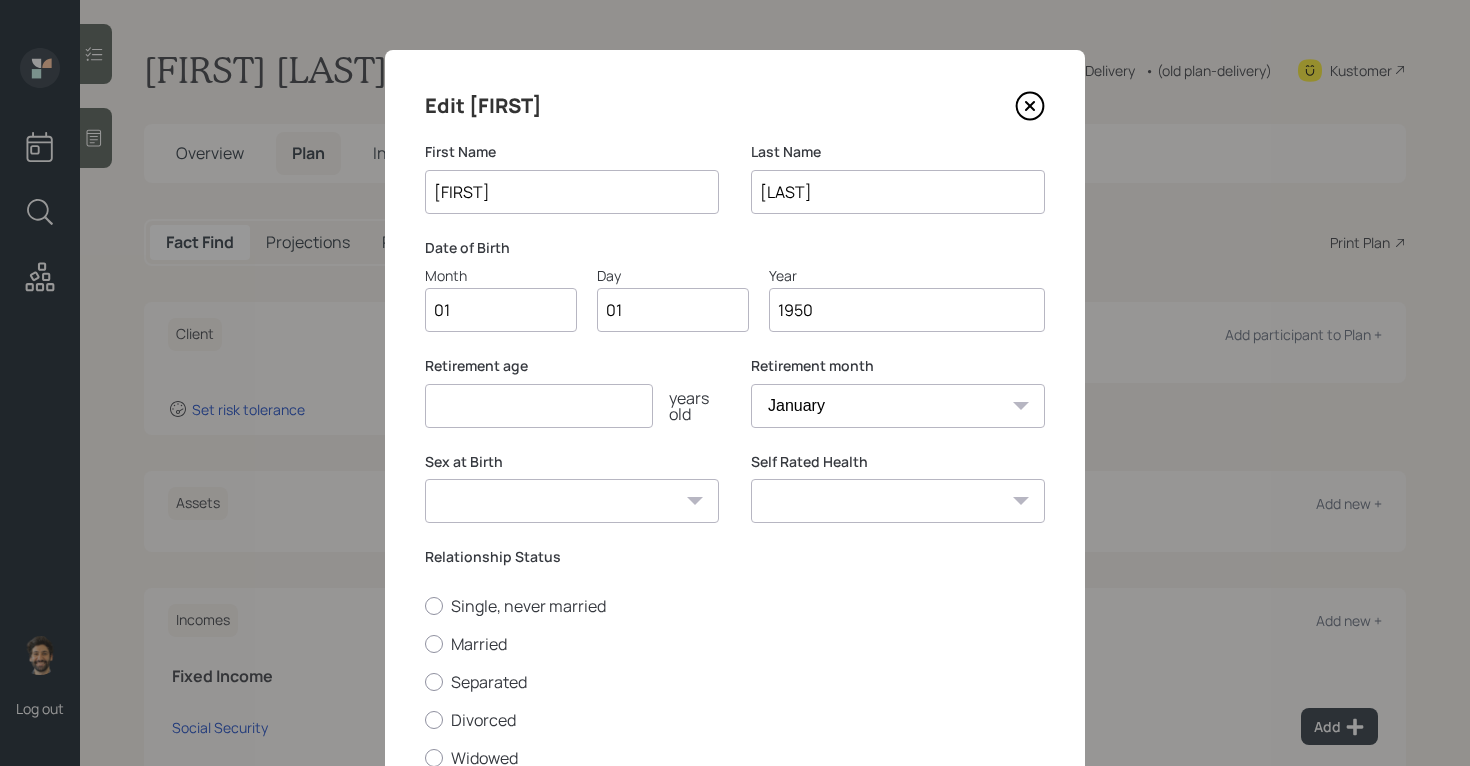 type on "1950" 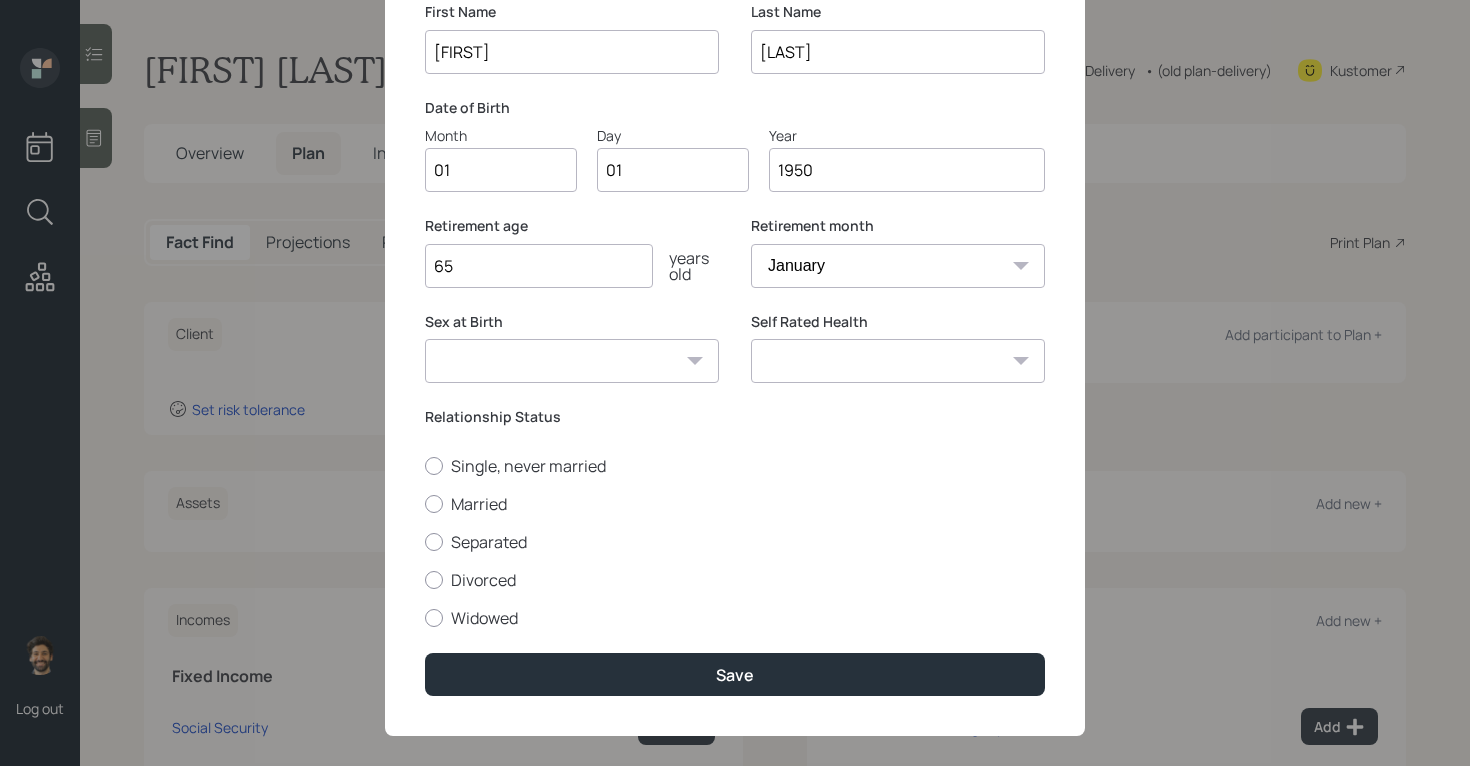 scroll, scrollTop: 161, scrollLeft: 0, axis: vertical 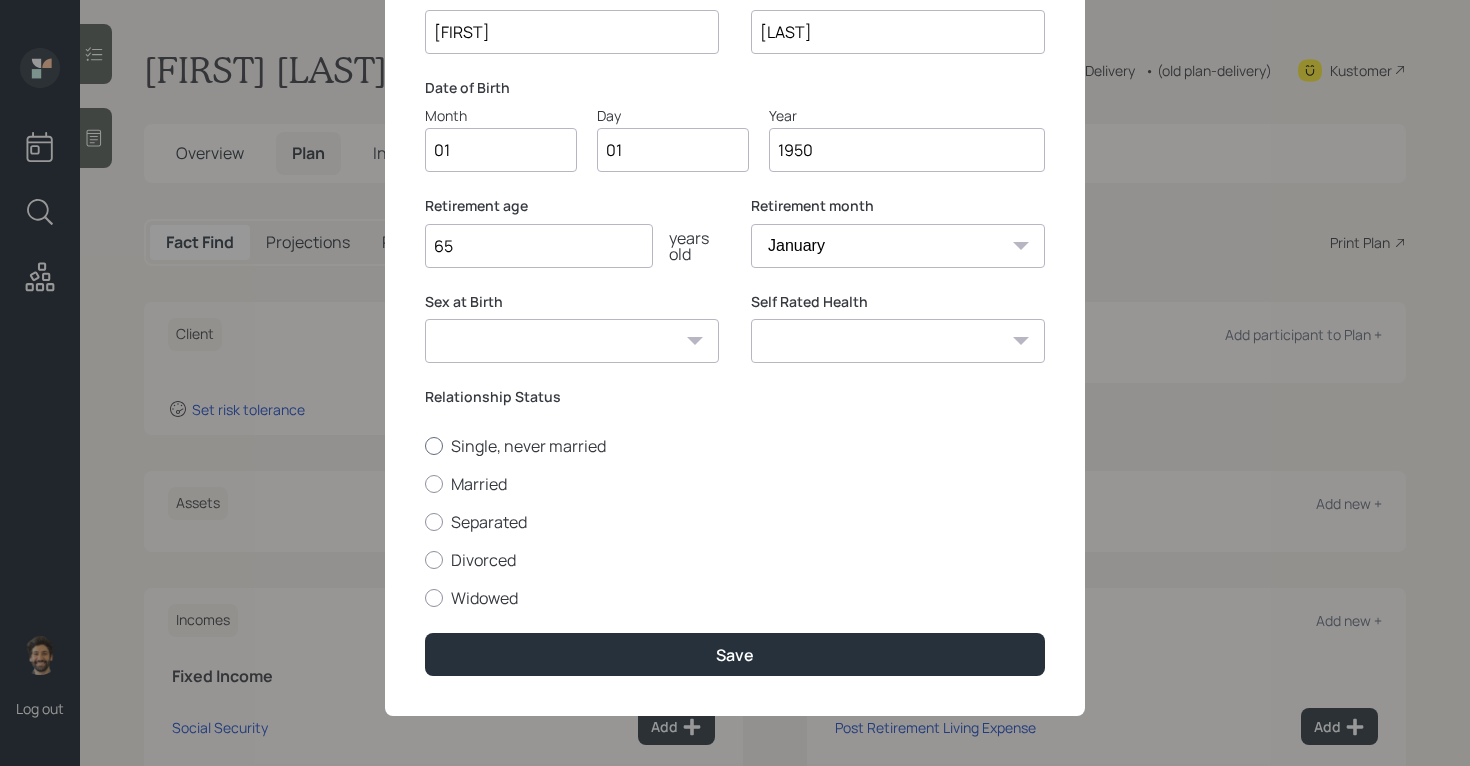 type on "65" 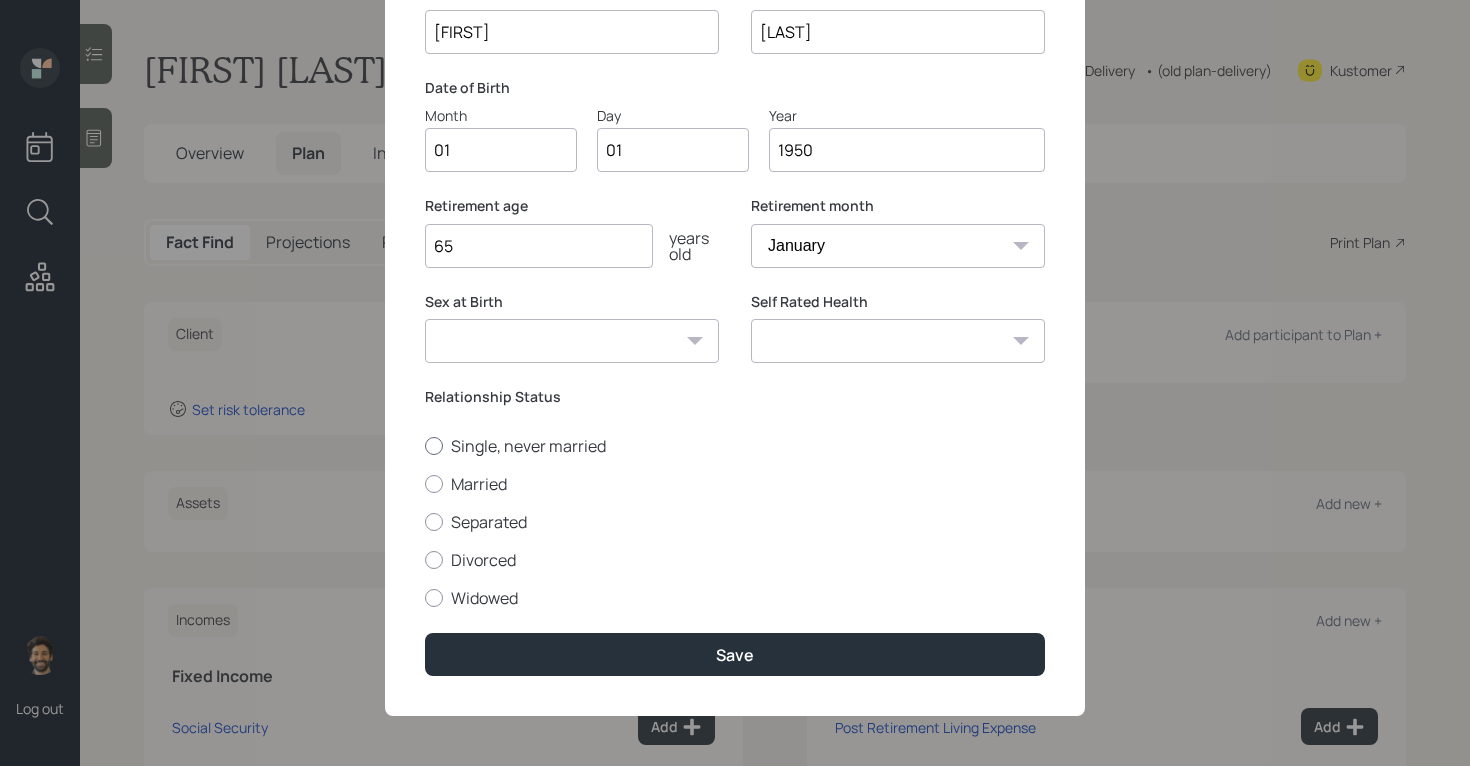 radio on "true" 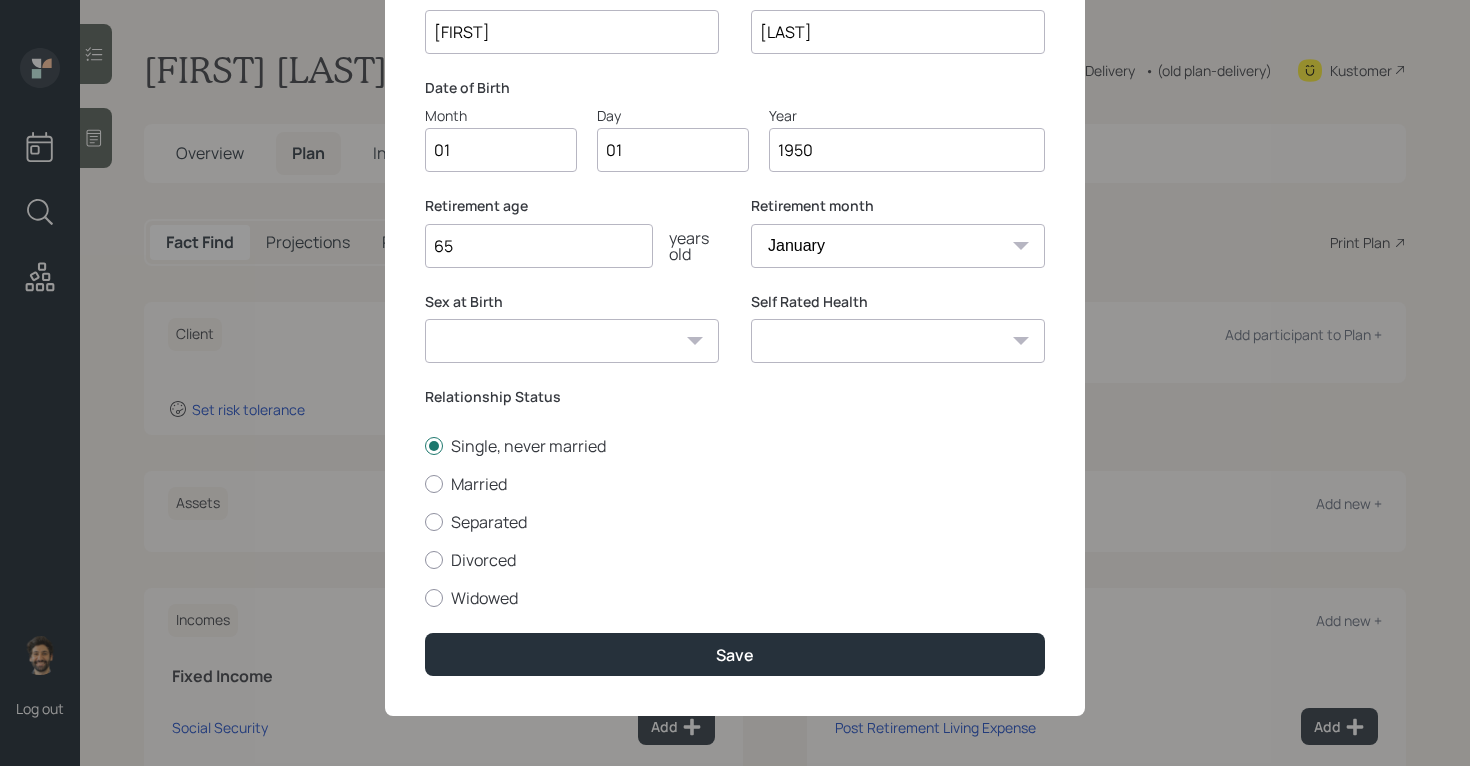 click on "Edit Connie First Name Connie Last Name Quinlan Date of Birth Month 01 Day 01 Year 1950 Retirement age 65 years old Retirement month January February March April May June July August September October November December Sex at Birth Male Female Other / Prefer not to say Self Rated Health Excellent Very Good Good Fair Poor Relationship Status Single, never married Married Separated Divorced Widowed Save" at bounding box center [735, 303] 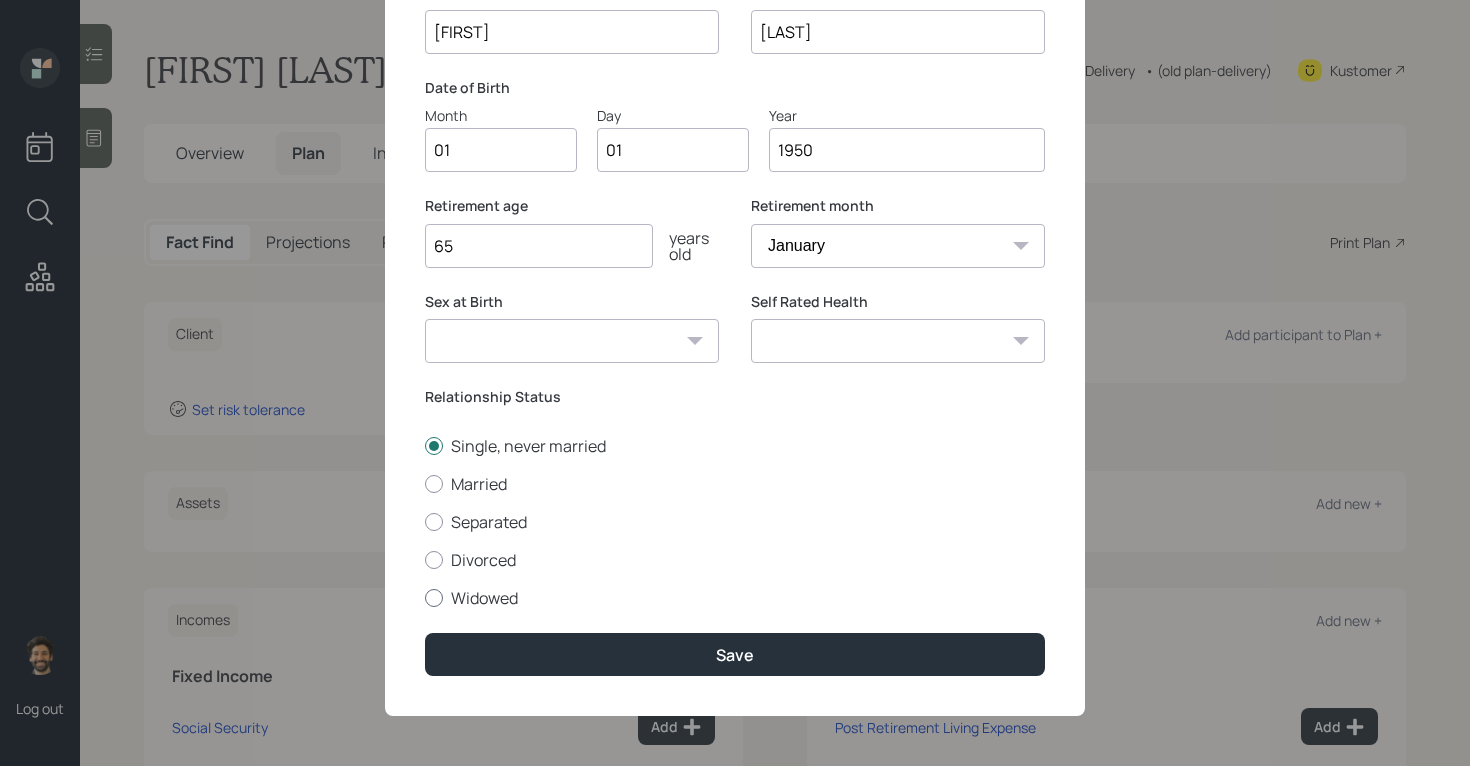 click on "Widowed" at bounding box center (735, 598) 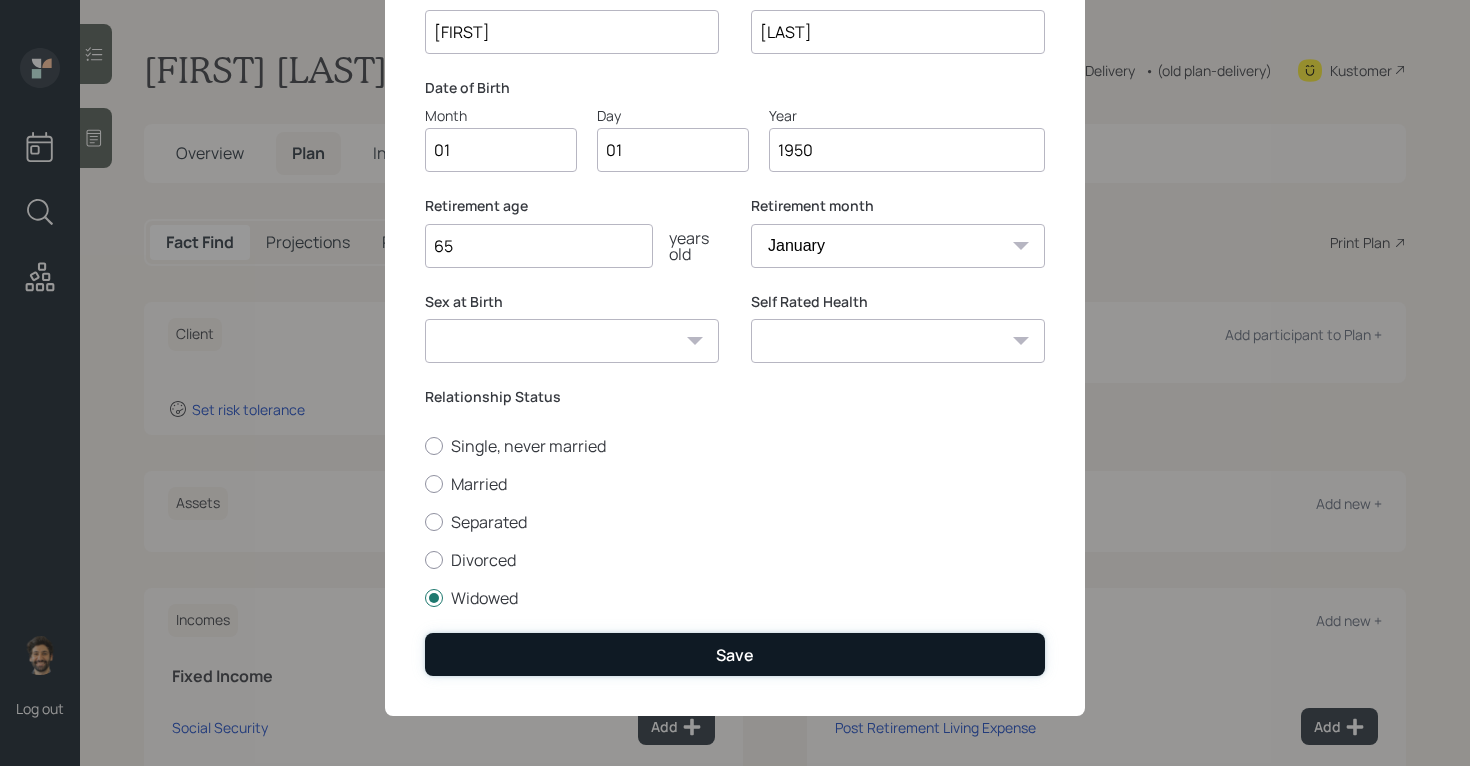 click on "Save" at bounding box center (735, 654) 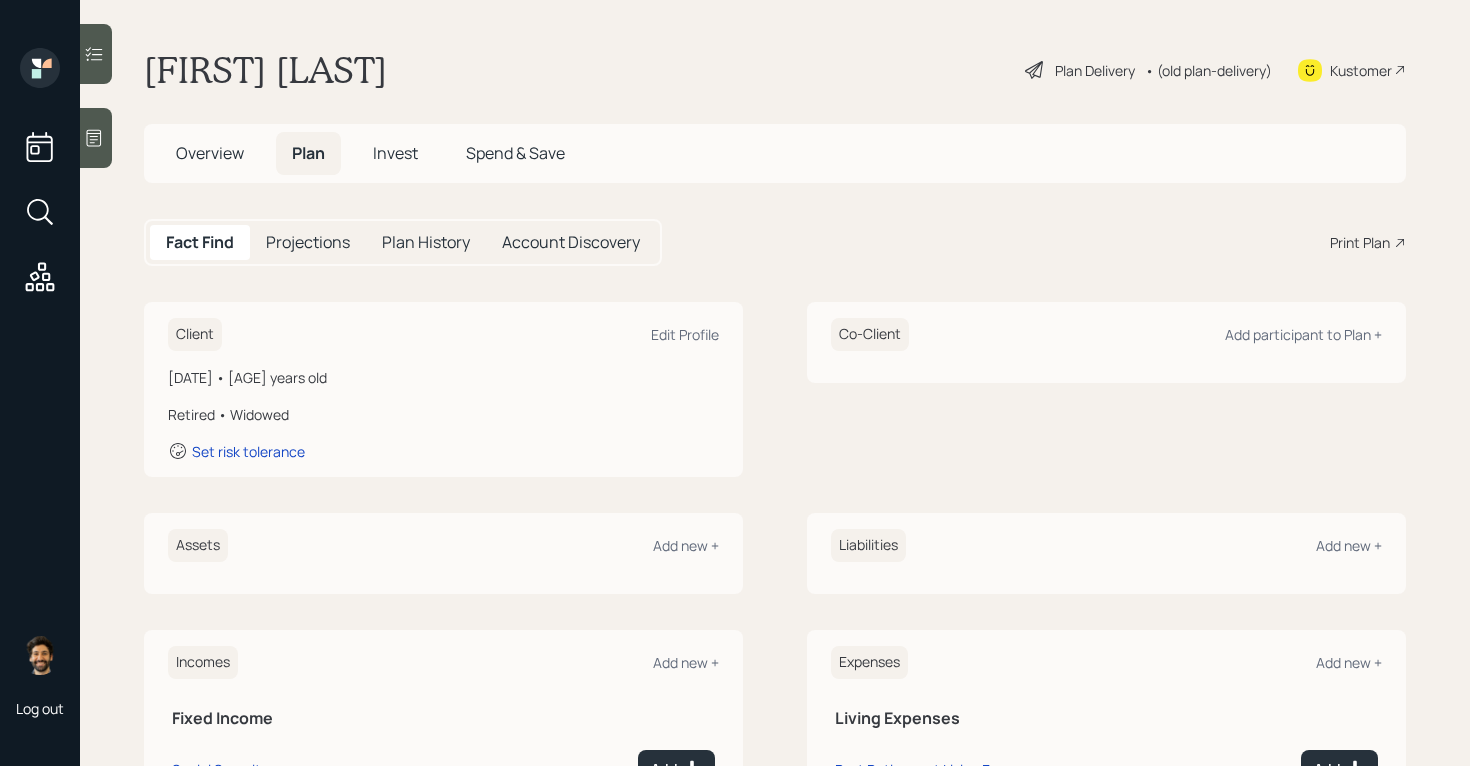 click on "Client Edit Profile" at bounding box center (443, 334) 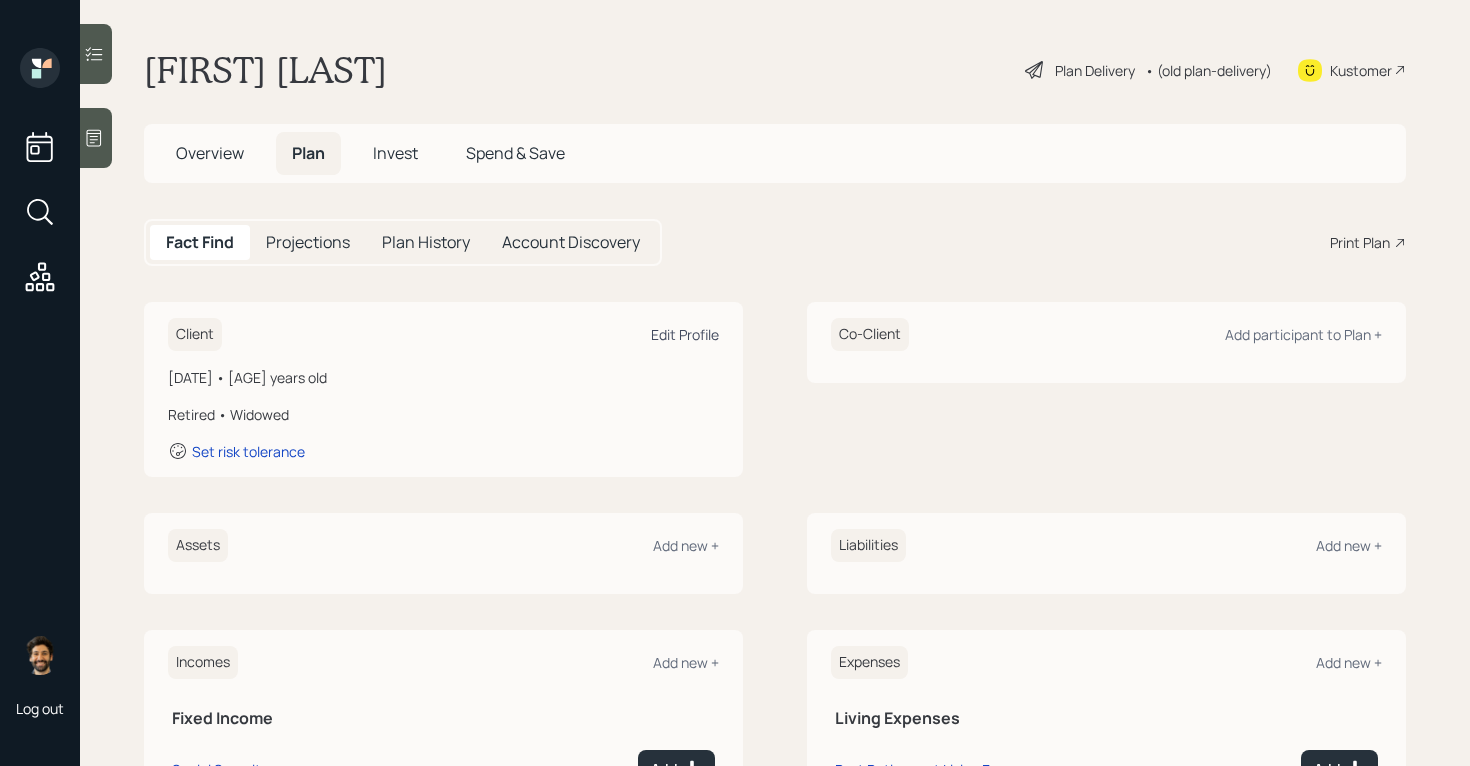 click on "Edit Profile" at bounding box center [685, 334] 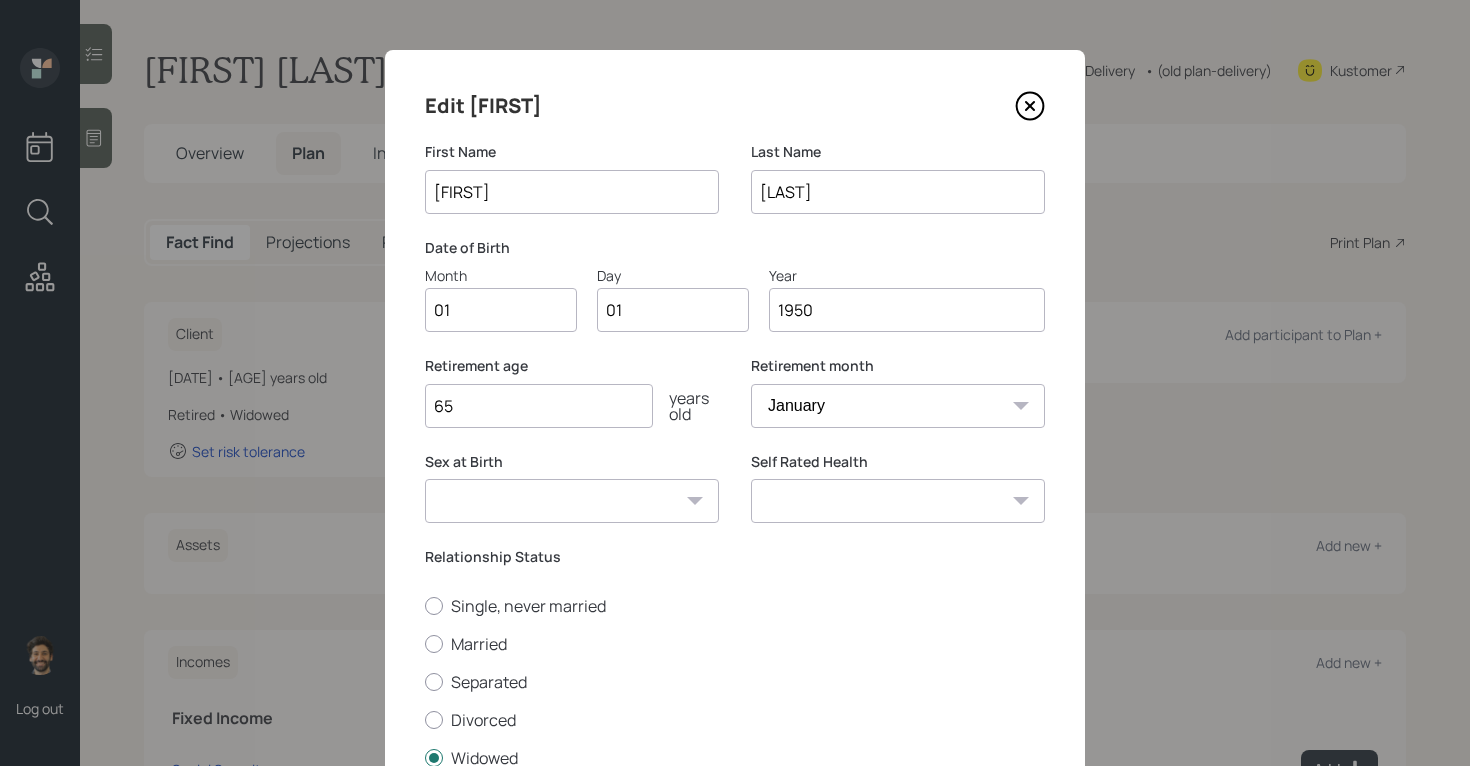 click on "1950" at bounding box center [907, 310] 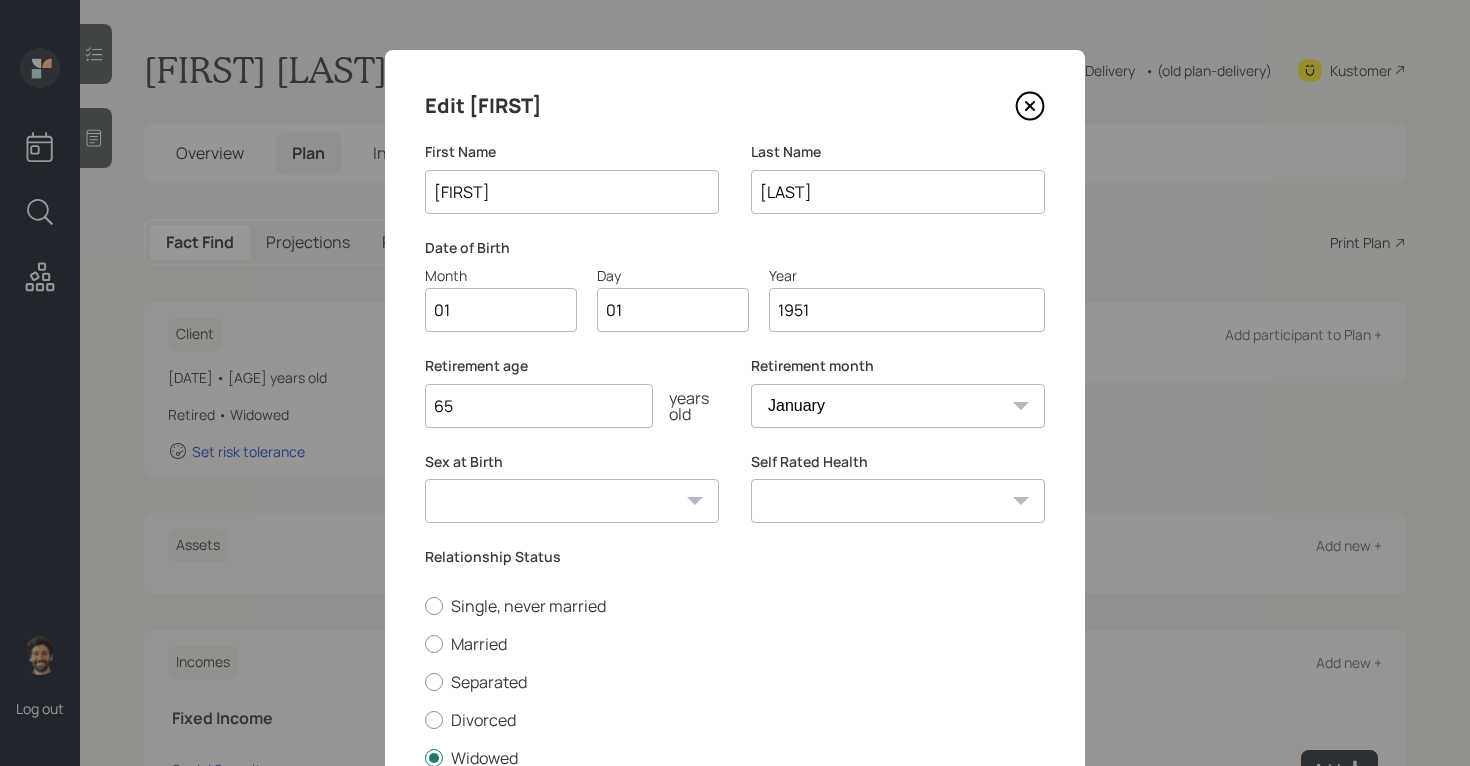 scroll, scrollTop: 161, scrollLeft: 0, axis: vertical 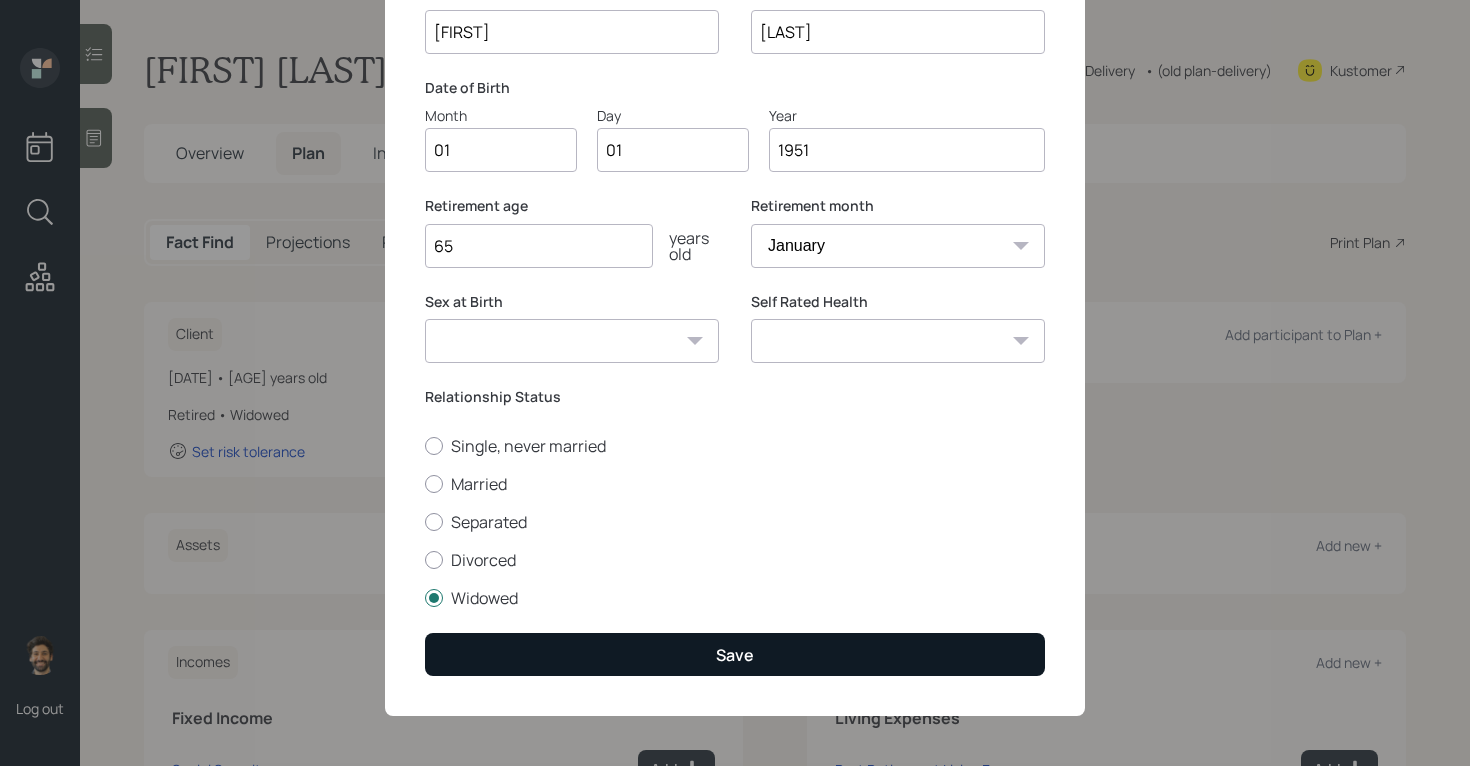 type on "1951" 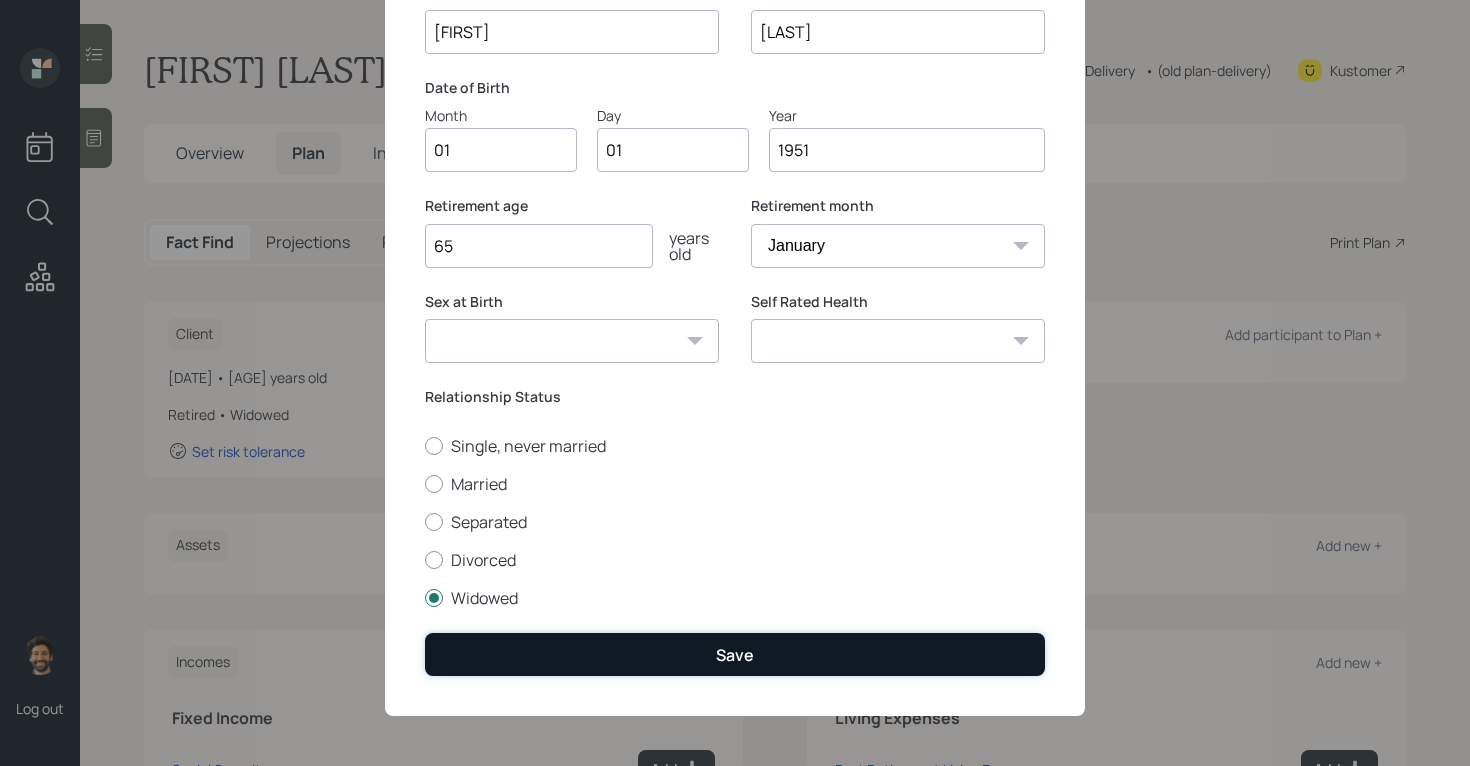 click on "Save" at bounding box center [735, 654] 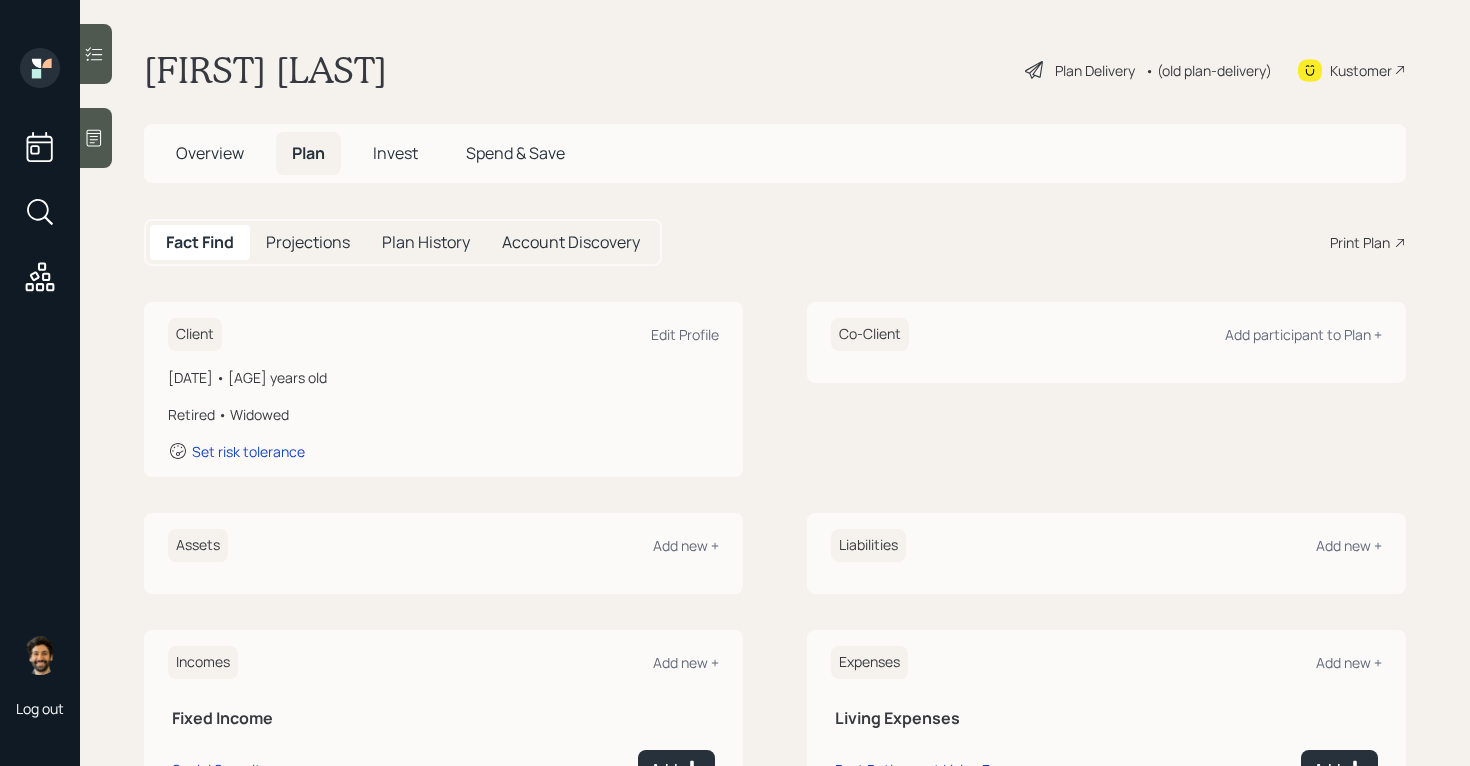 scroll, scrollTop: 252, scrollLeft: 0, axis: vertical 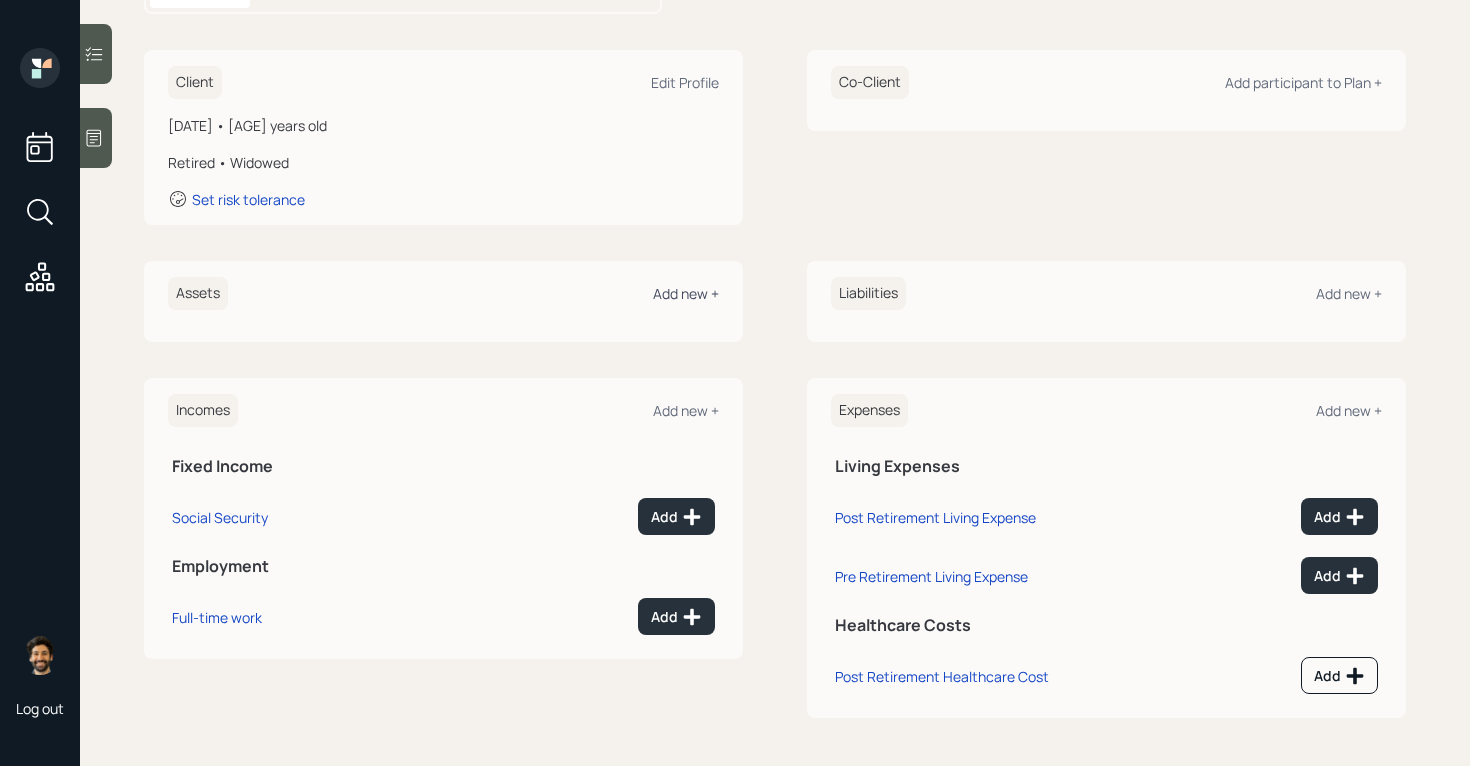 click on "Add new +" at bounding box center [686, 293] 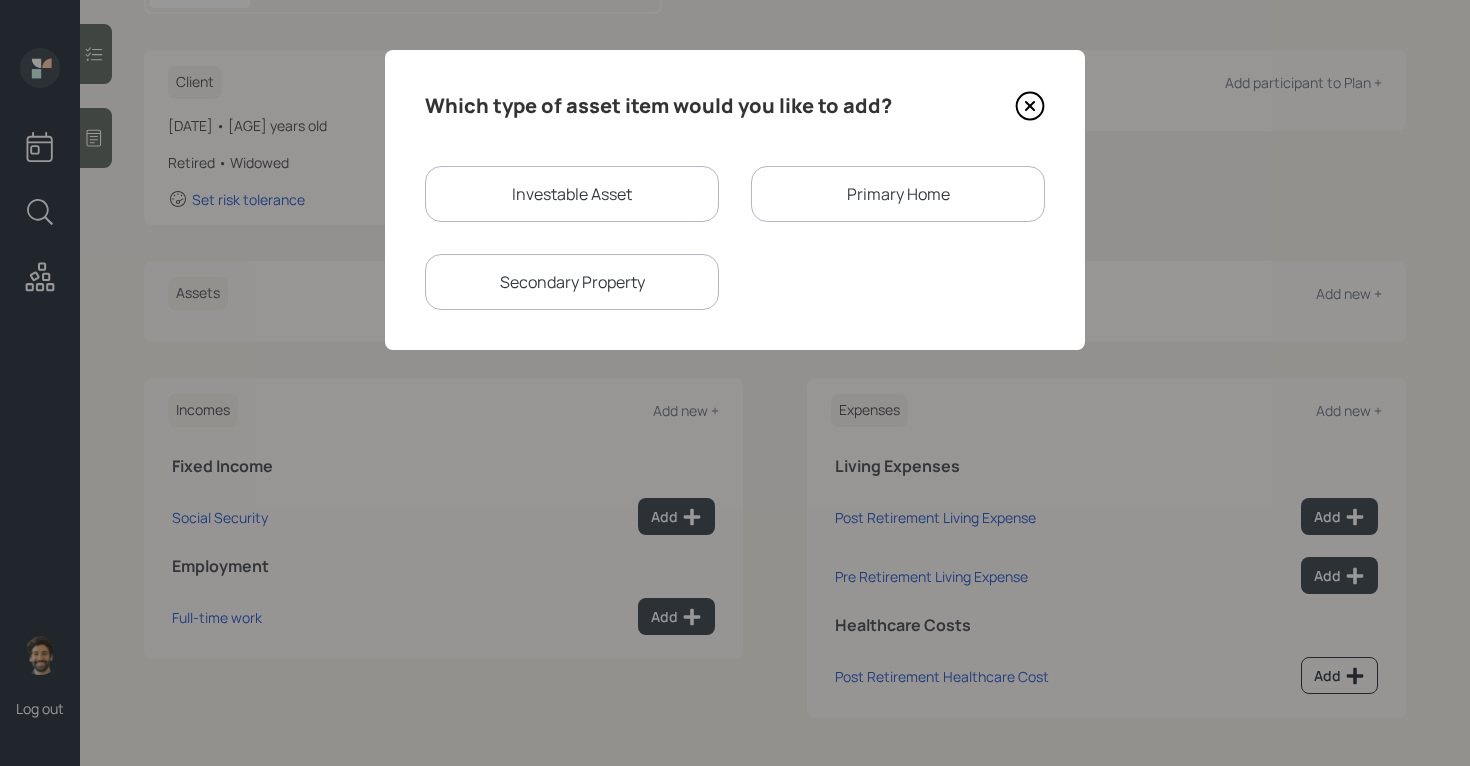 click on "Investable Asset" at bounding box center [572, 194] 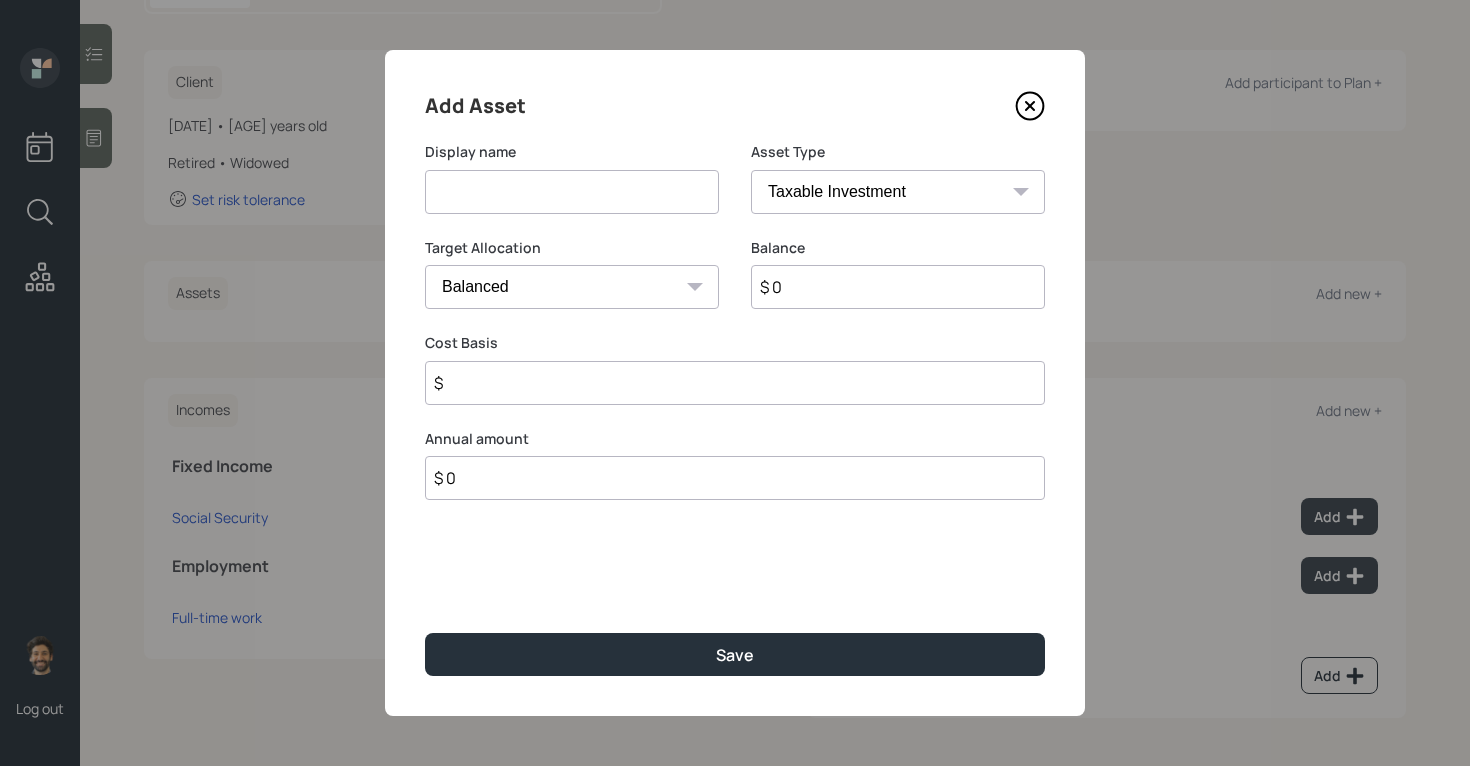 click at bounding box center (572, 192) 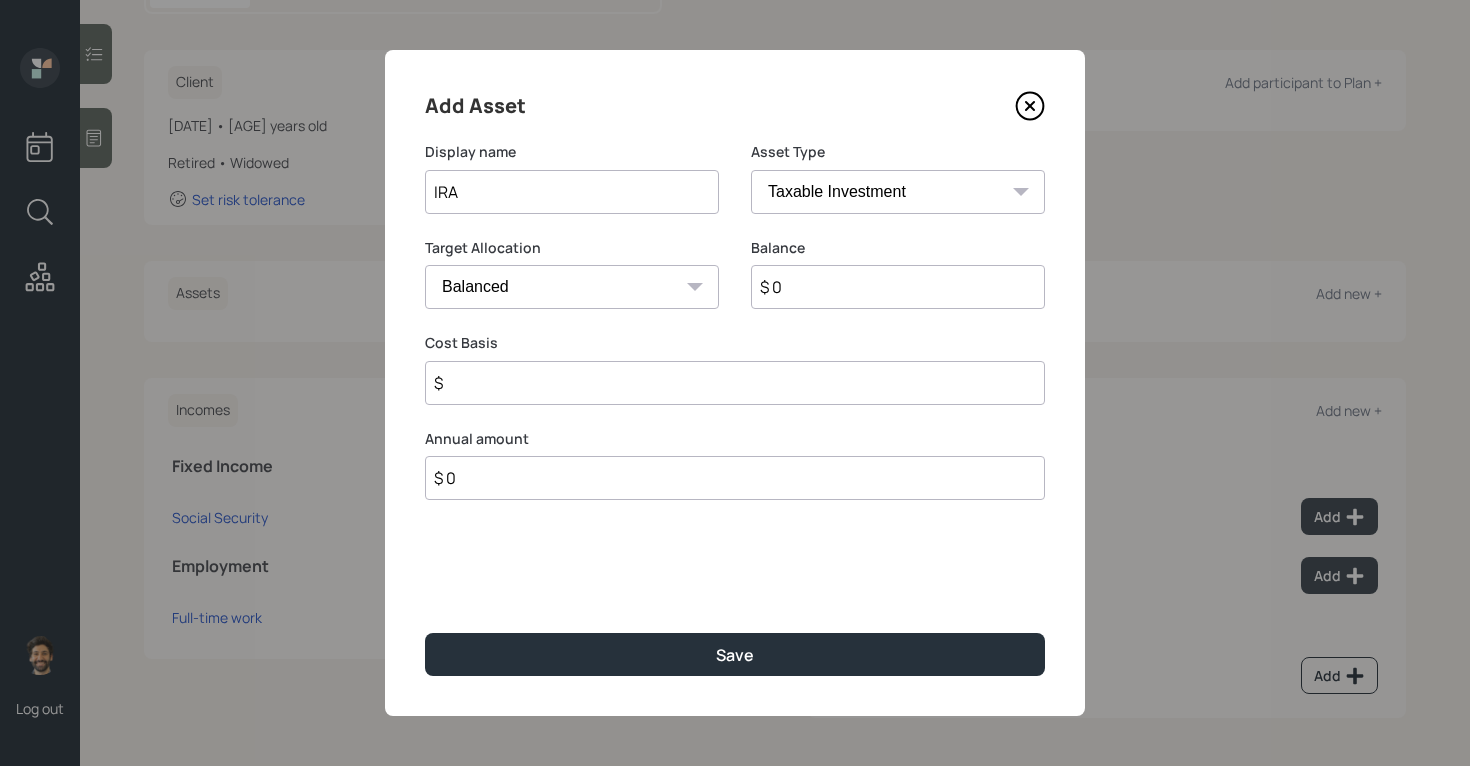 type on "IRA" 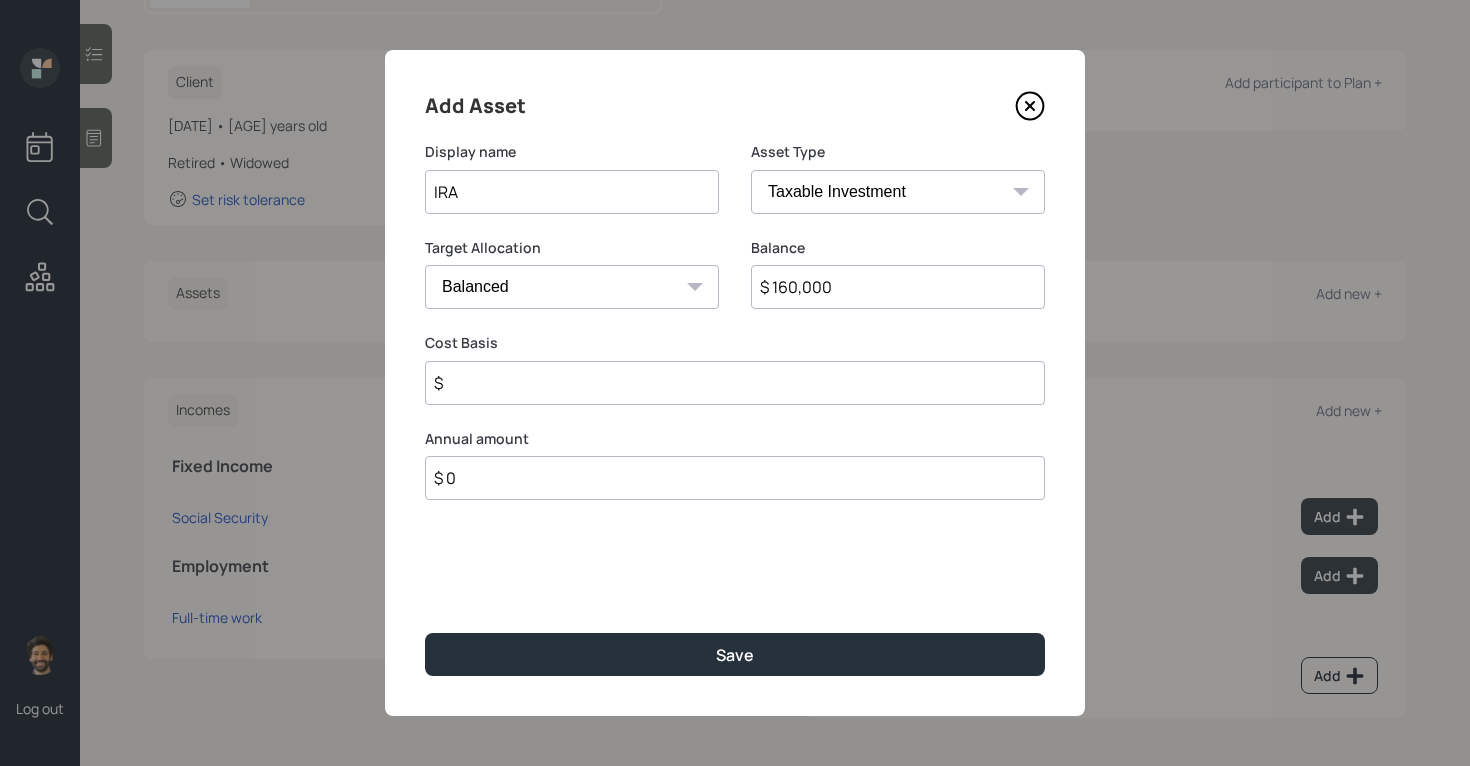type on "$ 160,000" 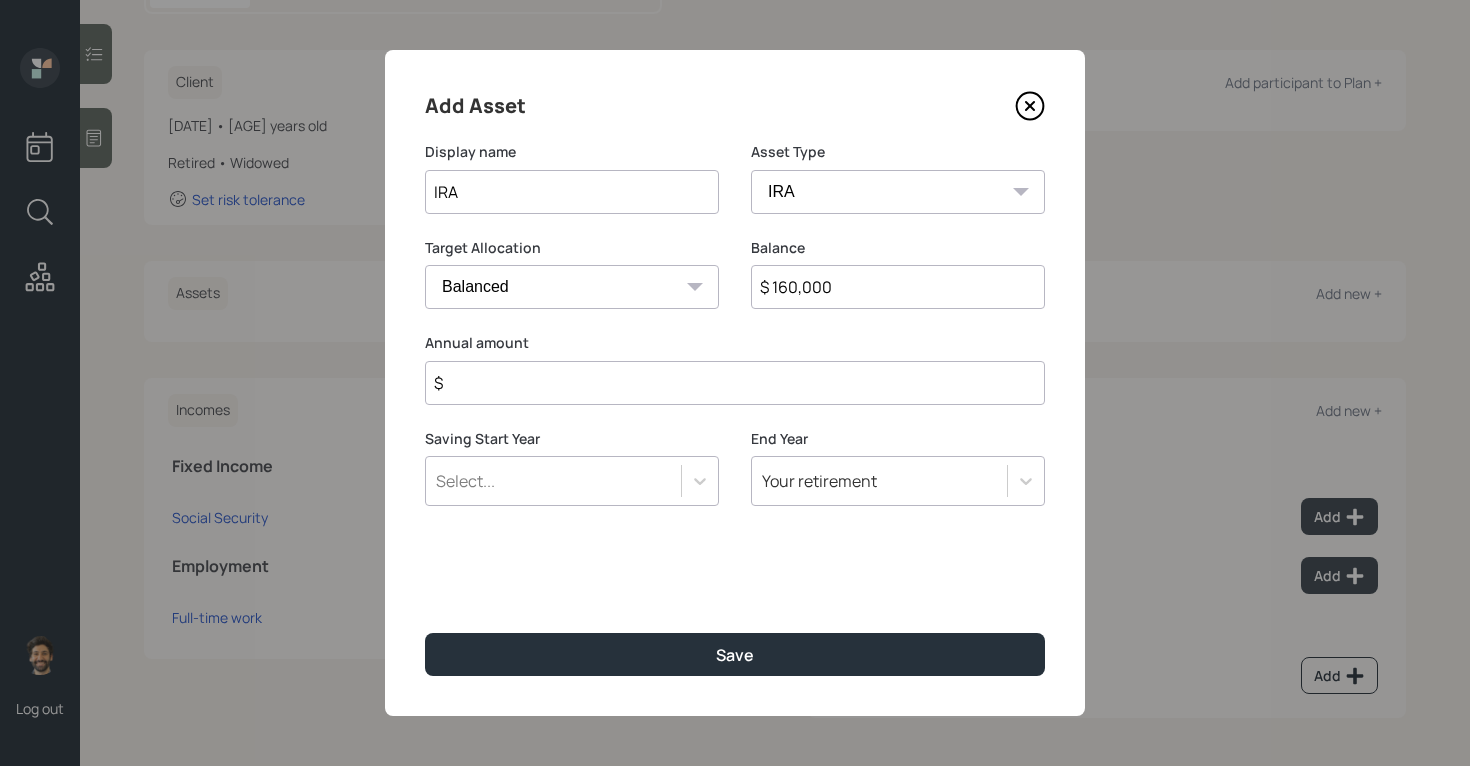 click on "$" at bounding box center (735, 383) 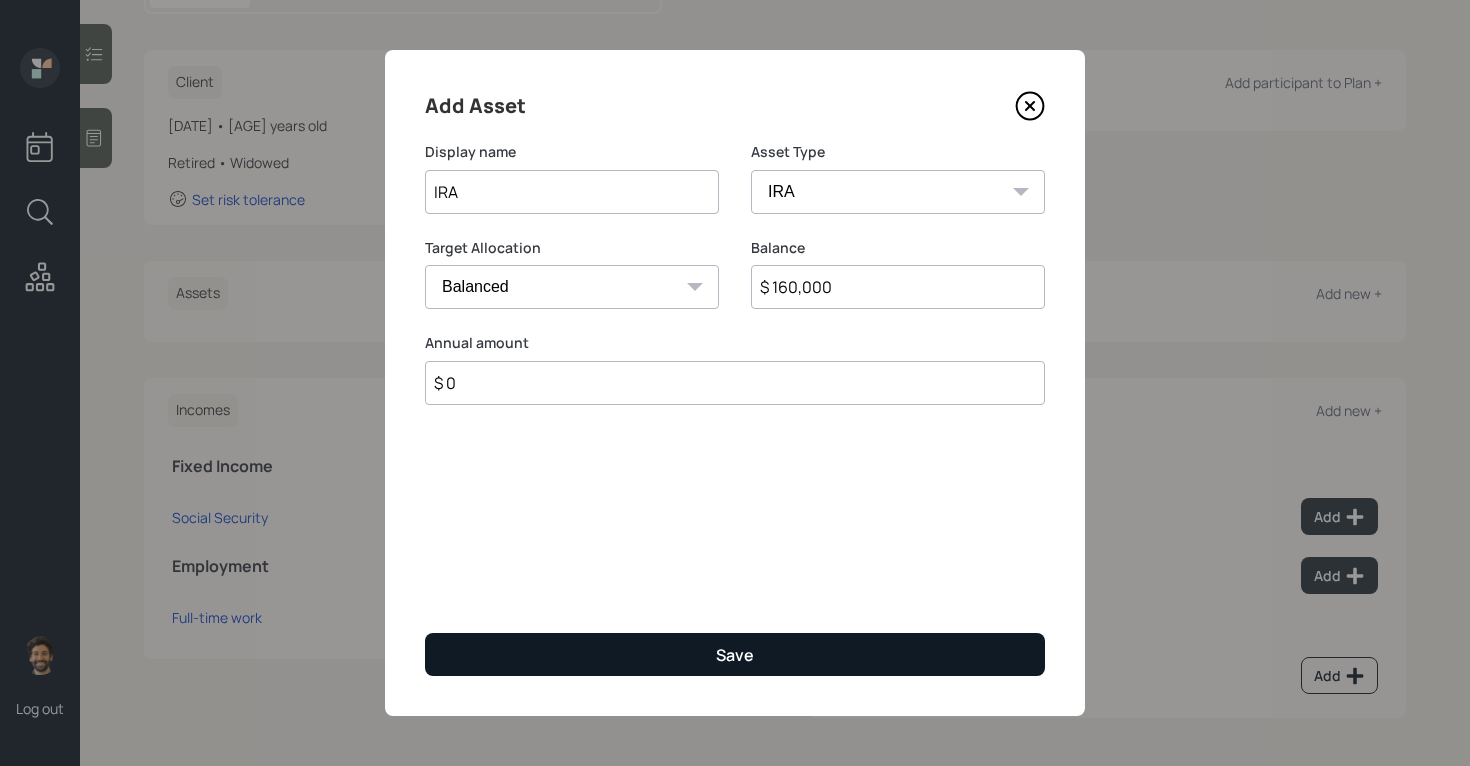 type on "$ 0" 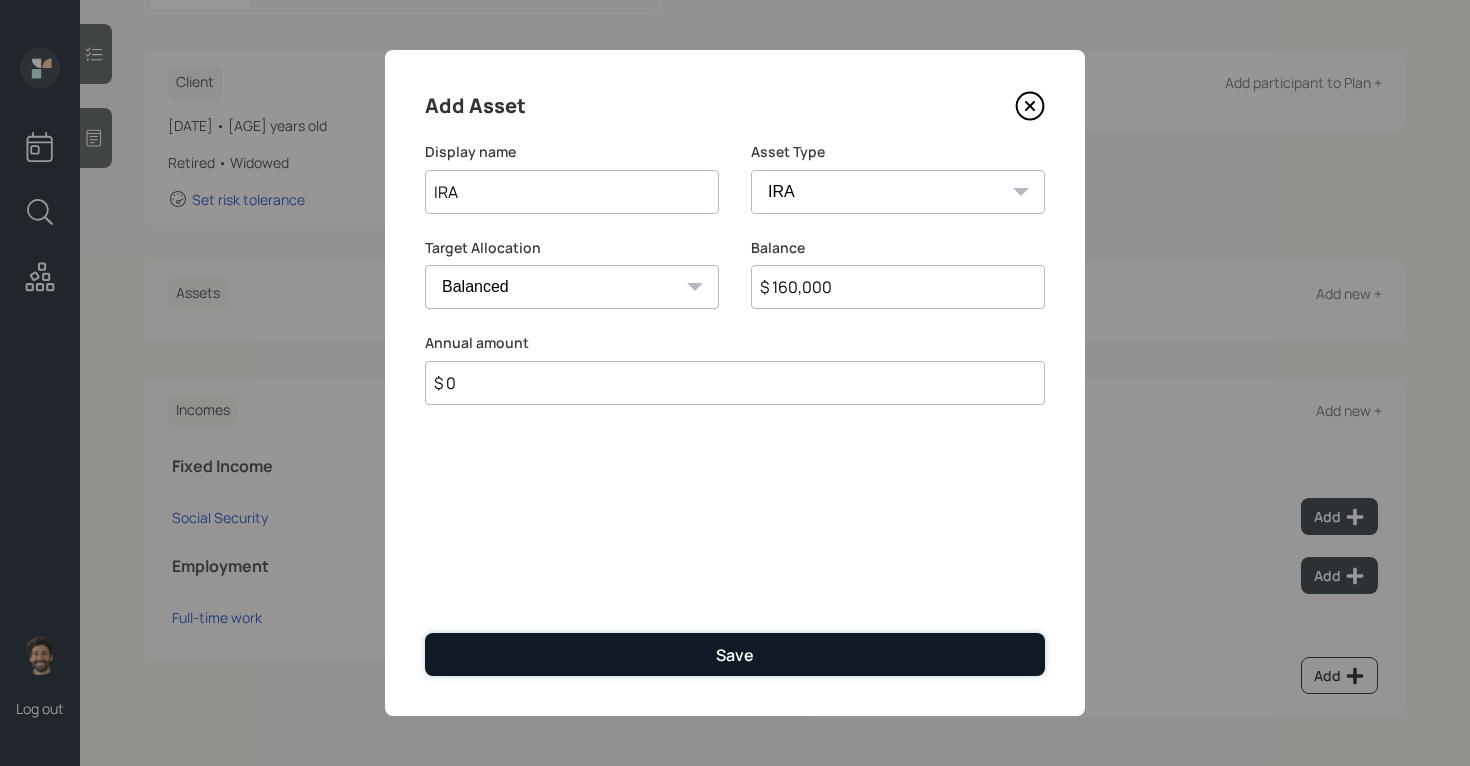 click on "Save" at bounding box center (735, 654) 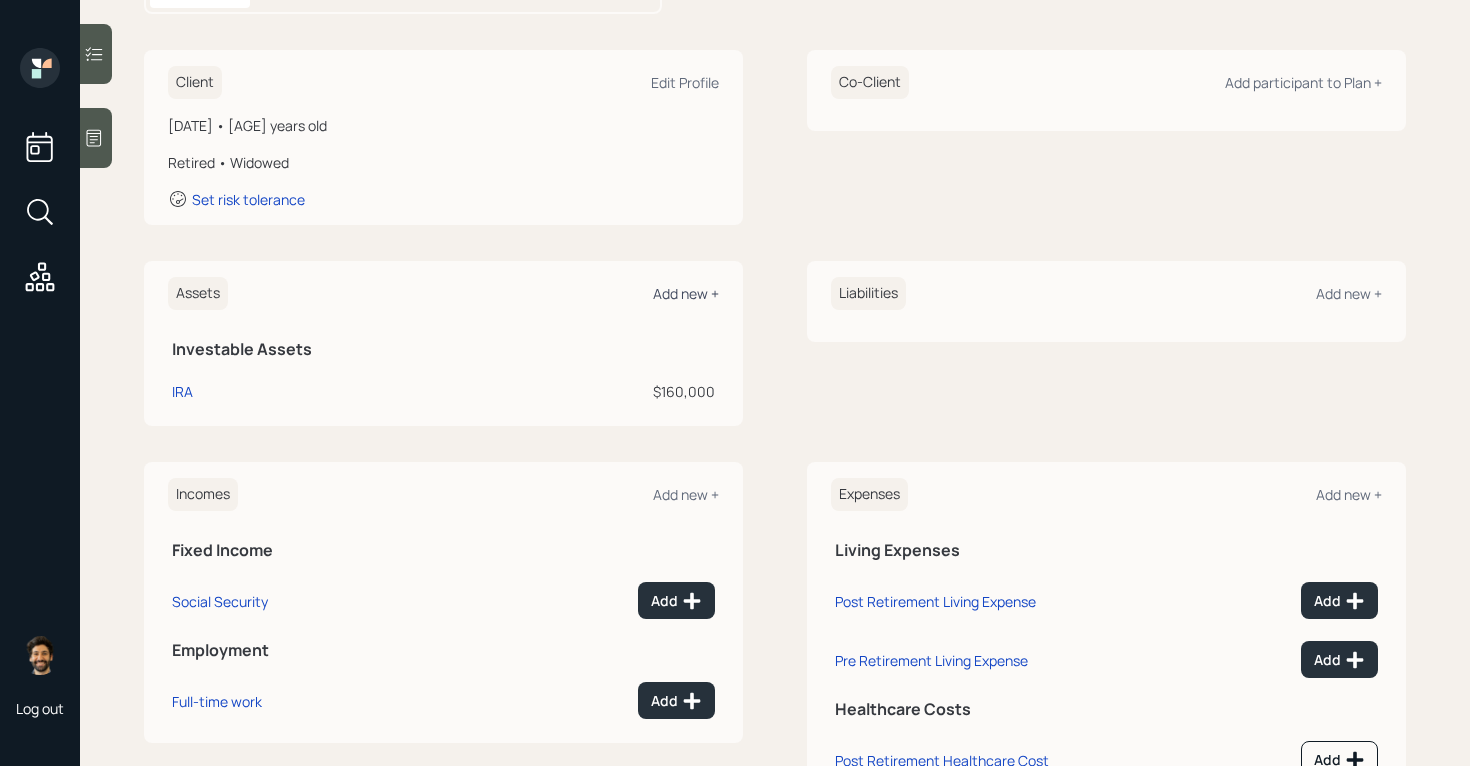 click on "Add new +" at bounding box center [686, 293] 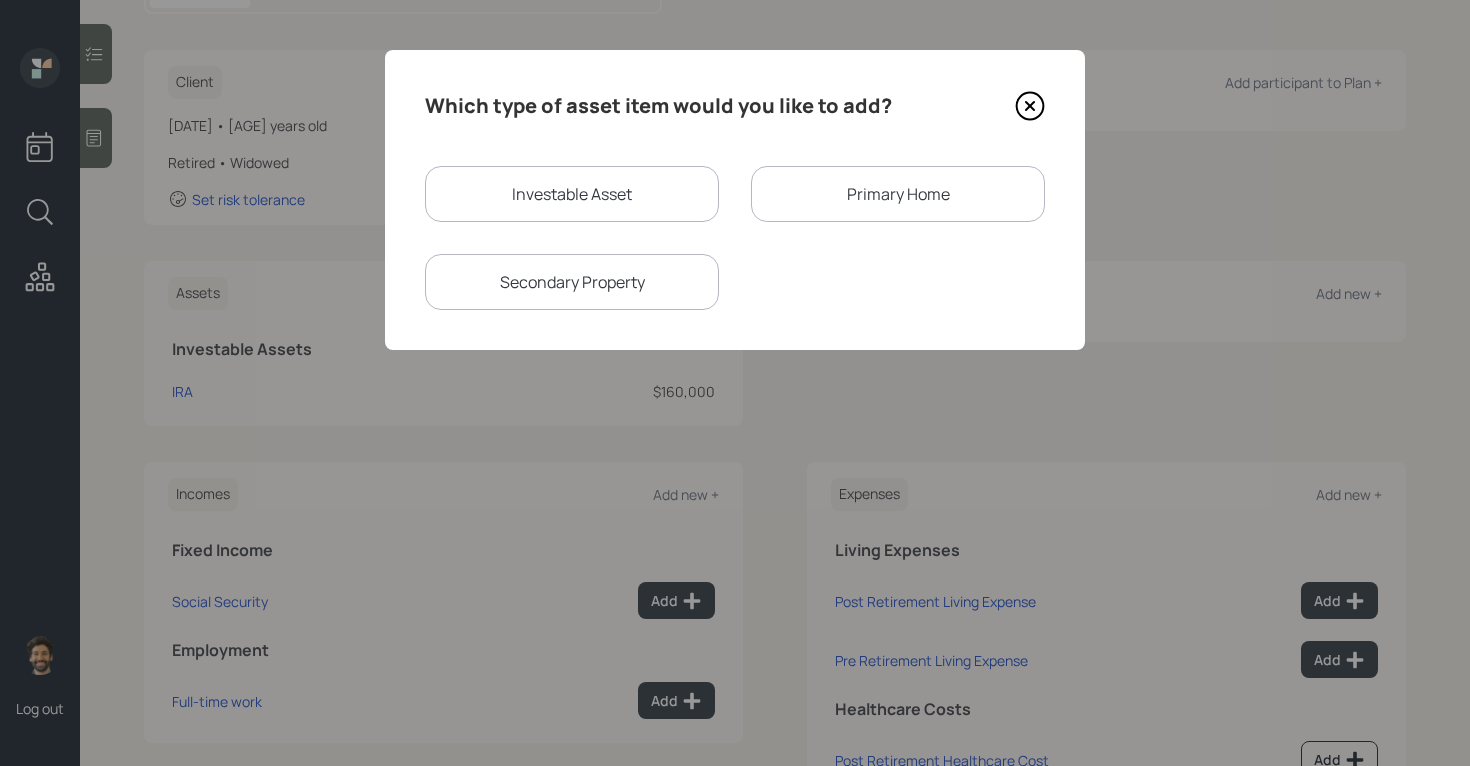 click on "Investable Asset" at bounding box center [572, 194] 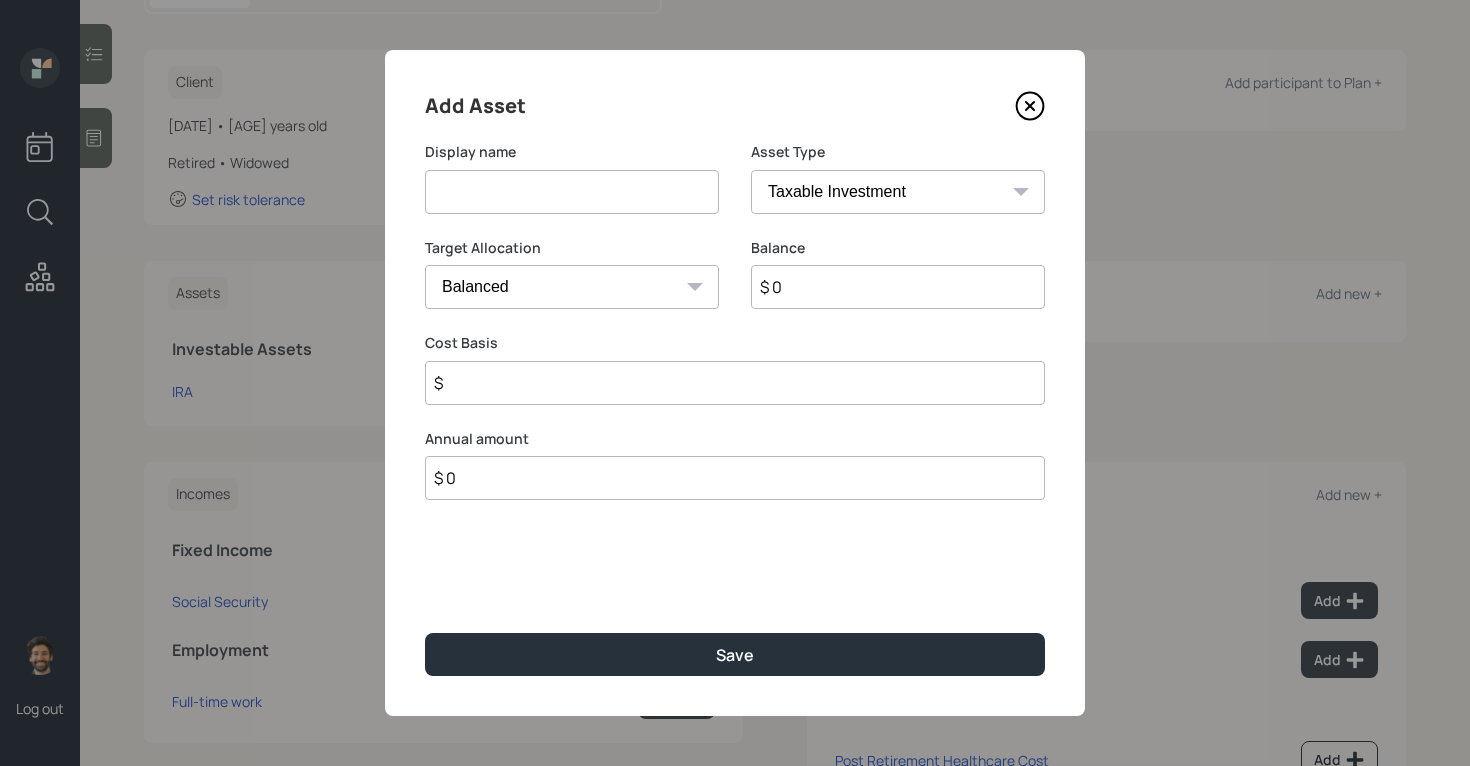 click at bounding box center (572, 192) 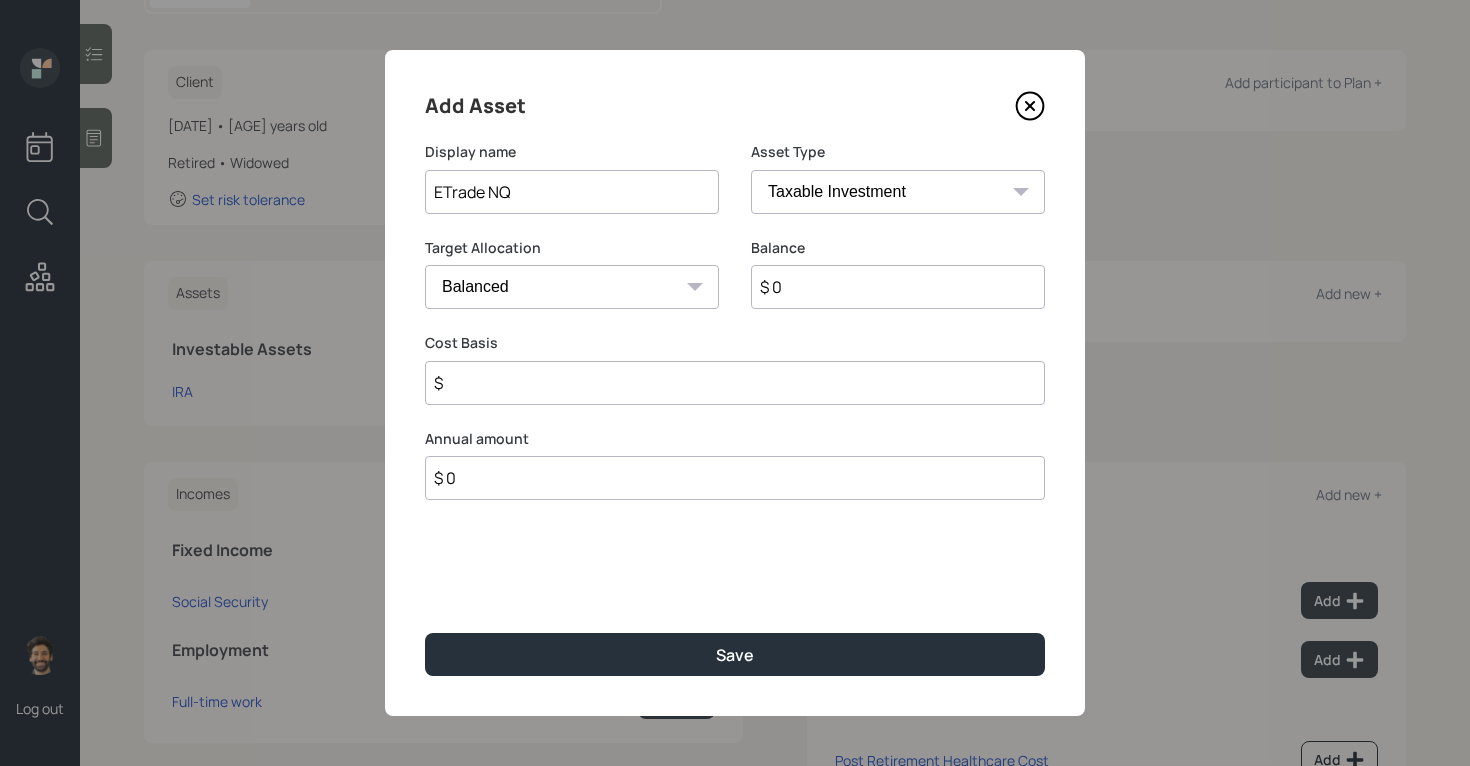 type on "ETrade NQ" 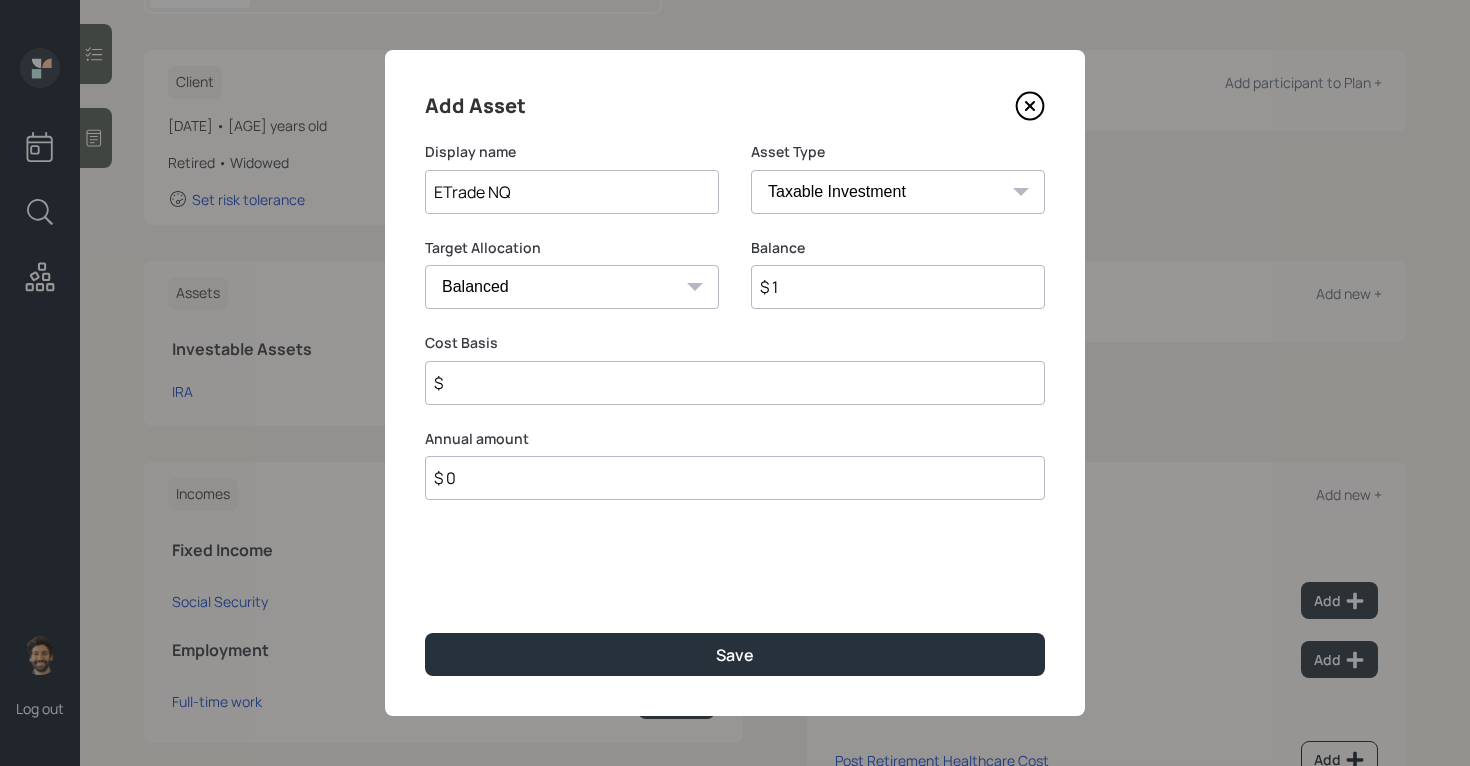 type on "$ 1" 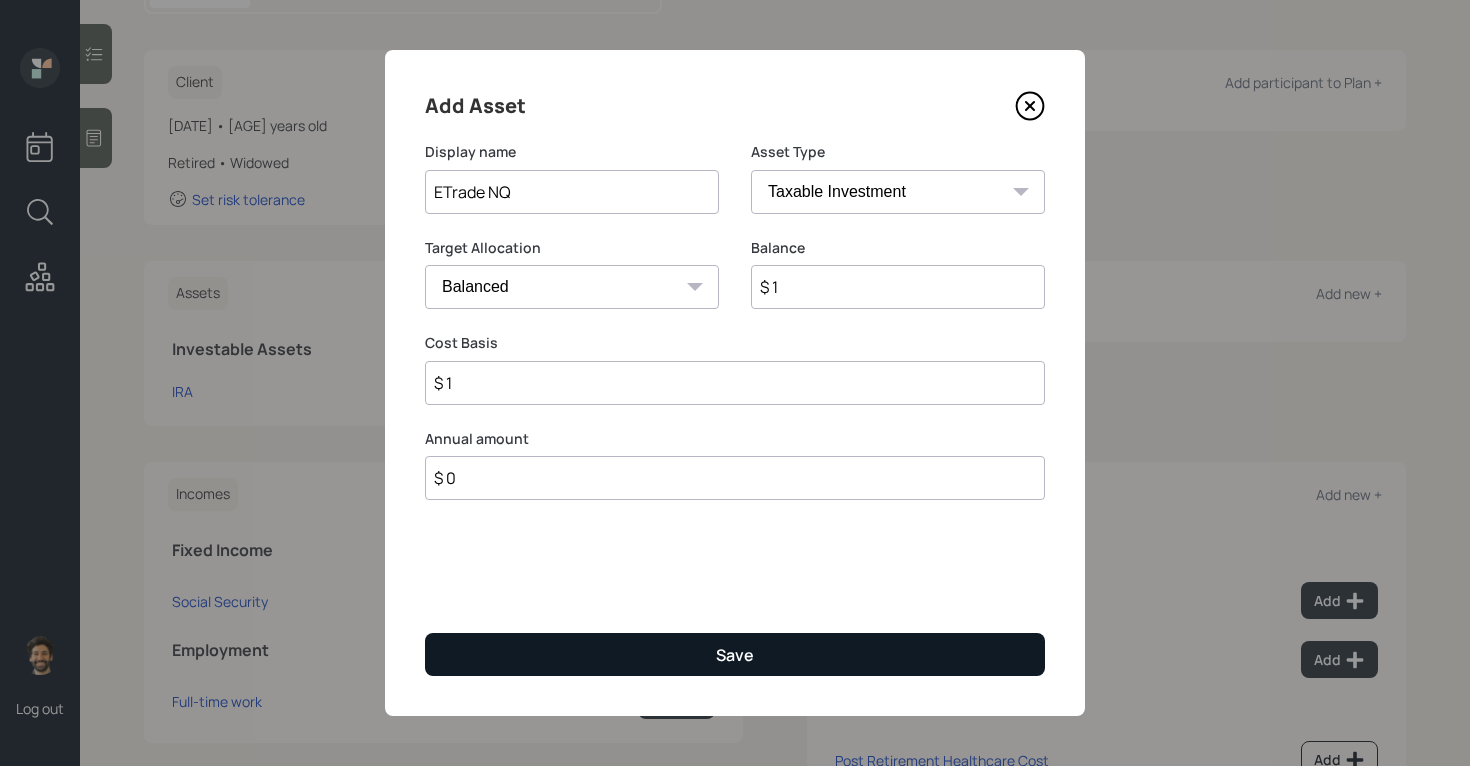 type on "$ 1" 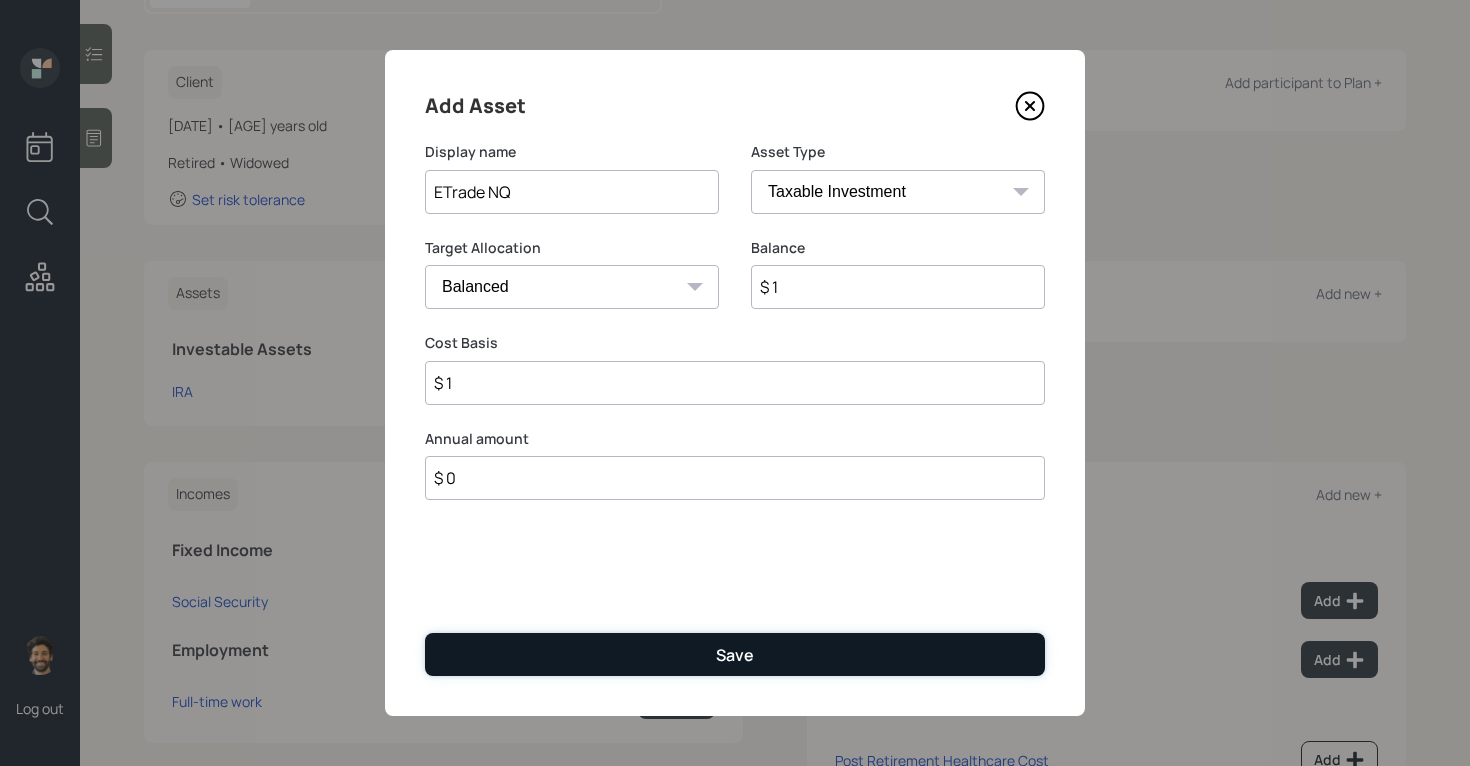 click on "Save" at bounding box center (735, 654) 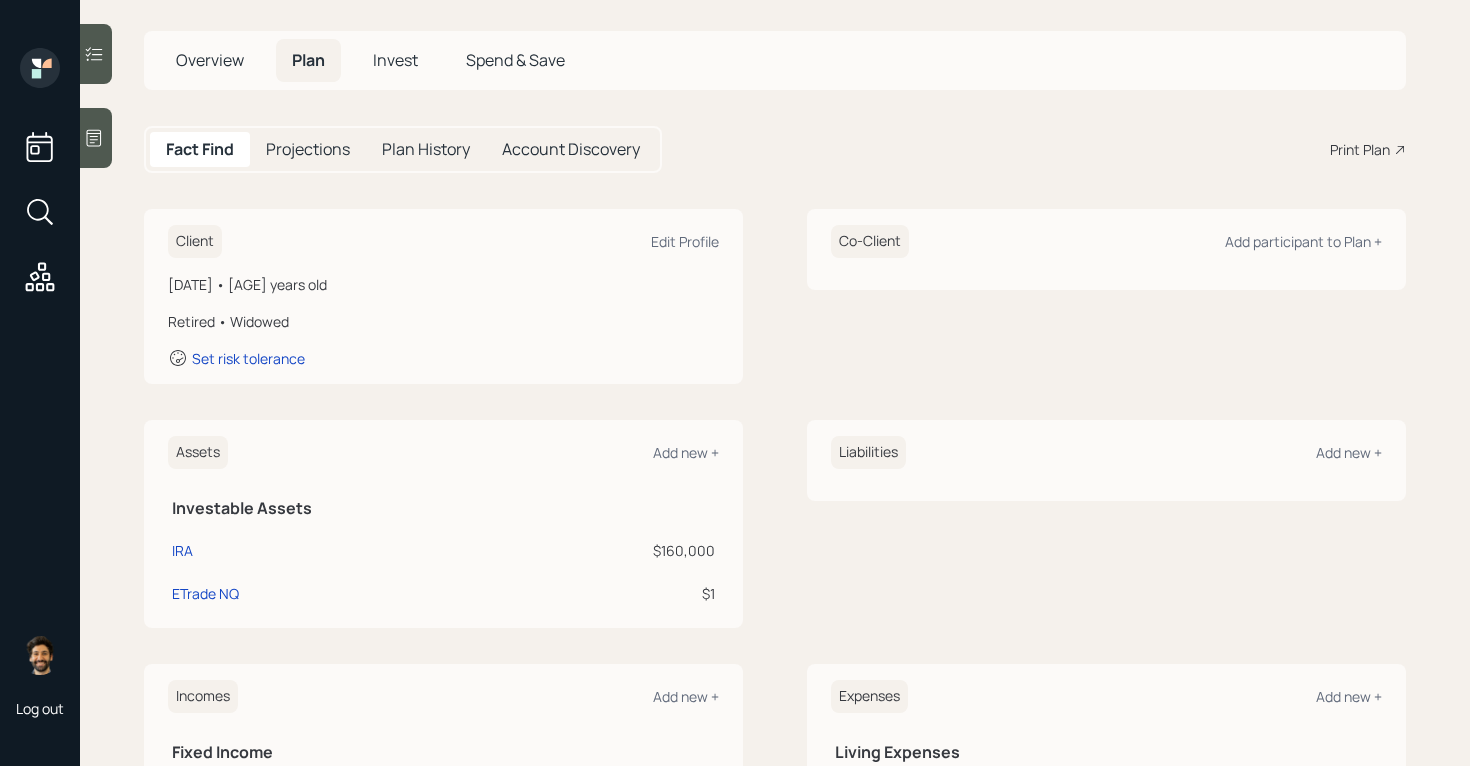 scroll, scrollTop: 72, scrollLeft: 0, axis: vertical 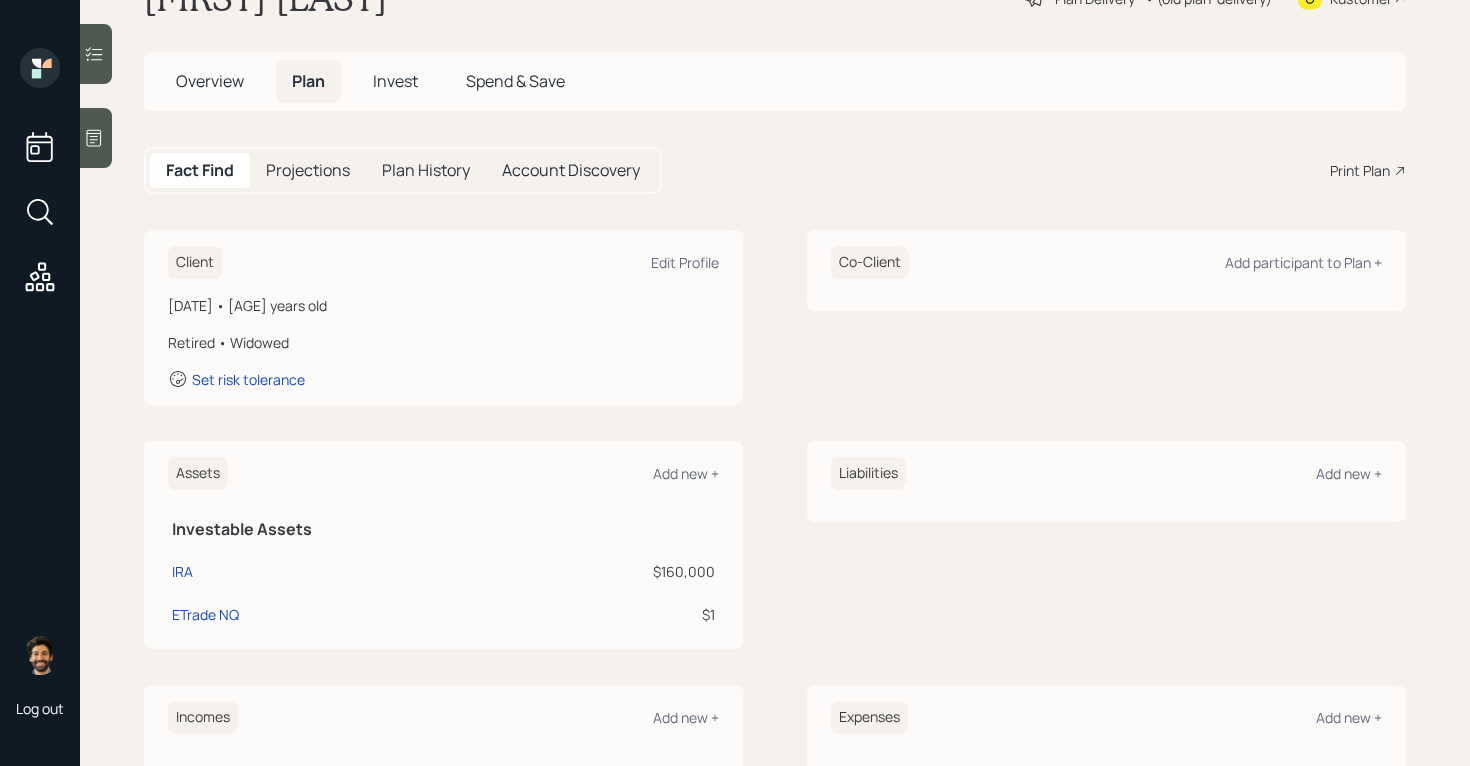 click on "Invest" at bounding box center (395, 81) 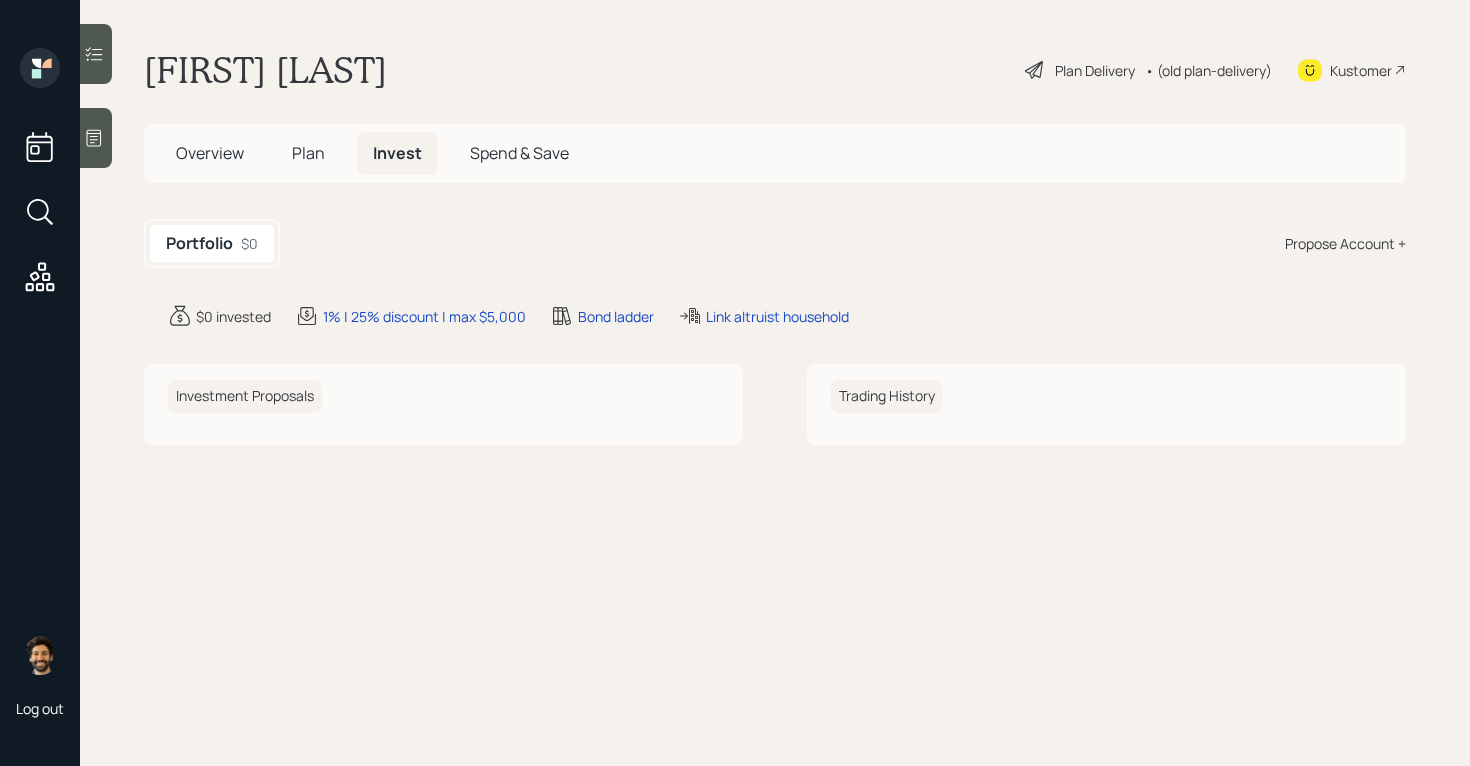 click on "Propose Account +" at bounding box center (1345, 243) 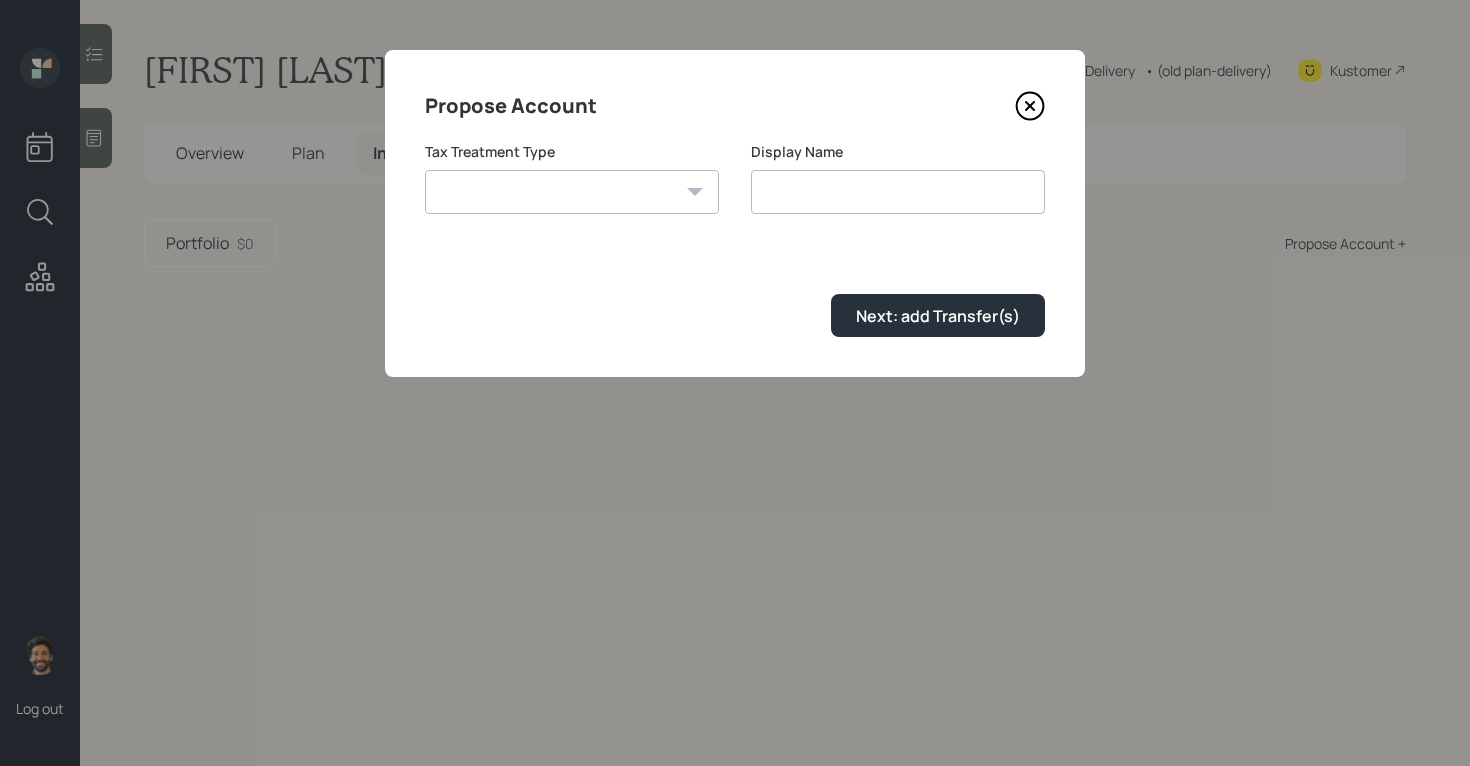 click on "Roth Taxable Traditional" at bounding box center [572, 192] 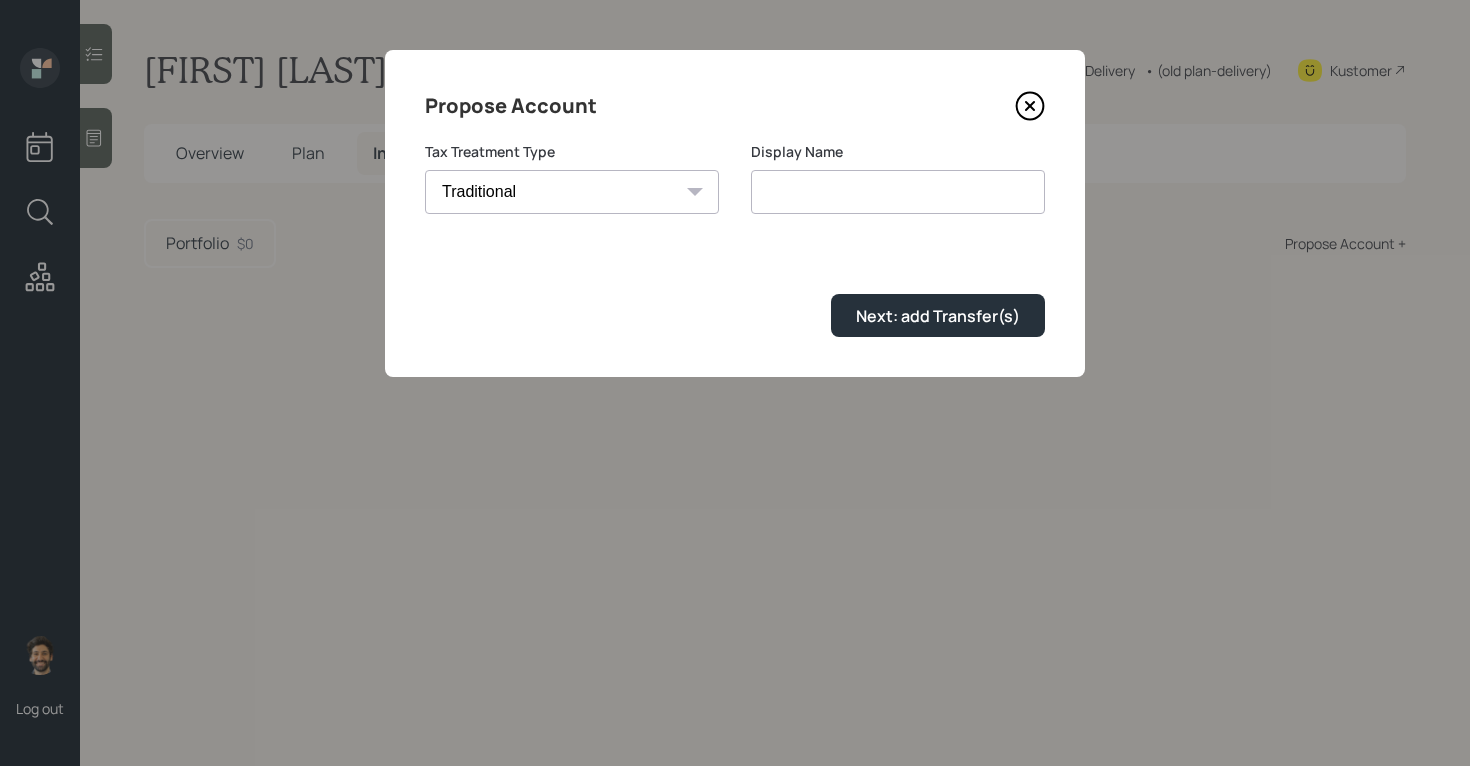 type on "Traditional" 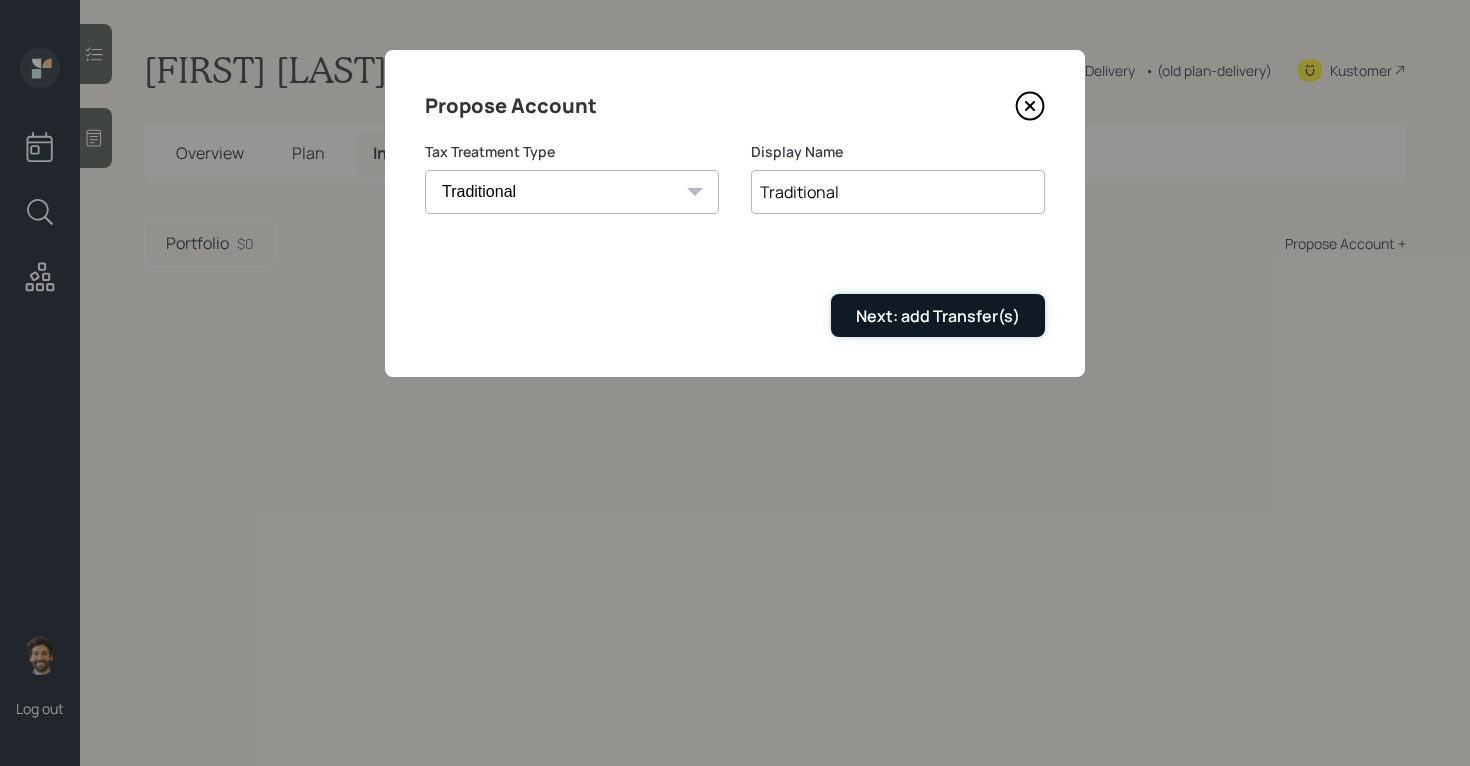 click on "Next: add Transfer(s)" at bounding box center [938, 316] 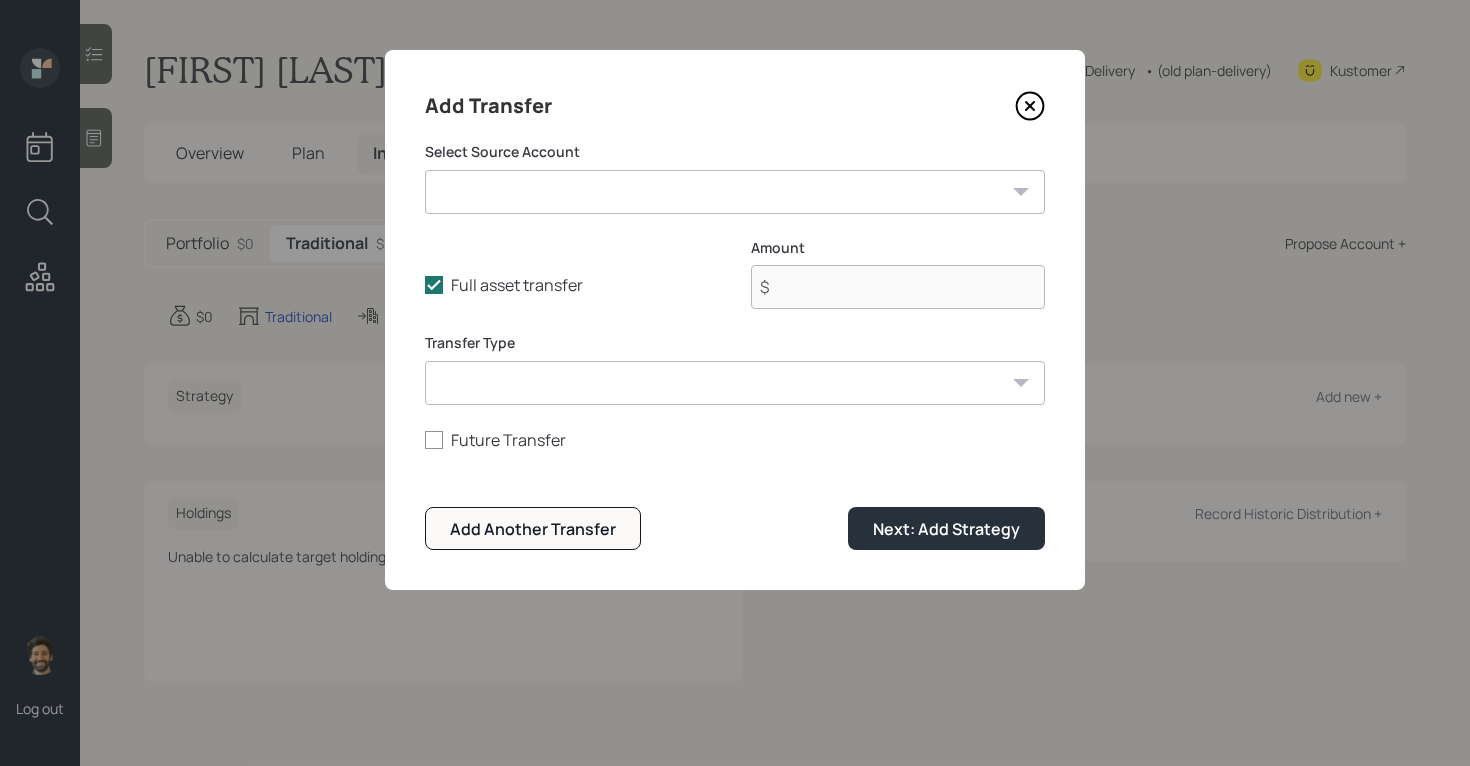 click on "IRA ($160,000 | IRA) ETrade NQ ($1 | Taxable Investment)" at bounding box center [735, 192] 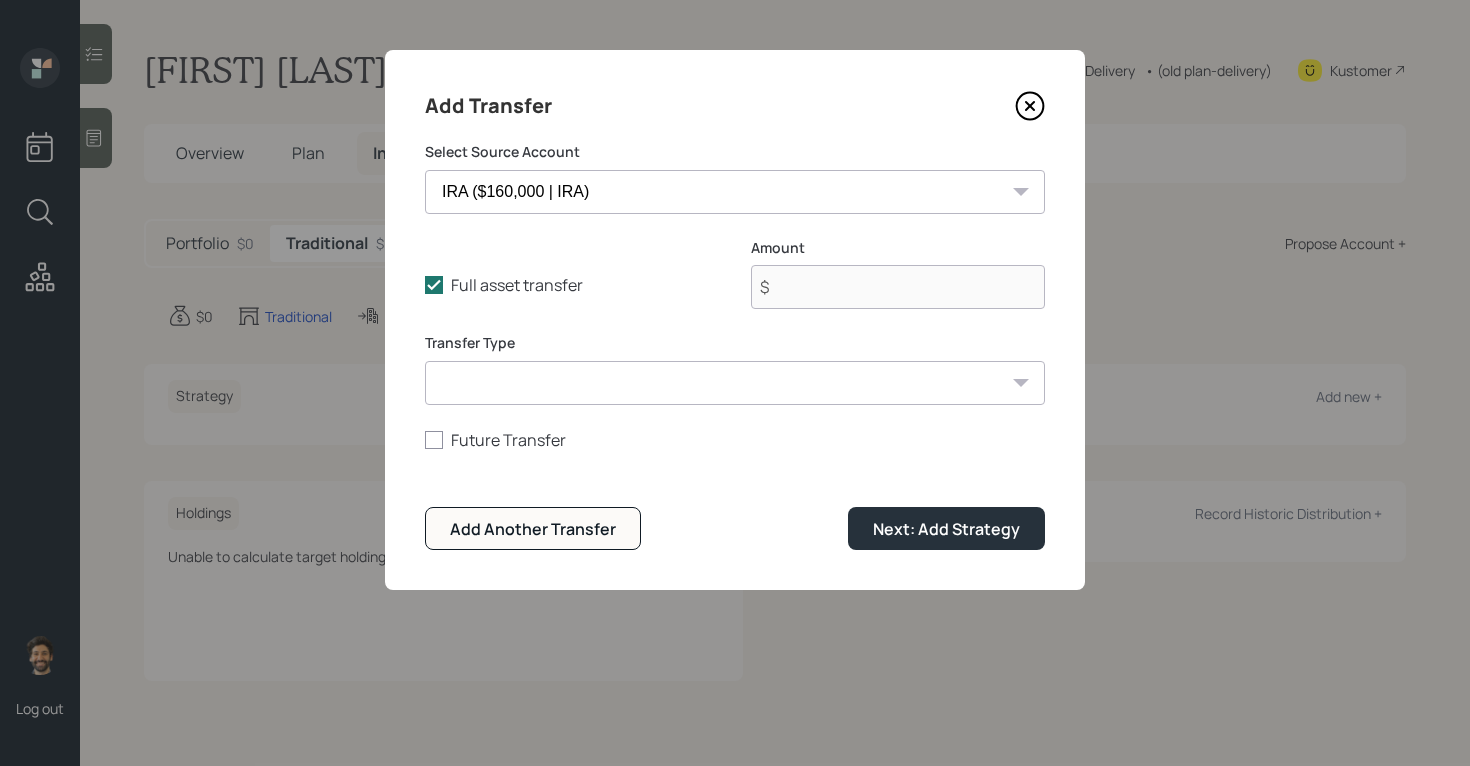 type on "$ 160,000" 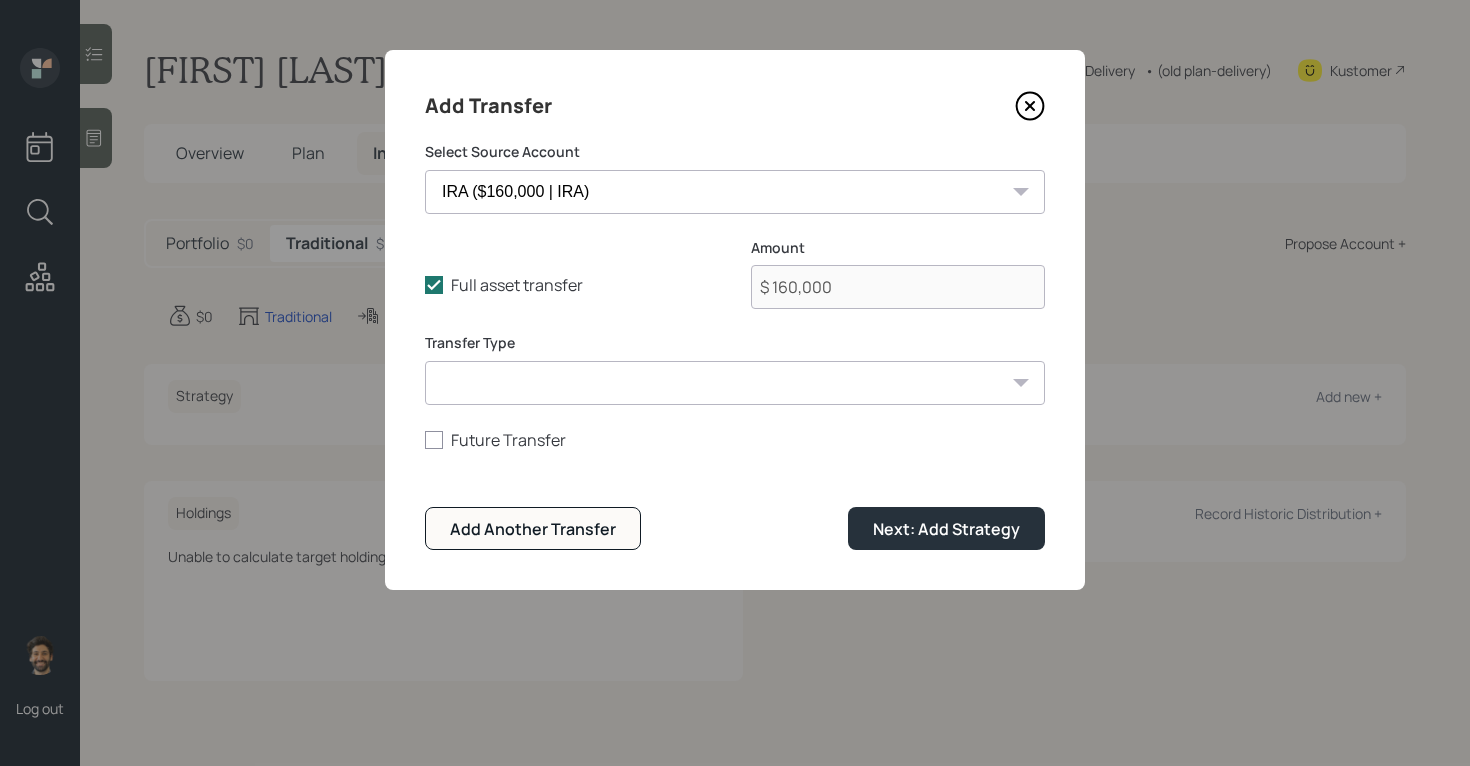click on "ACAT Transfer Non ACAT Transfer Capitalize Rollover Rollover Deposit" at bounding box center [735, 383] 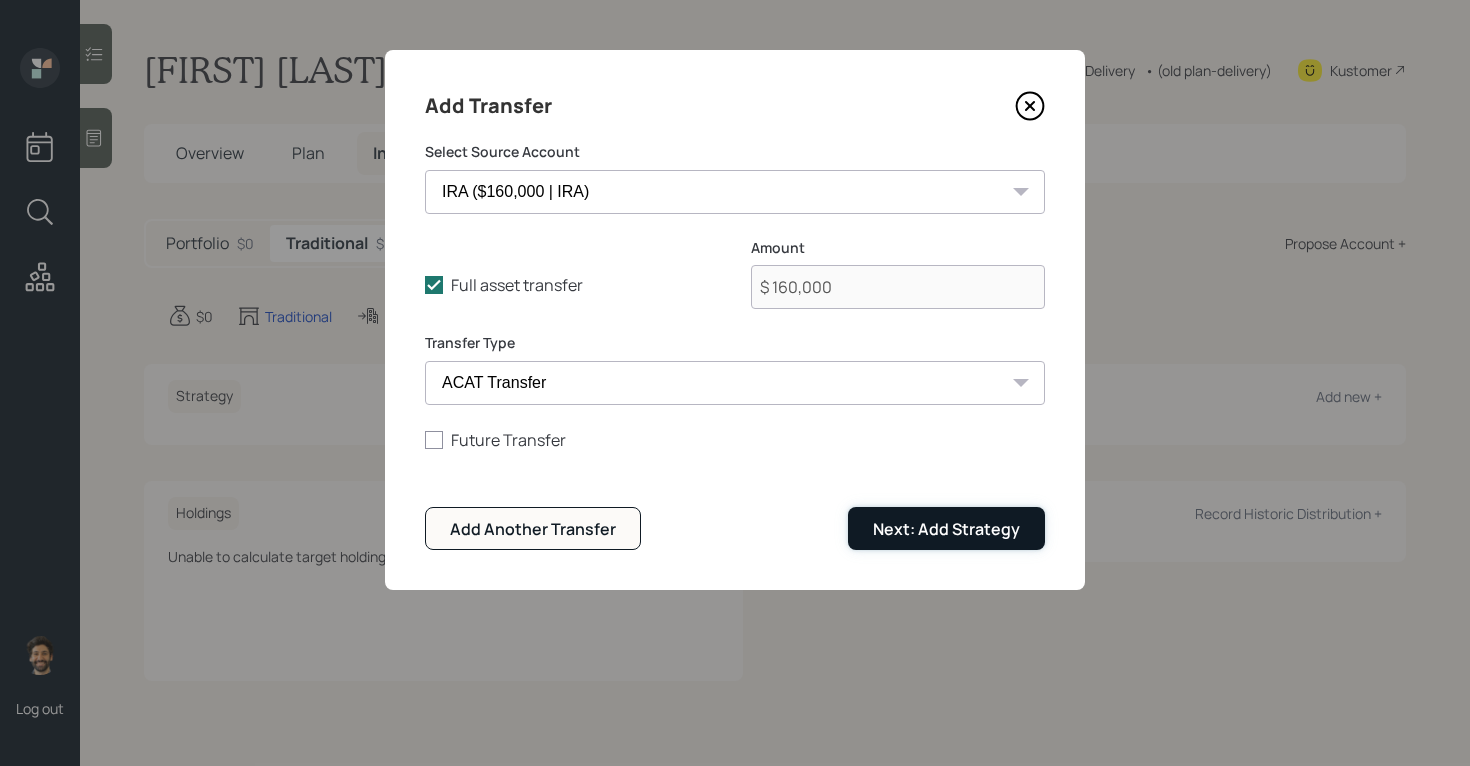 click on "Next: Add Strategy" at bounding box center (946, 529) 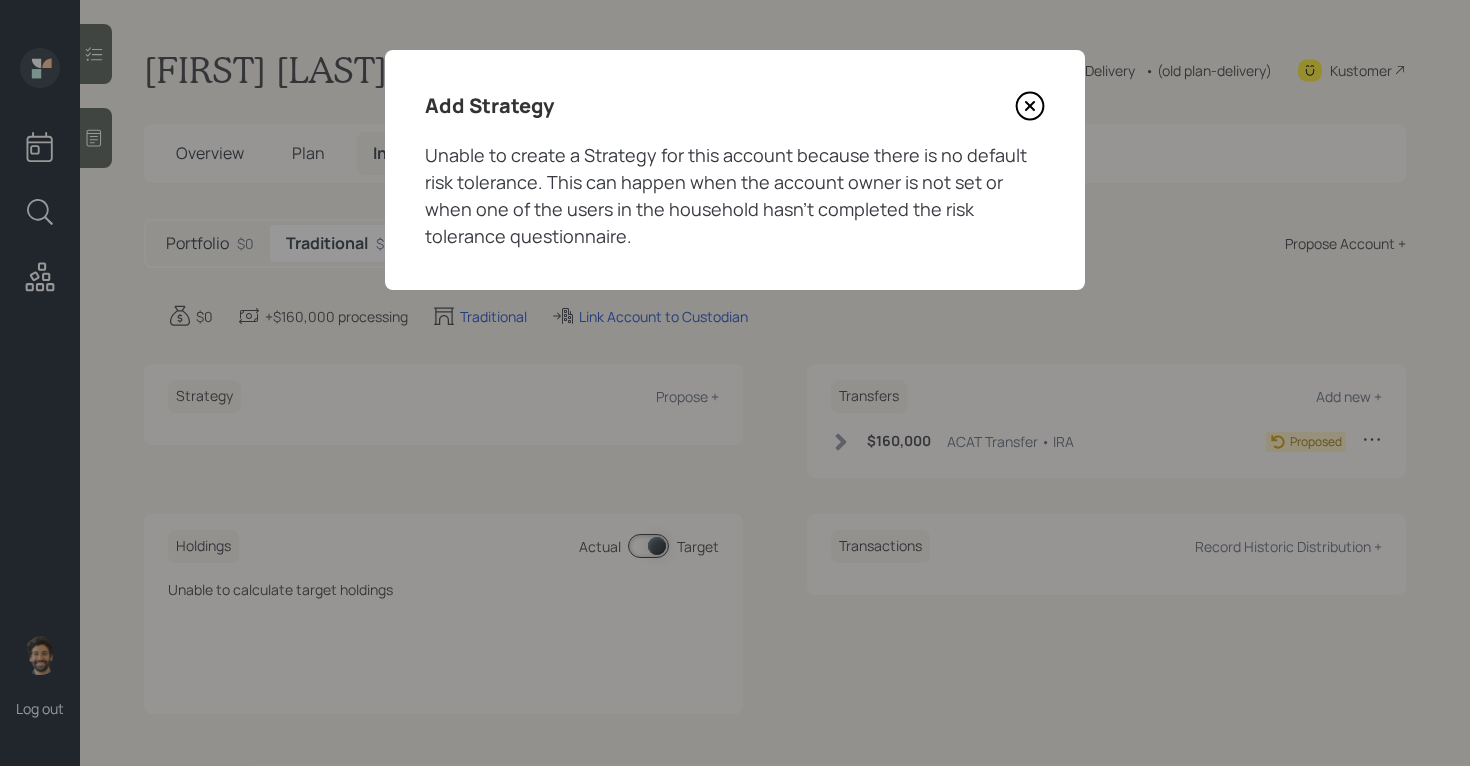 click 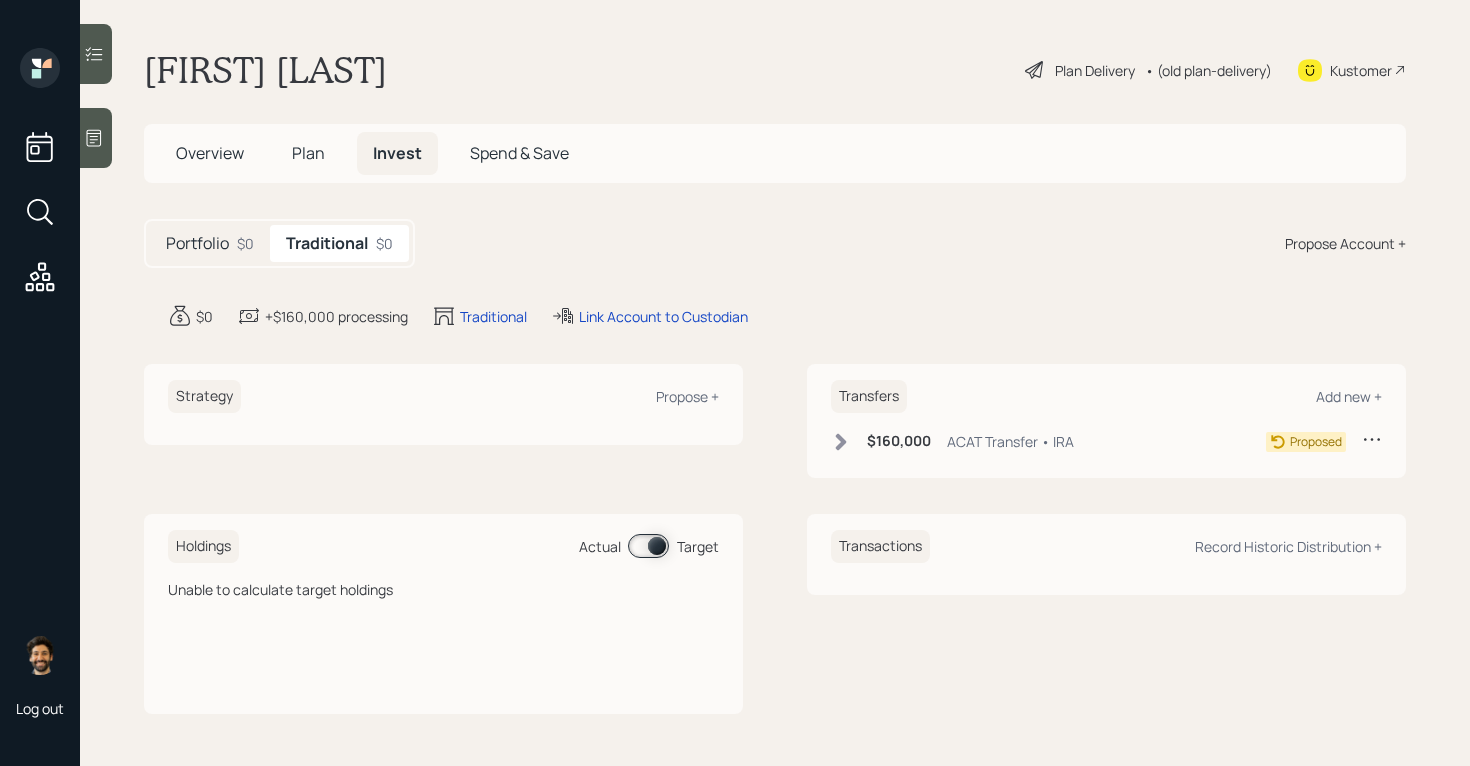 click 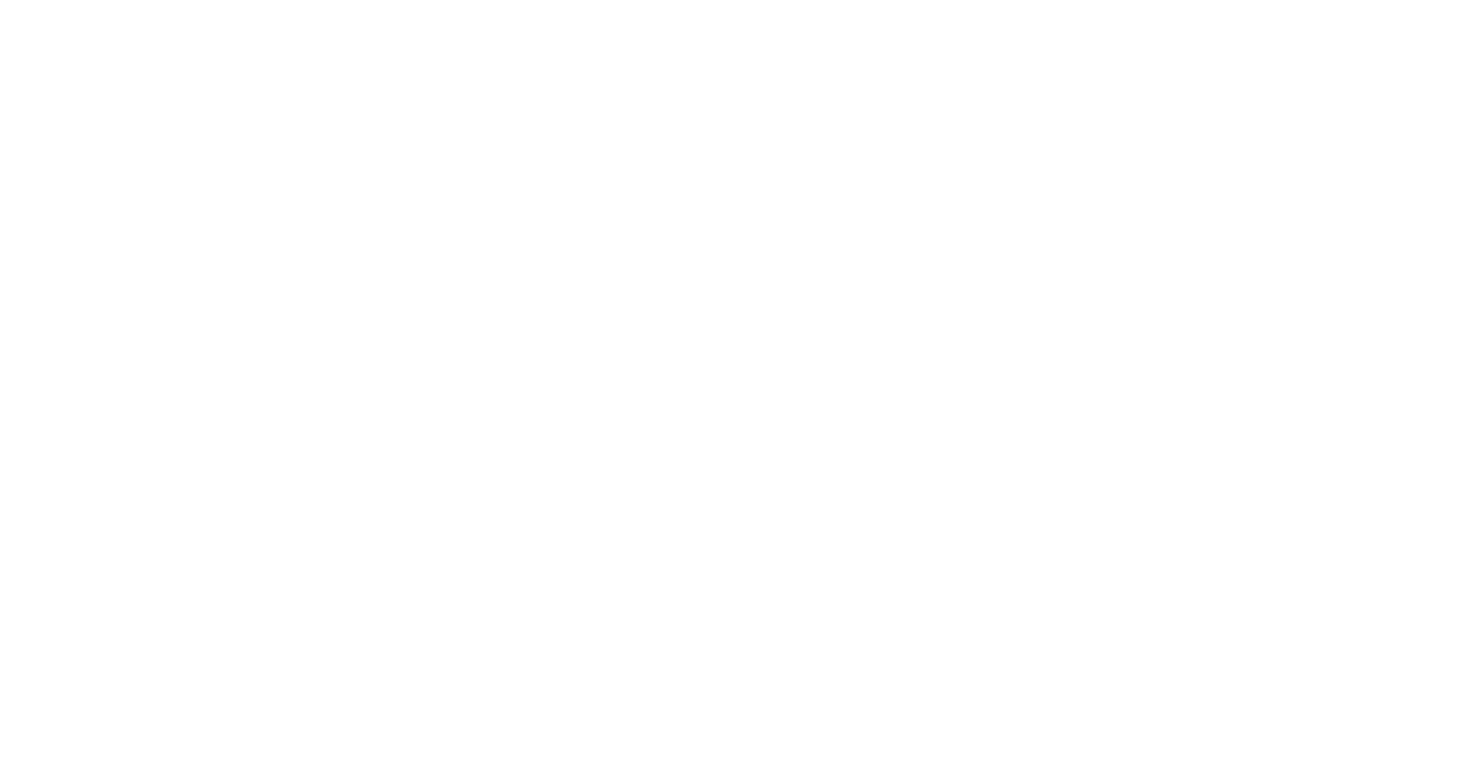 scroll, scrollTop: 0, scrollLeft: 0, axis: both 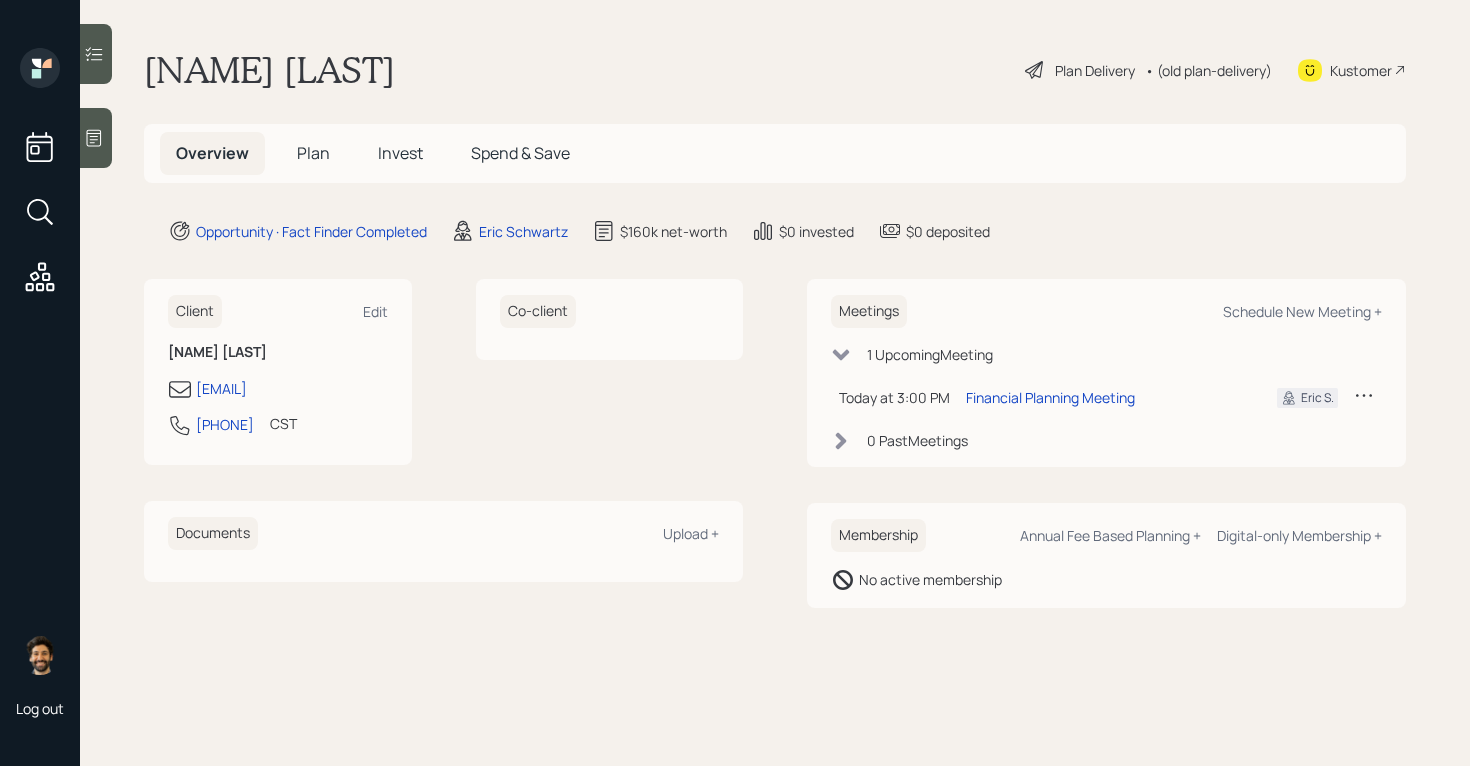 click on "[NAME] [LAST] Plan Delivery • (old plan-delivery) Kustomer Overview Plan Invest Spend & Save Opportunity ·
Fact Finder Completed [NAME] [LAST] [CURRENCY] net-worth [CURRENCY] invested [CURRENCY] deposited Client Edit [NAME] [LAST] [EMAIL] [PHONE] CST Currently [TIME] Co-client Documents Upload + Meetings Schedule New Meeting + 1   Upcoming  Meeting Today at [TIME] [DAY], [MONTH] [NUMBER], [YEAR] [TIME] [TIMEZONE] Financial Planning Meeting [NAME] [LAST] 0   Past  Meeting s Membership Annual Fee Based Planning + Digital-only Membership + No active membership" at bounding box center (775, 383) 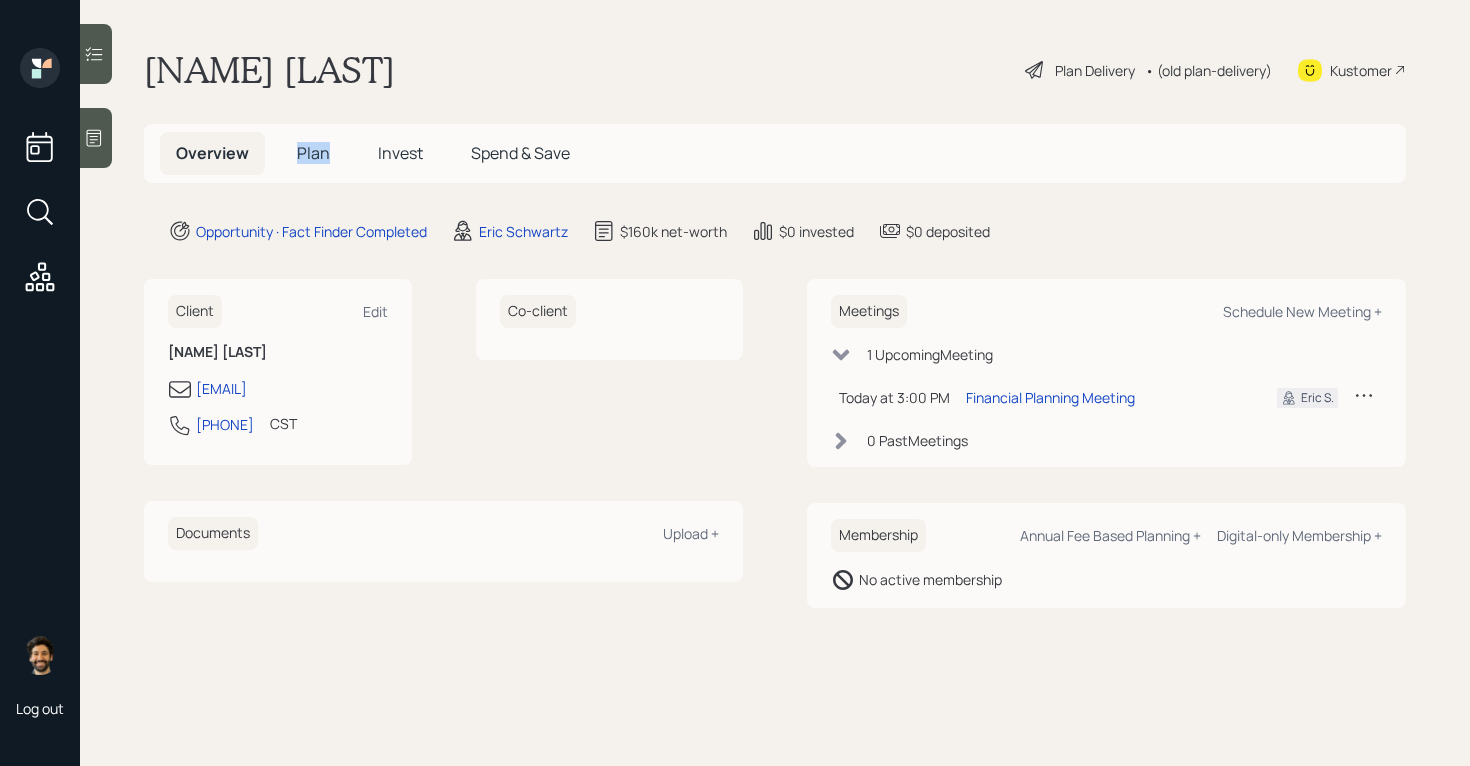 click on "[NAME] [LAST] Plan Delivery • (old plan-delivery) Kustomer Overview Plan Invest Spend & Save Opportunity ·
Fact Finder Completed [NAME] [LAST] [CURRENCY] net-worth [CURRENCY] invested [CURRENCY] deposited Client Edit [NAME] [LAST] [EMAIL] [PHONE] CST Currently [TIME] Co-client Documents Upload + Meetings Schedule New Meeting + 1   Upcoming  Meeting Today at [TIME] [DAY], [MONTH] [NUMBER], [YEAR] [TIME] [TIMEZONE] Financial Planning Meeting [NAME] [LAST] 0   Past  Meeting s Membership Annual Fee Based Planning + Digital-only Membership + No active membership" at bounding box center (775, 383) 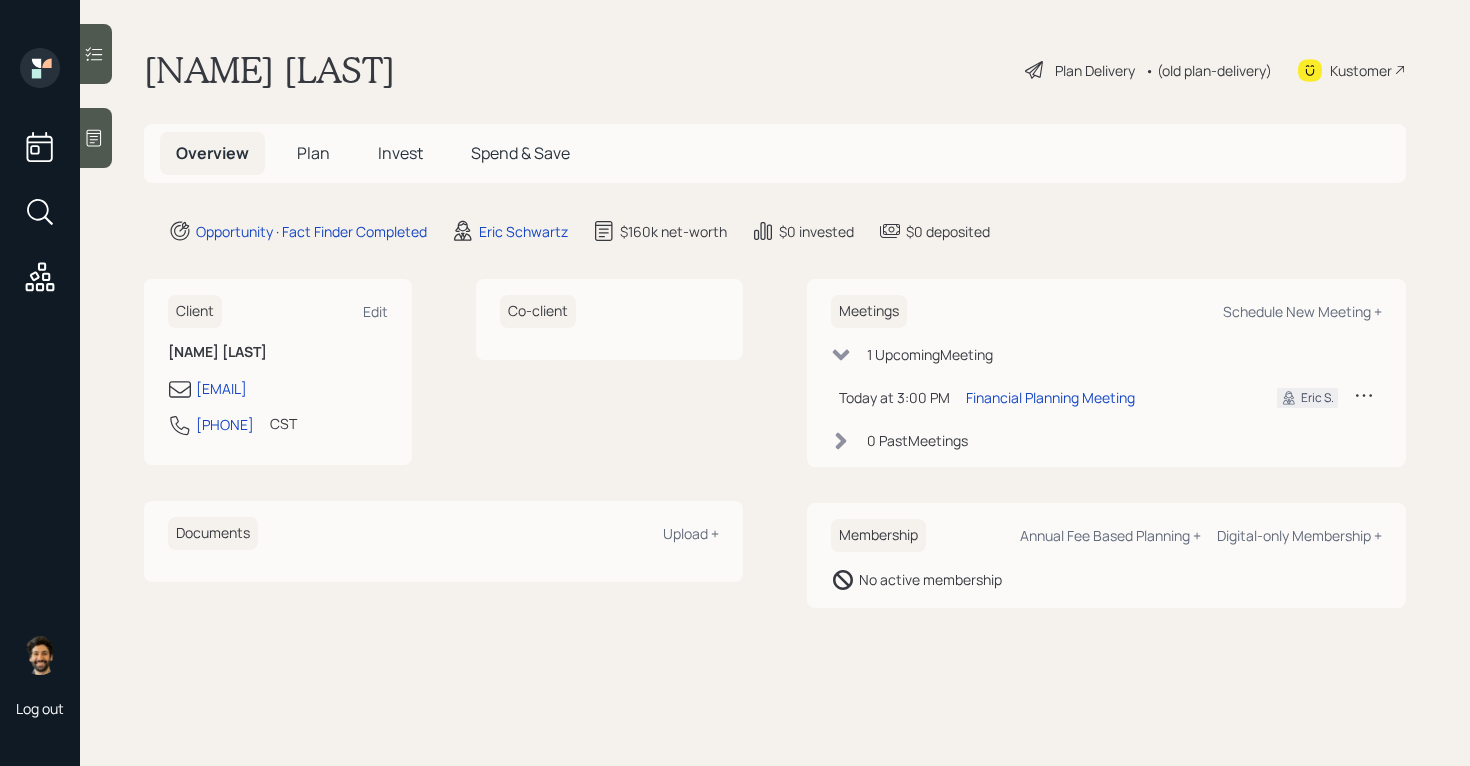 click on "[NAME] [LAST] Plan Delivery • (old plan-delivery) Kustomer Overview Plan Invest Spend & Save Opportunity ·
Fact Finder Completed [NAME] [LAST] [CURRENCY] net-worth [CURRENCY] invested [CURRENCY] deposited Client Edit [NAME] [LAST] [EMAIL] [PHONE] CST Currently [TIME] Co-client Documents Upload + Meetings Schedule New Meeting + 1   Upcoming  Meeting Today at [TIME] [DAY], [MONTH] [NUMBER], [YEAR] [TIME] [TIMEZONE] Financial Planning Meeting [NAME] [LAST] 0   Past  Meeting s Membership Annual Fee Based Planning + Digital-only Membership + No active membership" at bounding box center (775, 383) 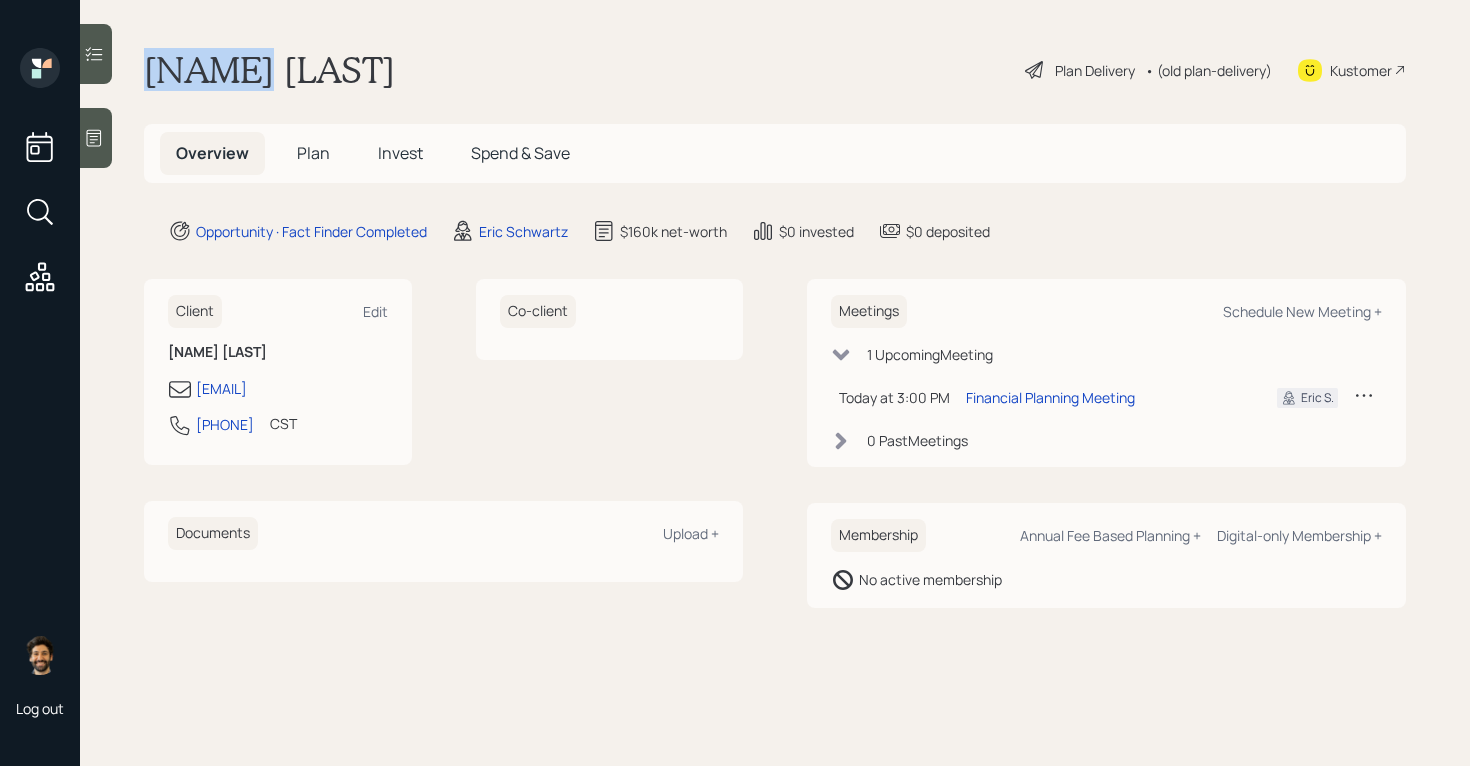 click on "[NAME] [LAST] Plan Delivery • (old plan-delivery) Kustomer Overview Plan Invest Spend & Save Opportunity ·
Fact Finder Completed [NAME] [LAST] [CURRENCY] net-worth [CURRENCY] invested [CURRENCY] deposited Client Edit [NAME] [LAST] [EMAIL] [PHONE] CST Currently [TIME] Co-client Documents Upload + Meetings Schedule New Meeting + 1   Upcoming  Meeting Today at [TIME] [DAY], [MONTH] [NUMBER], [YEAR] [TIME] [TIMEZONE] Financial Planning Meeting [NAME] [LAST] 0   Past  Meeting s Membership Annual Fee Based Planning + Digital-only Membership + No active membership" at bounding box center (775, 383) 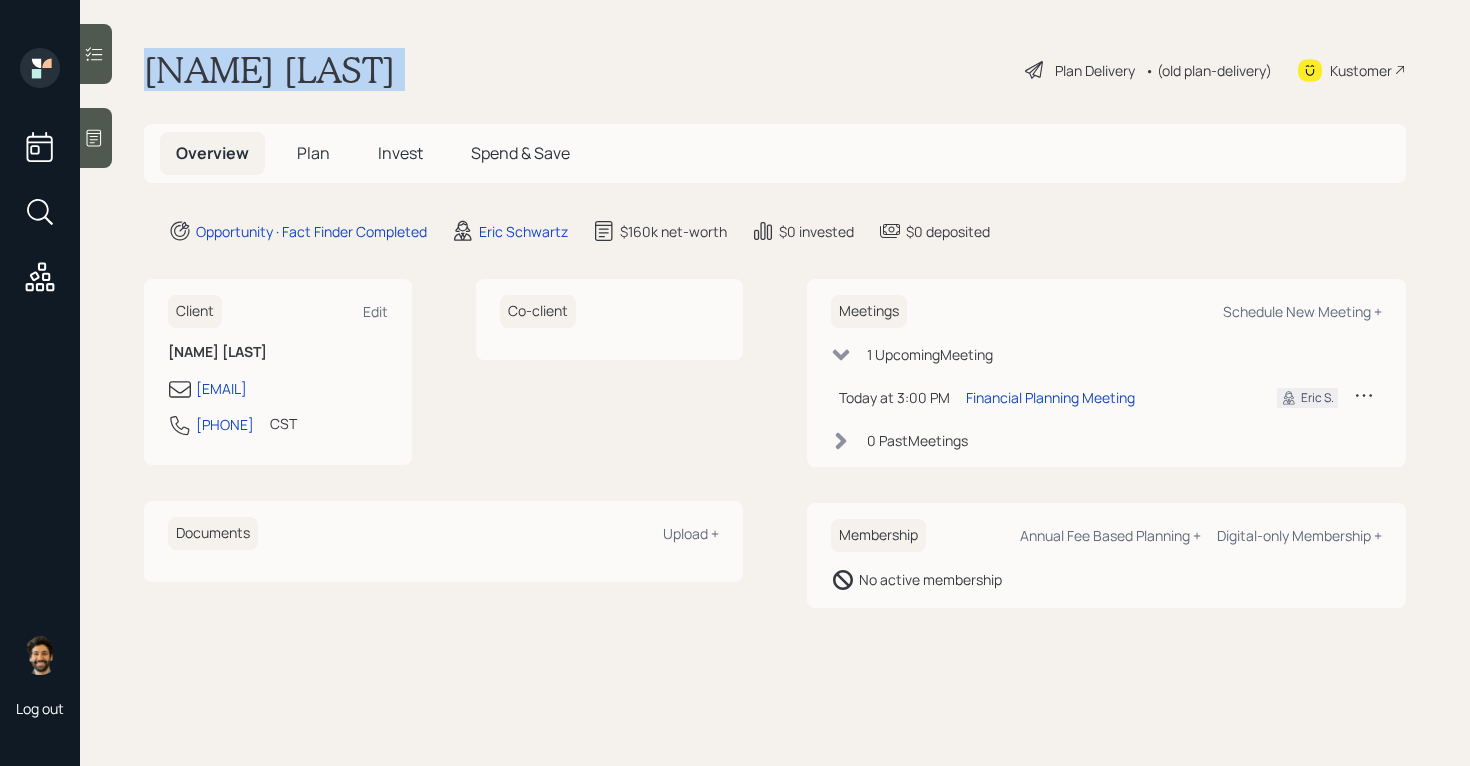 click on "[NAME] [LAST] Plan Delivery • (old plan-delivery) Kustomer Overview Plan Invest Spend & Save Opportunity ·
Fact Finder Completed [NAME] [LAST] [CURRENCY] net-worth [CURRENCY] invested [CURRENCY] deposited Client Edit [NAME] [LAST] [EMAIL] [PHONE] CST Currently [TIME] Co-client Documents Upload + Meetings Schedule New Meeting + 1   Upcoming  Meeting Today at [TIME] [DAY], [MONTH] [NUMBER], [YEAR] [TIME] [TIMEZONE] Financial Planning Meeting [NAME] [LAST] 0   Past  Meeting s Membership Annual Fee Based Planning + Digital-only Membership + No active membership" at bounding box center (775, 383) 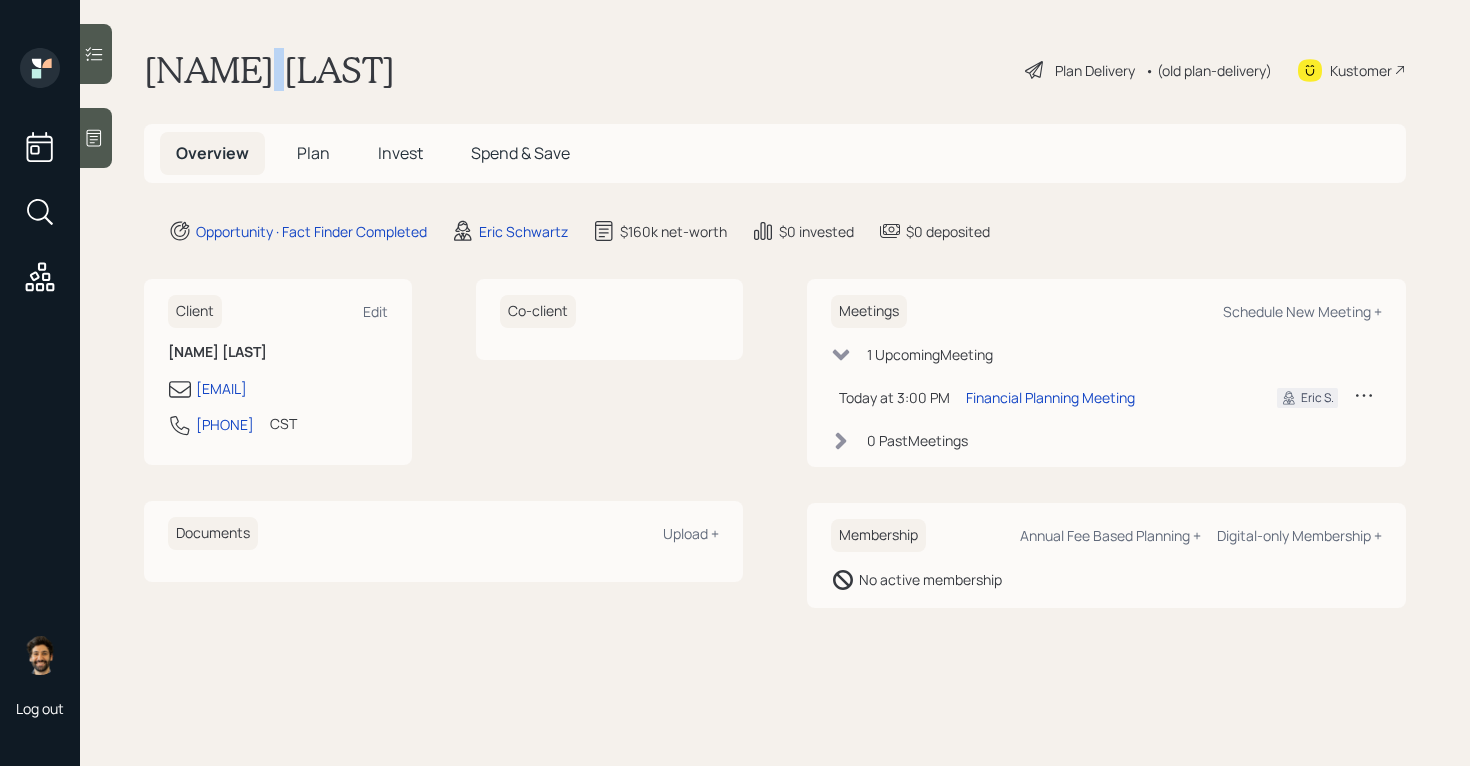 click on "[NAME] [LAST]" at bounding box center (269, 70) 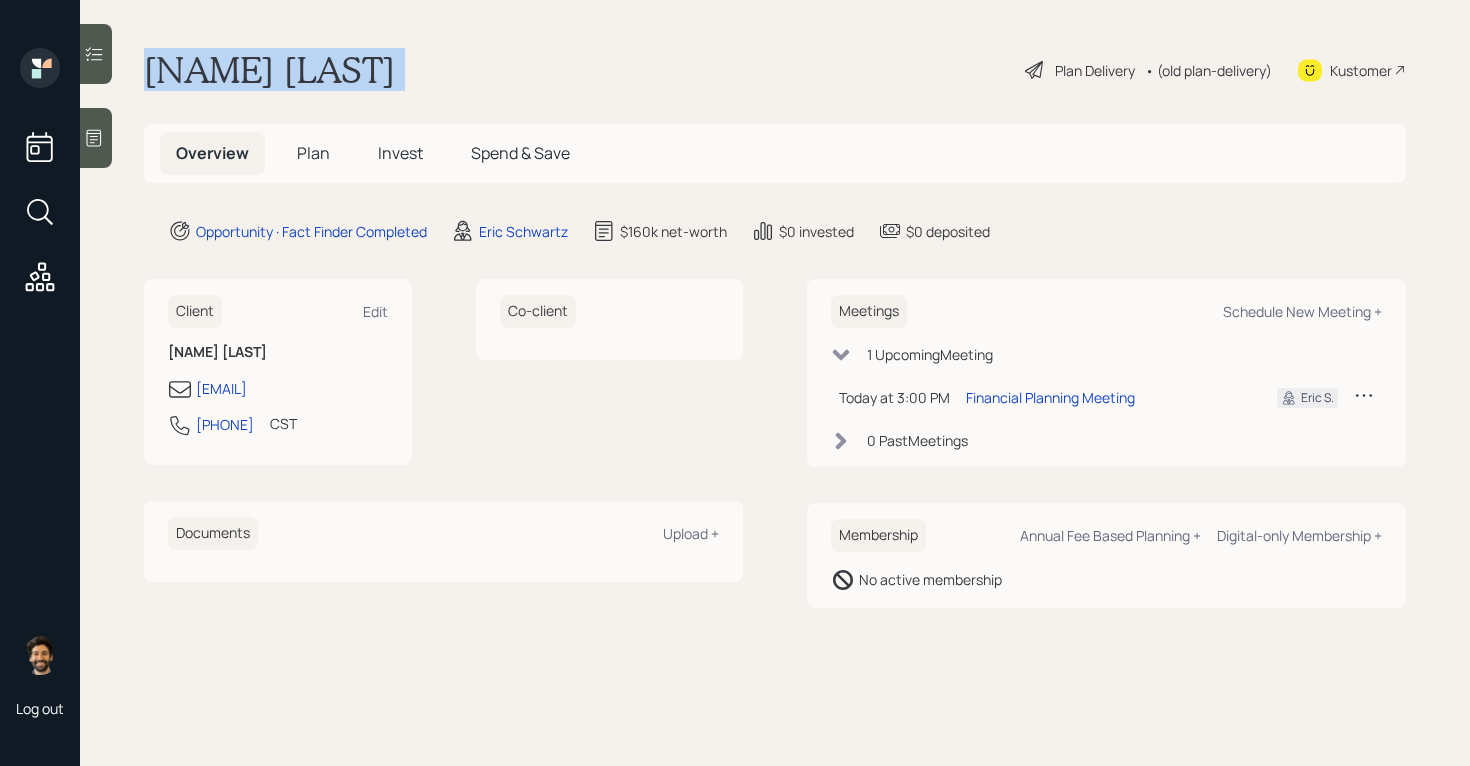 click on "[NAME] [LAST]" at bounding box center (269, 70) 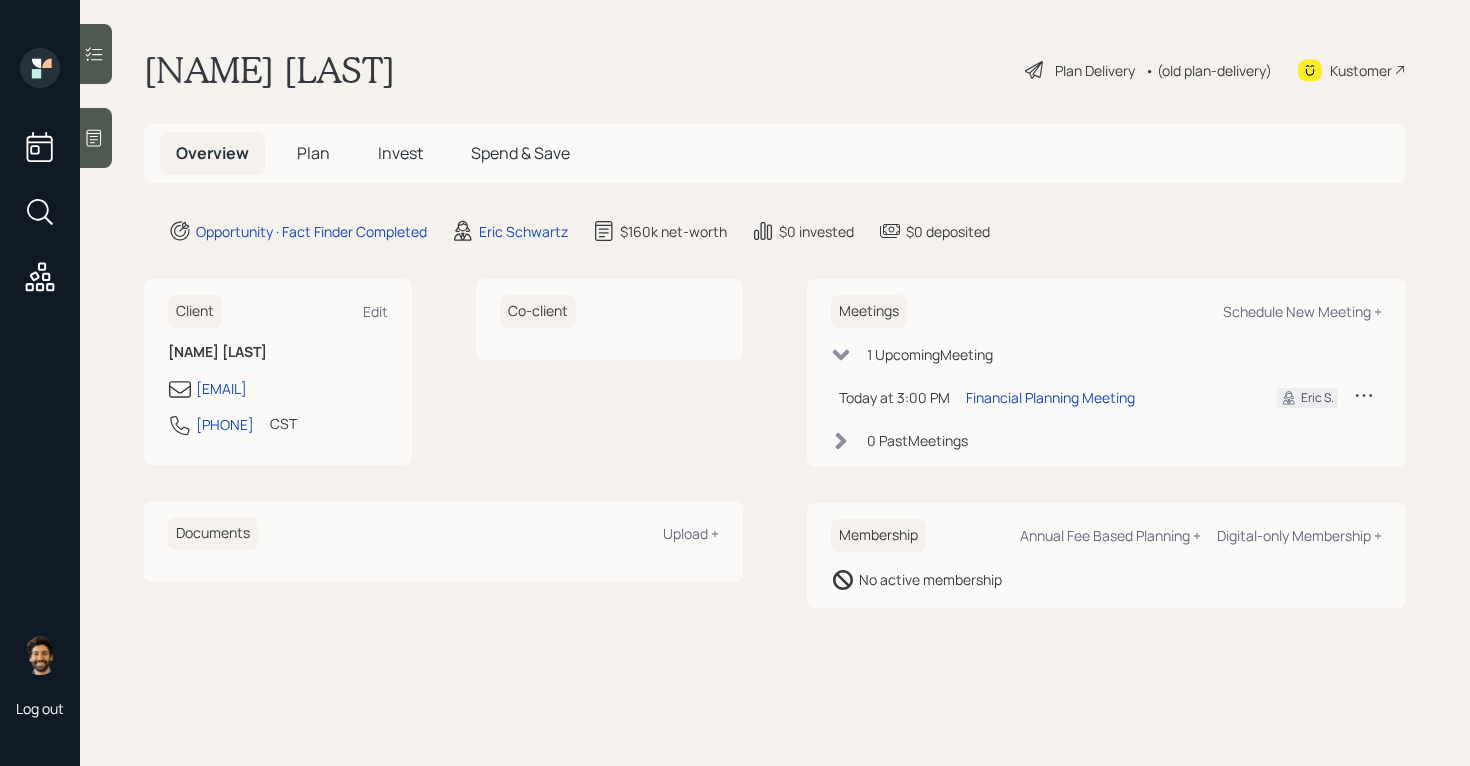 click on "Plan" at bounding box center [313, 153] 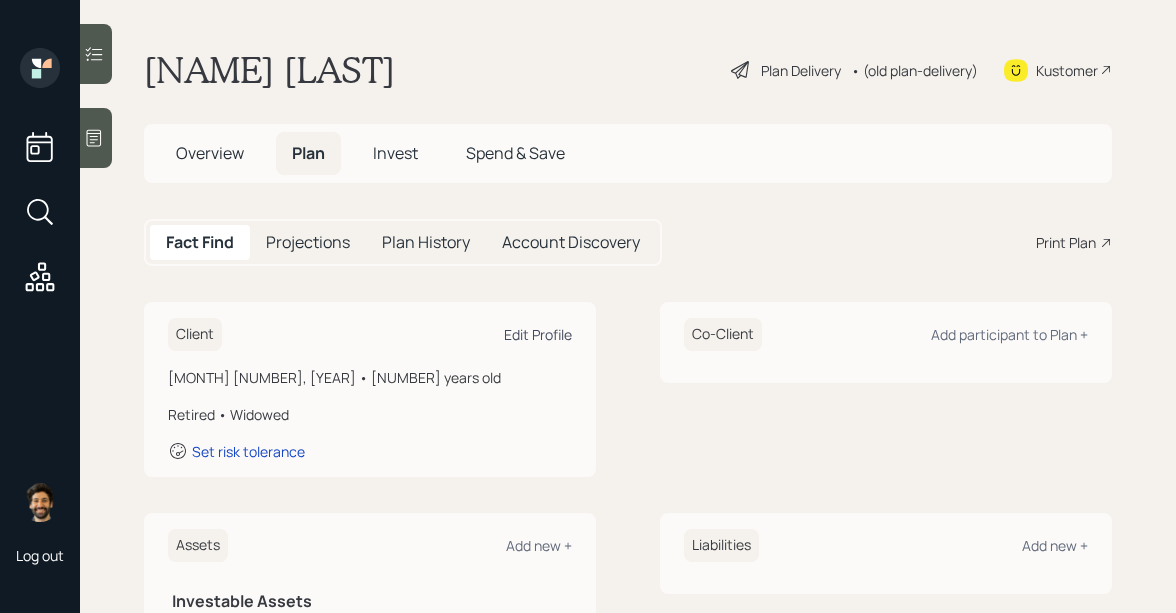click on "Edit Profile" at bounding box center (538, 334) 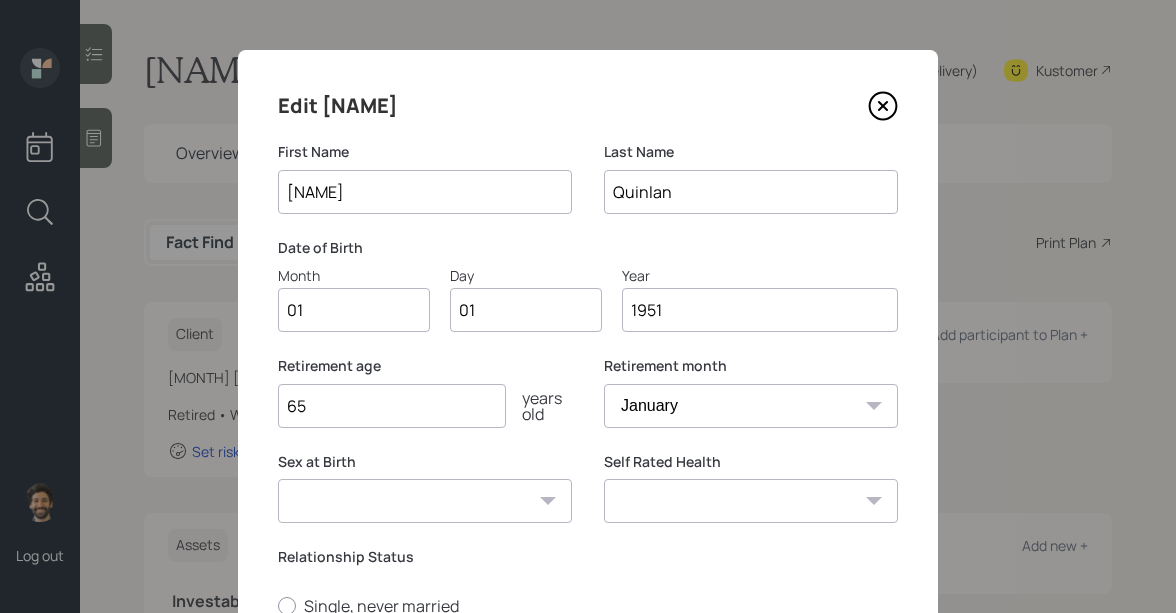 click on "01" at bounding box center (354, 310) 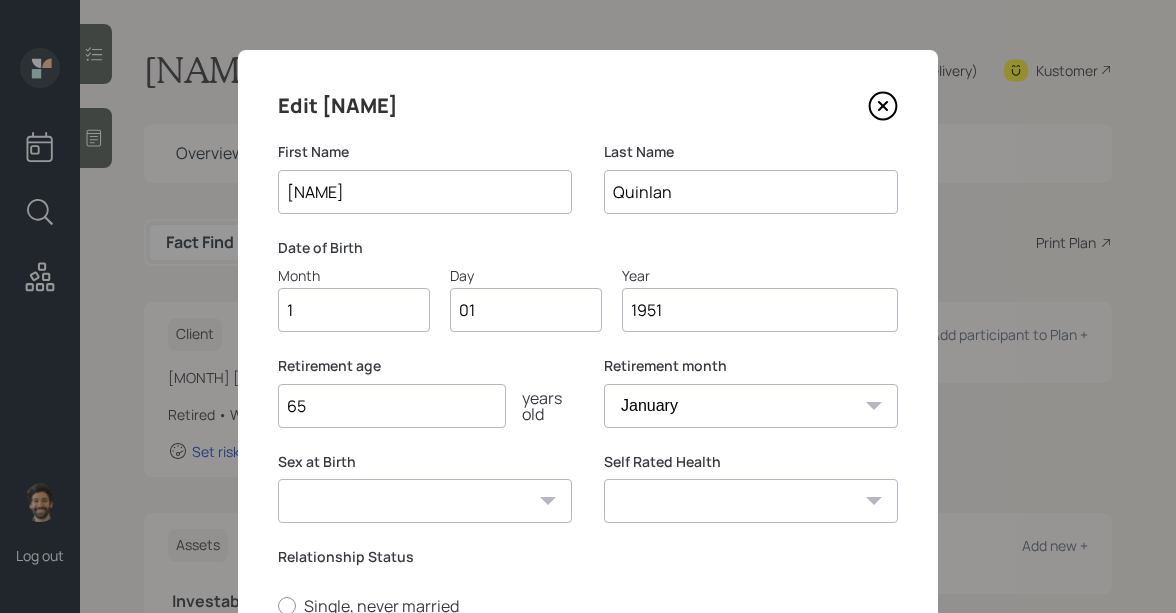 type on "10" 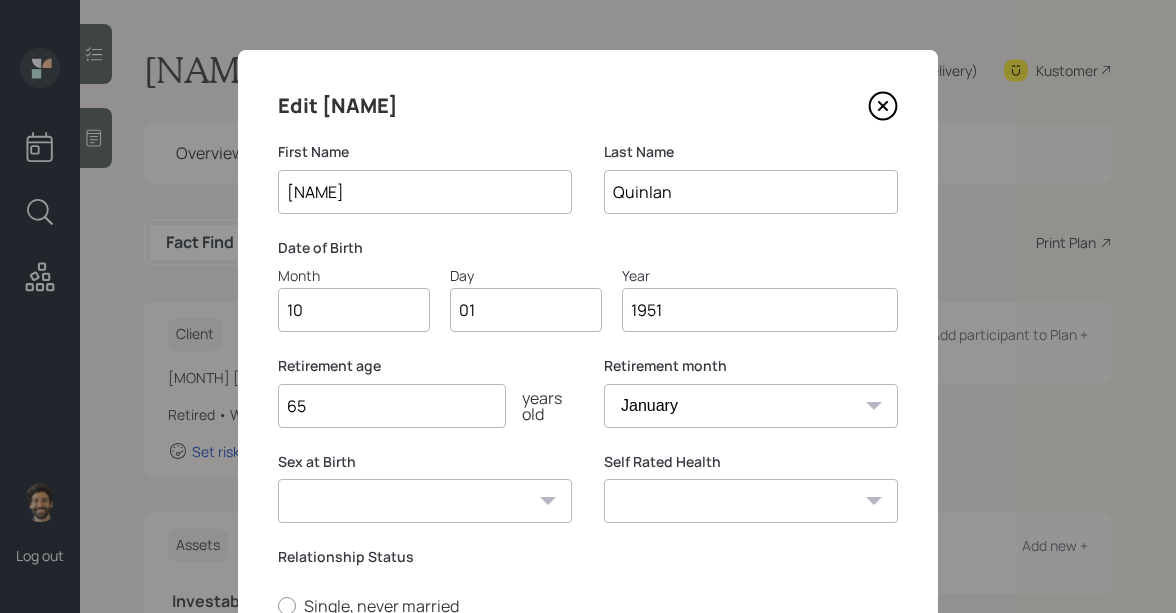 type on "0" 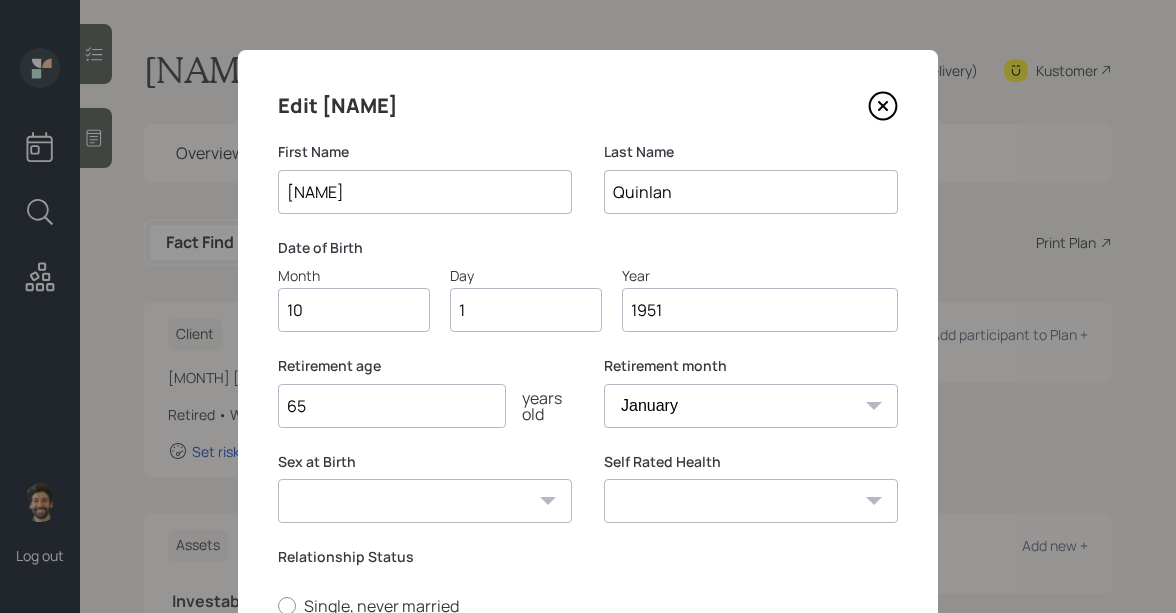 type on "15" 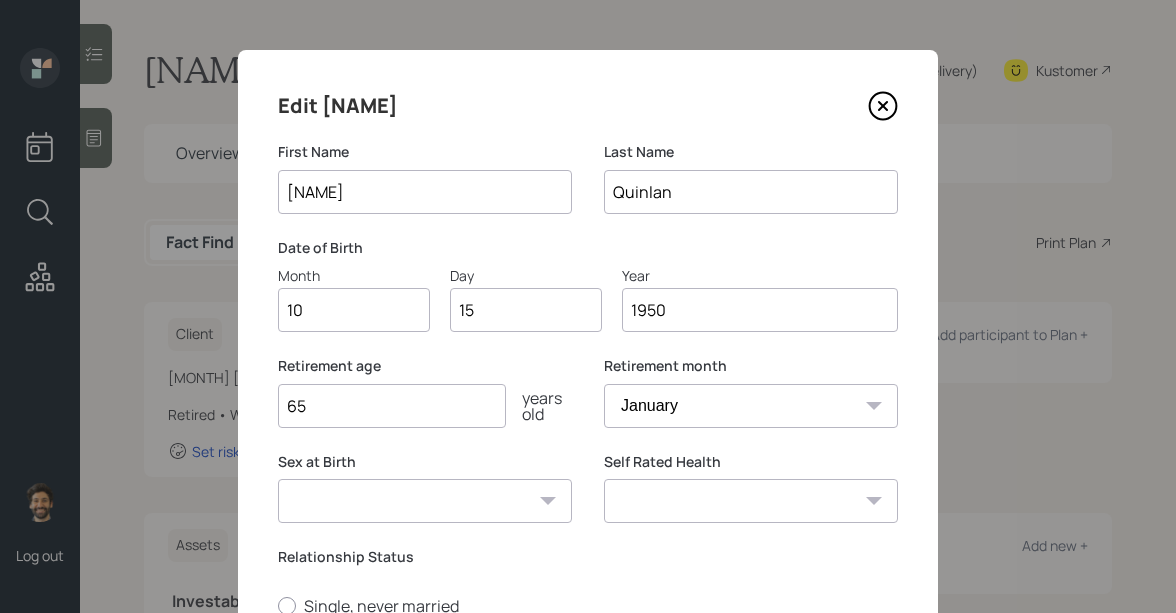 scroll, scrollTop: 314, scrollLeft: 0, axis: vertical 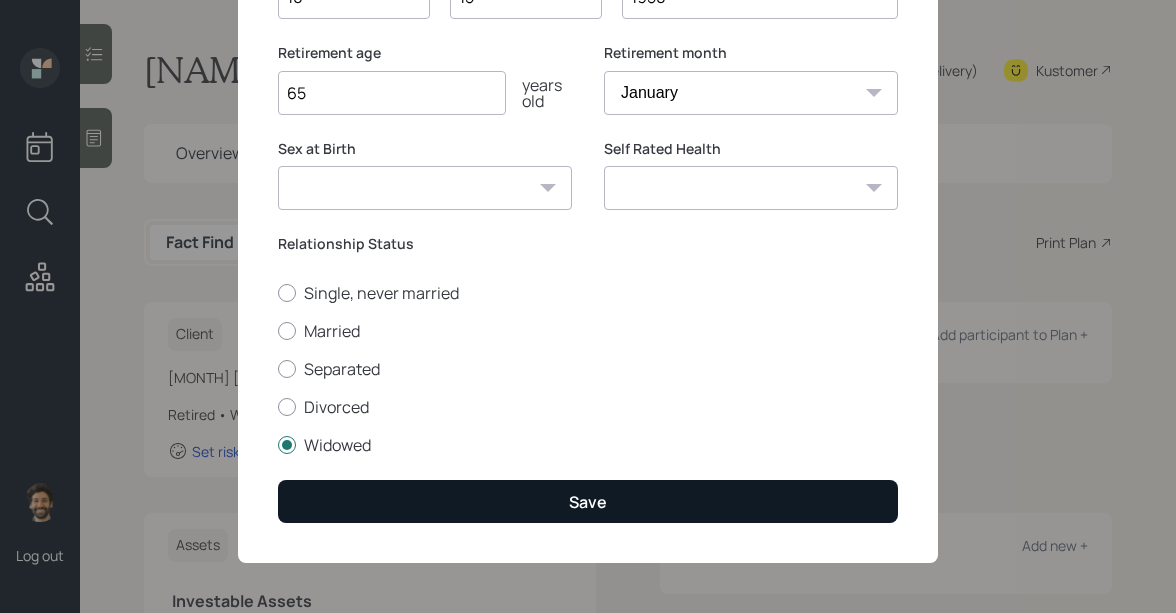 type on "1950" 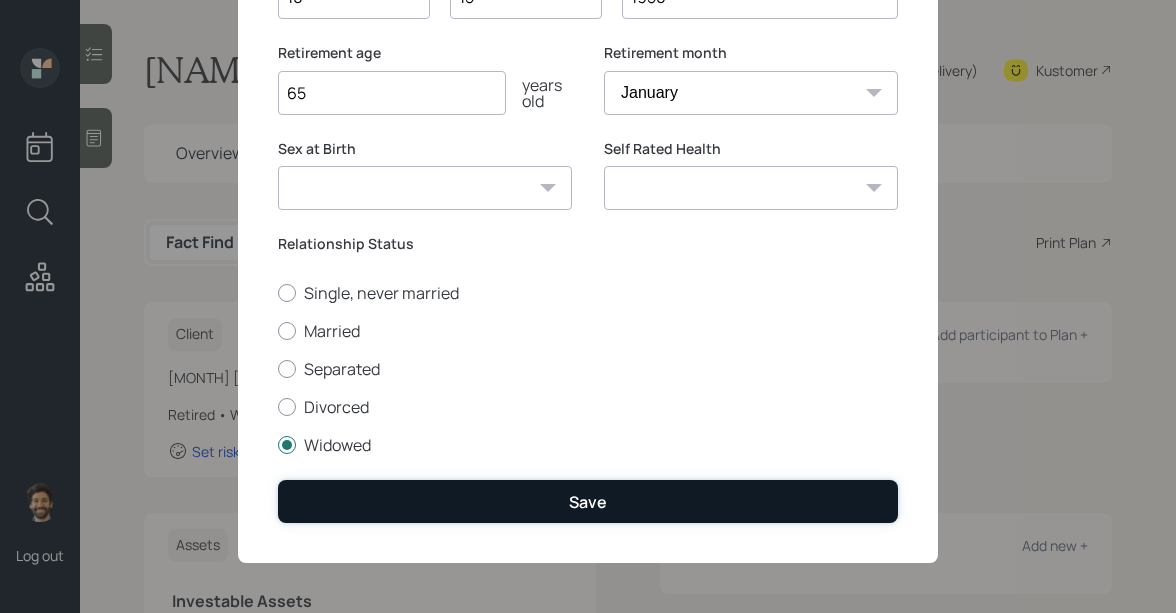 click on "Save" at bounding box center (588, 501) 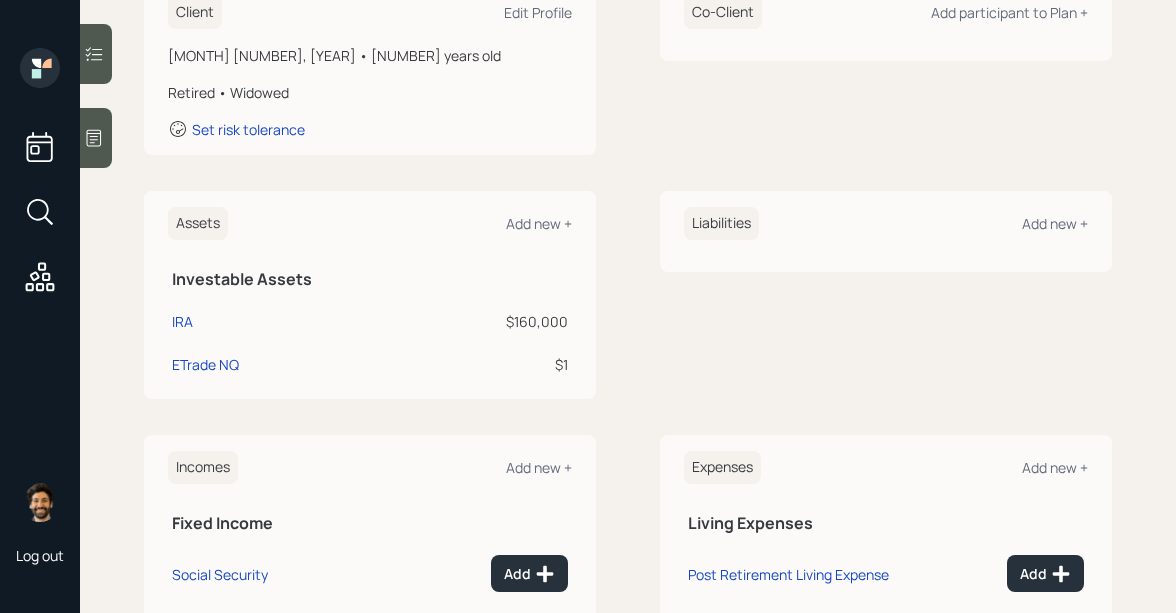 scroll, scrollTop: 531, scrollLeft: 0, axis: vertical 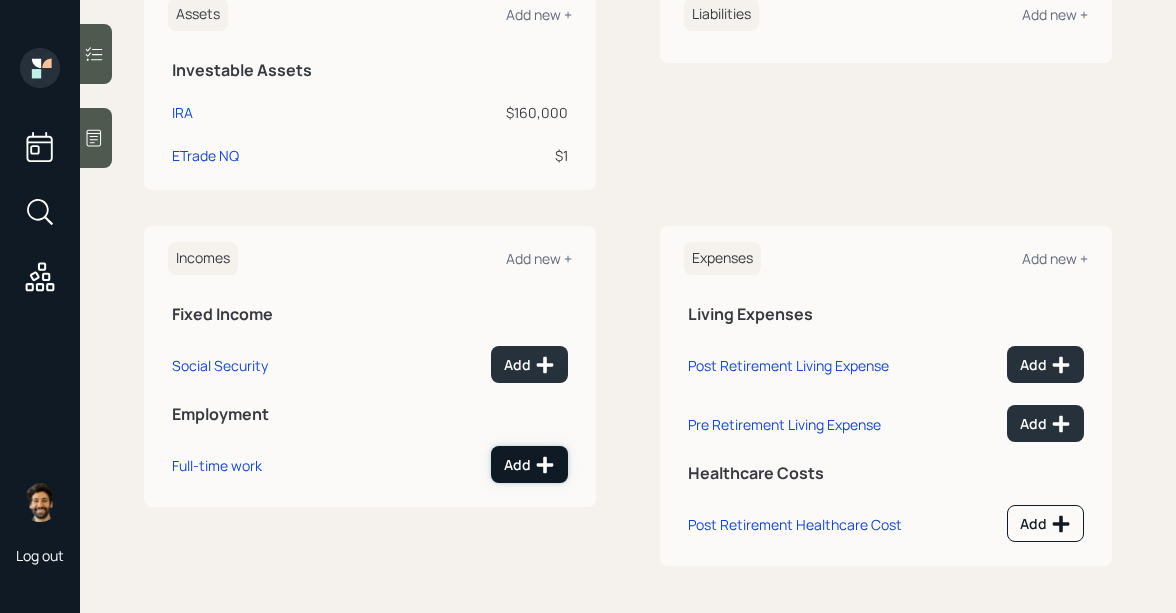 click on "Add" at bounding box center (529, 465) 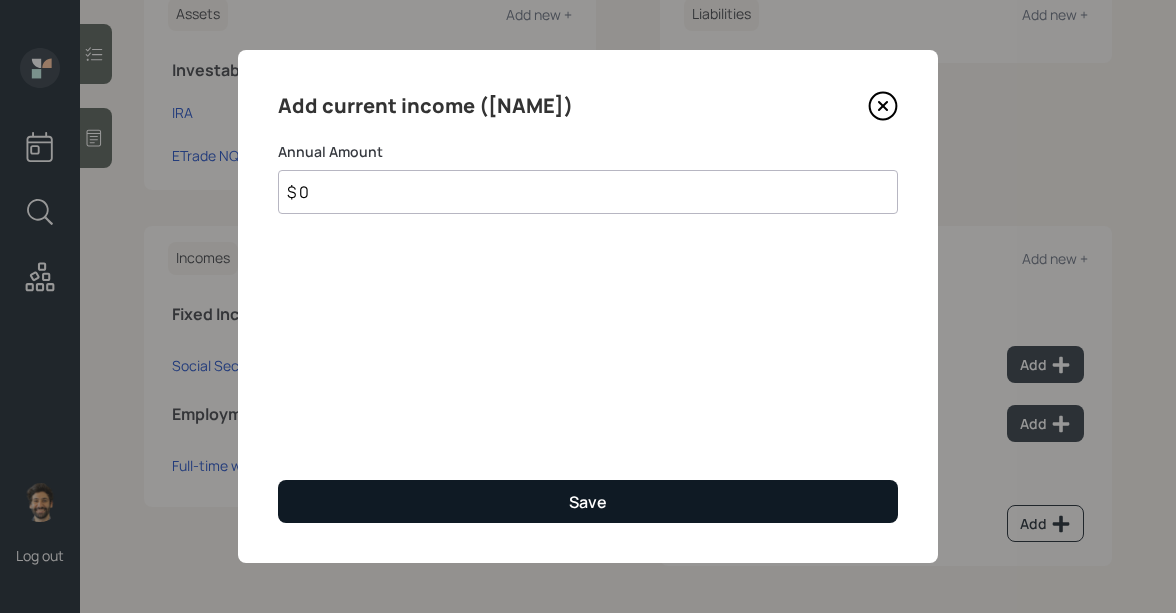 type on "$ 0" 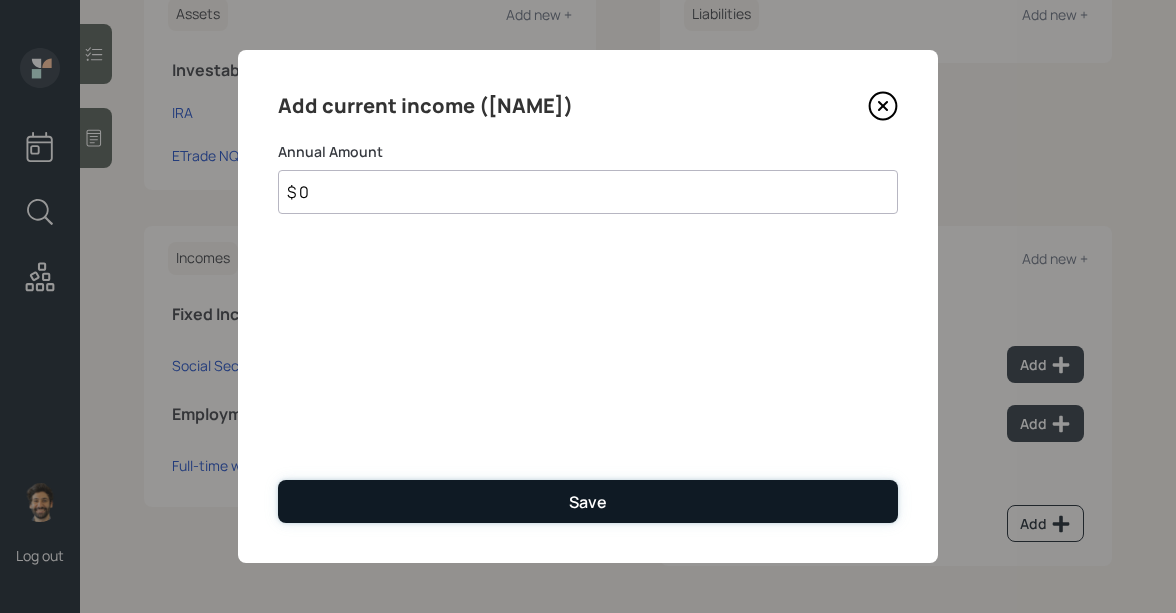 click on "Save" at bounding box center [588, 501] 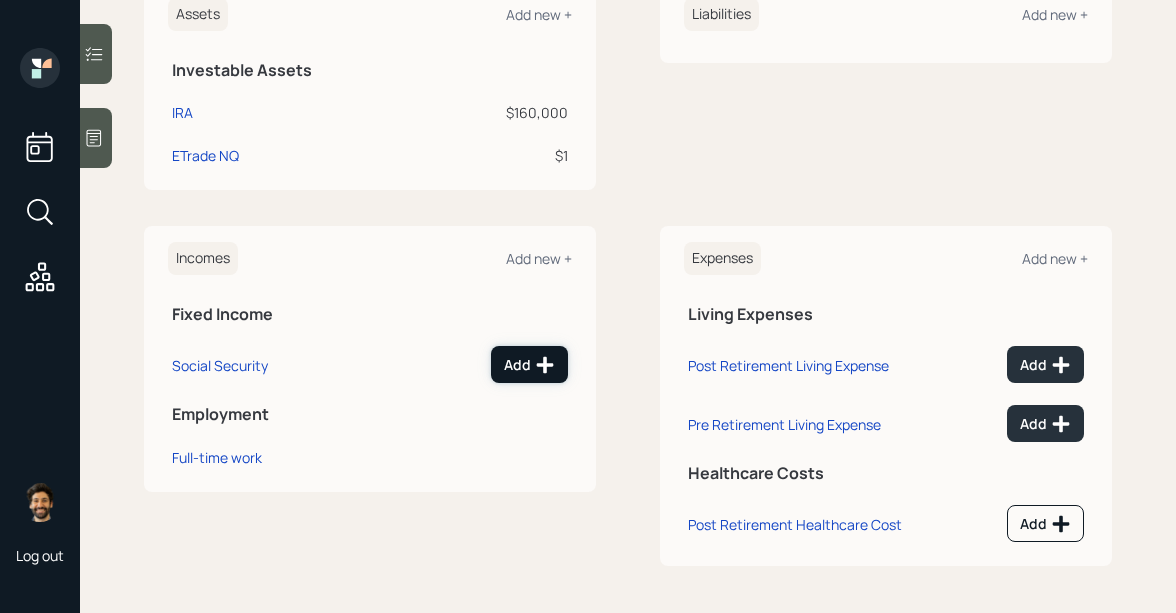 click on "Add" at bounding box center [529, 365] 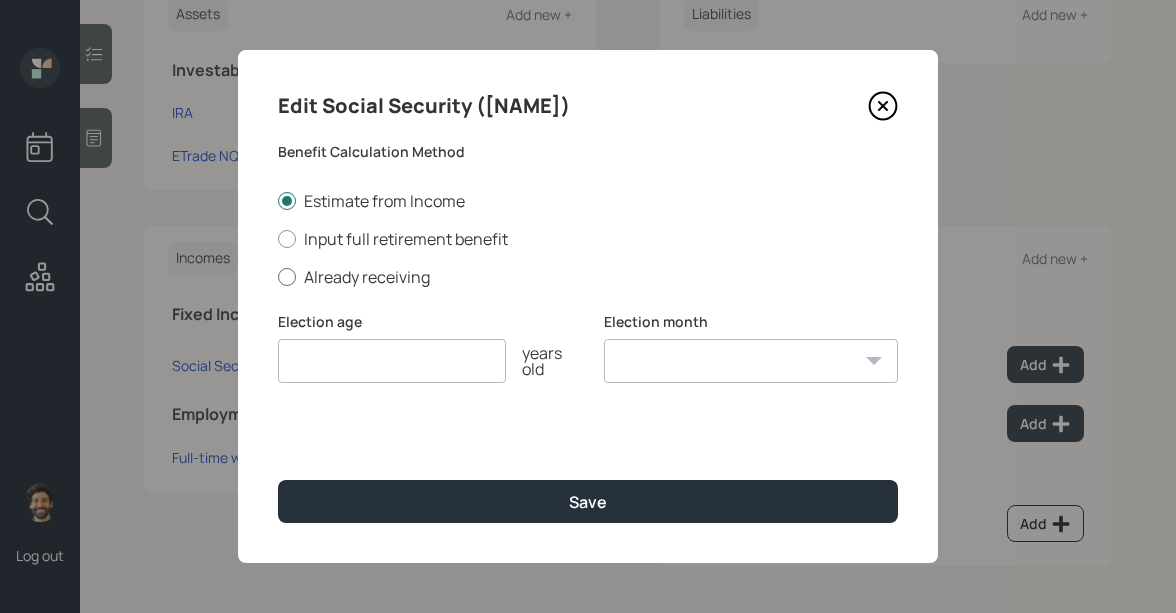 click on "Already receiving" at bounding box center (588, 277) 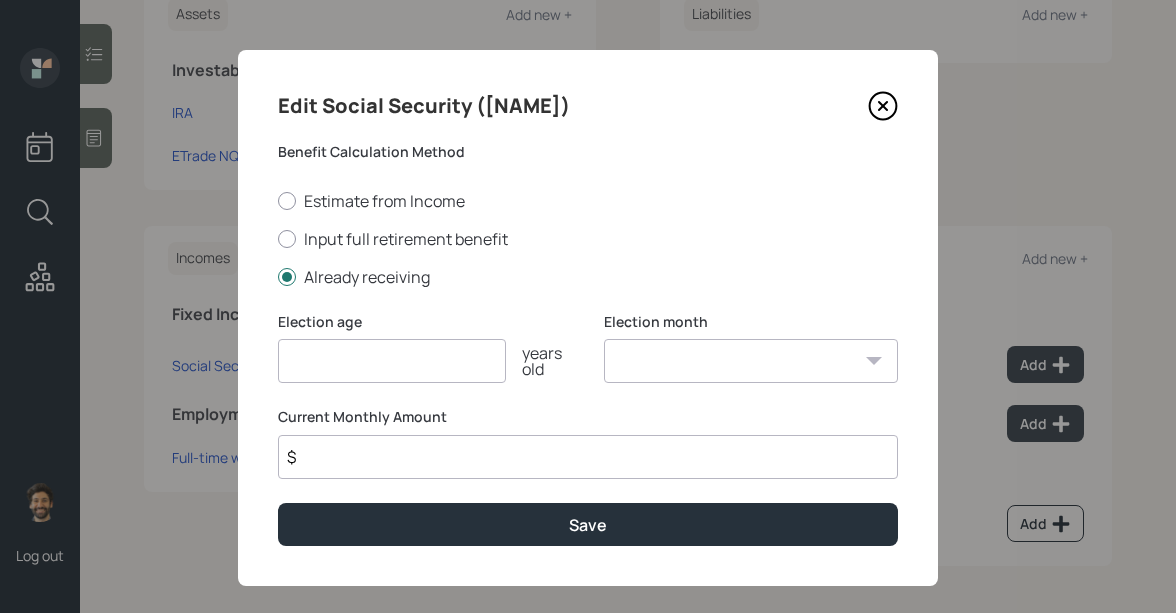 click on "$" at bounding box center (588, 457) 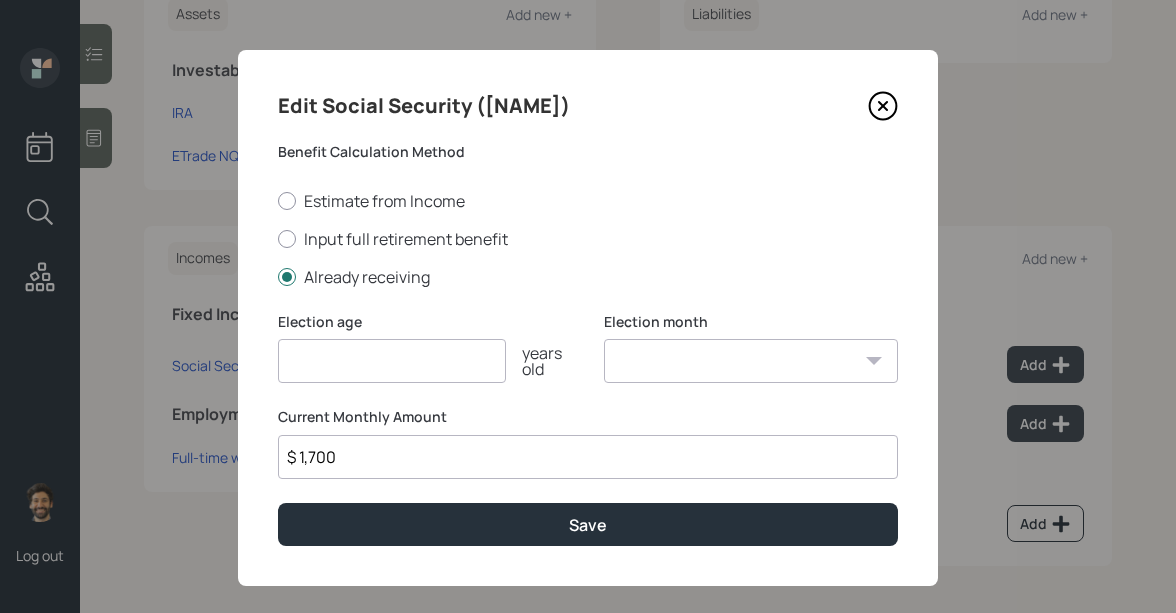 type on "$ 1,700" 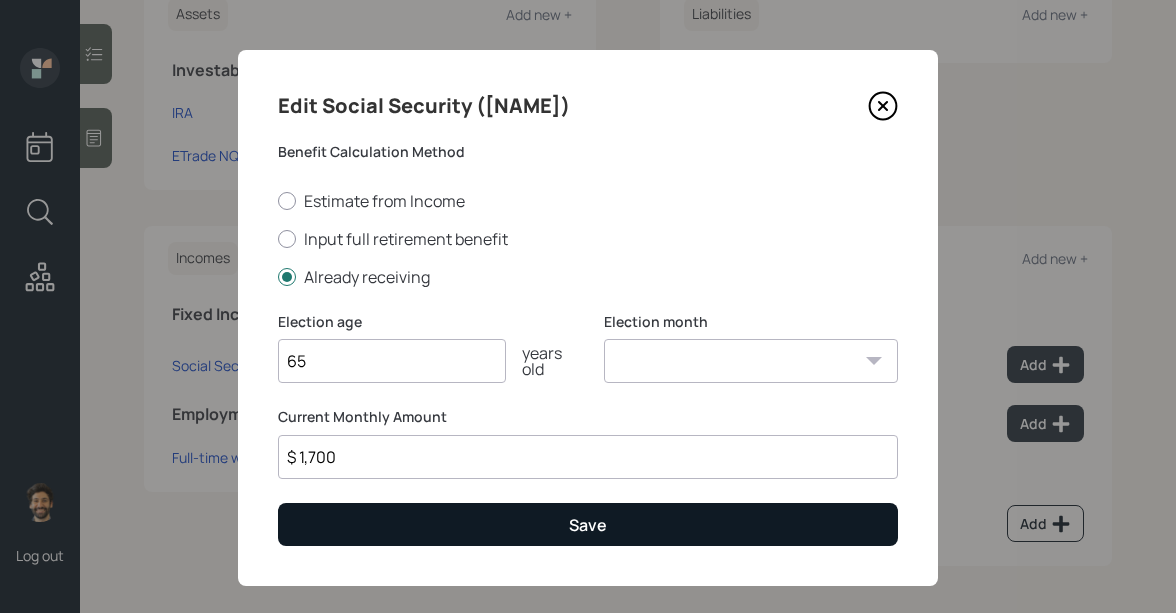type on "65" 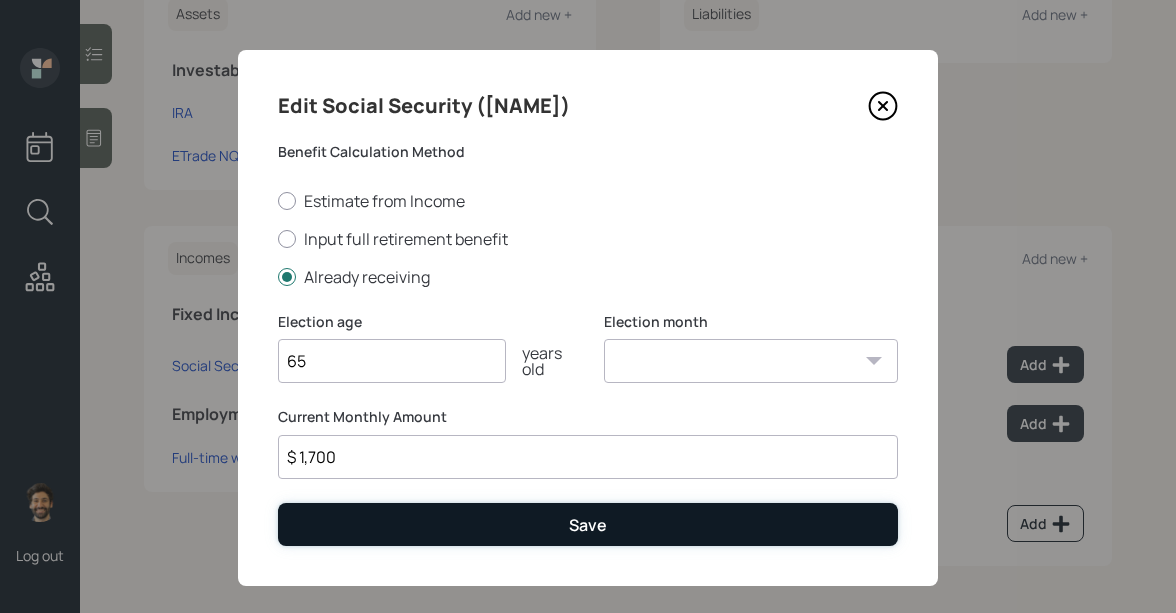 click on "Save" at bounding box center (588, 524) 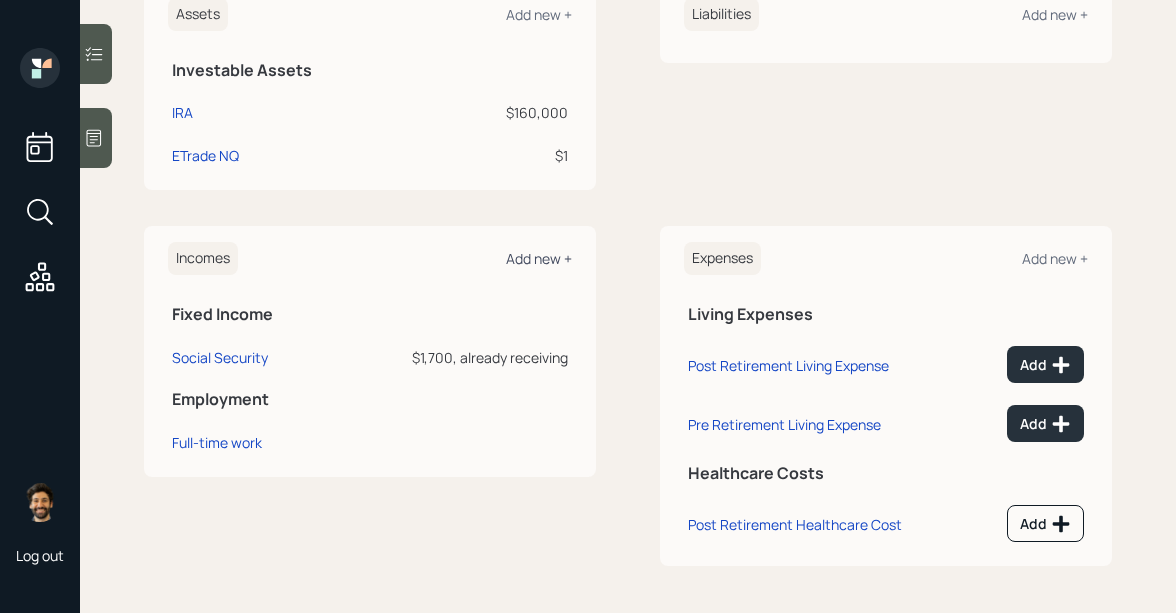 click on "Add new +" at bounding box center (539, 258) 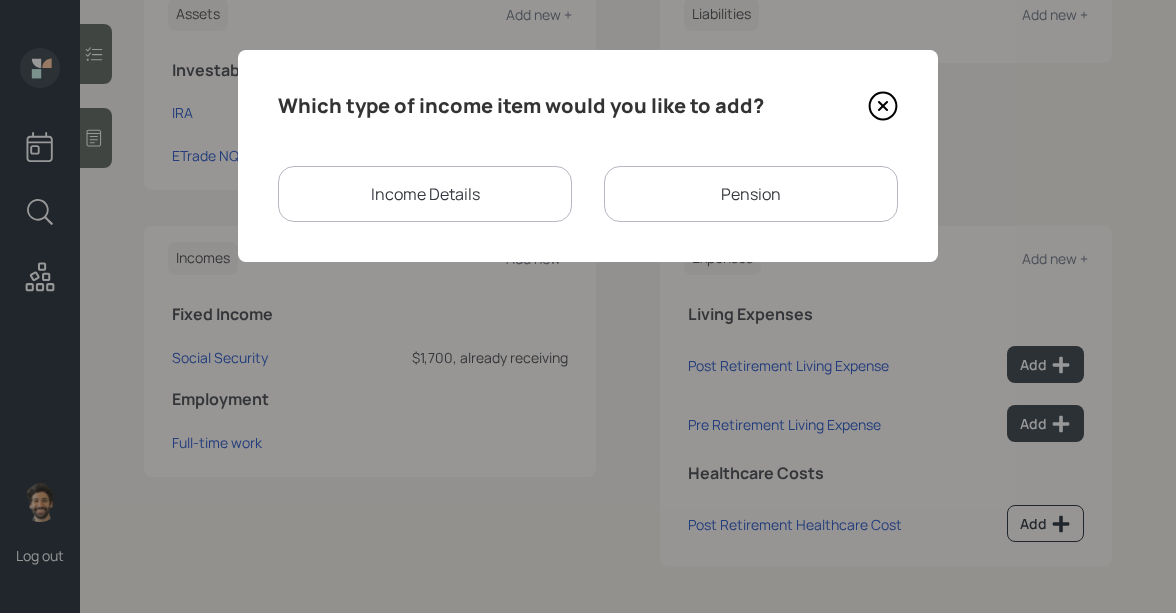 click on "Pension" at bounding box center [751, 194] 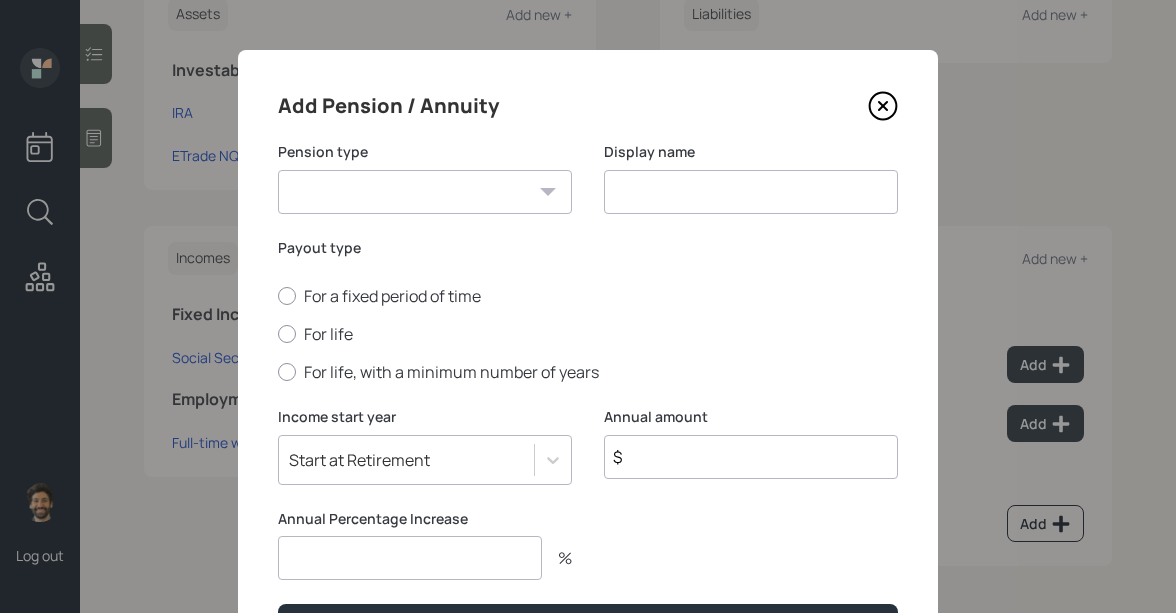 click on "Pension Annuity" at bounding box center [425, 192] 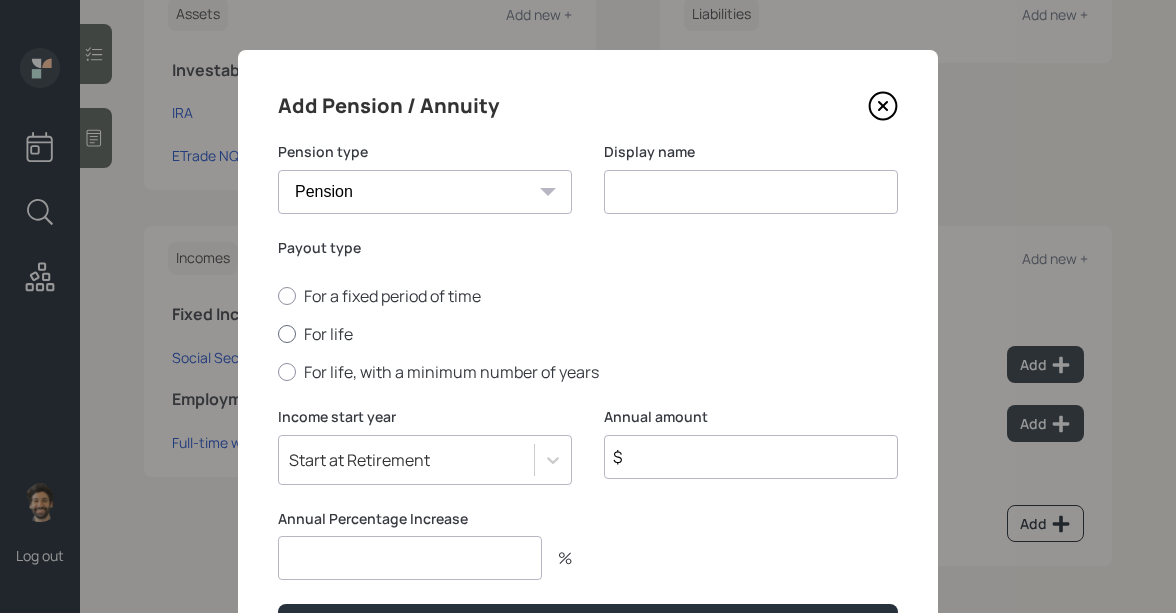 click on "For life" at bounding box center (588, 334) 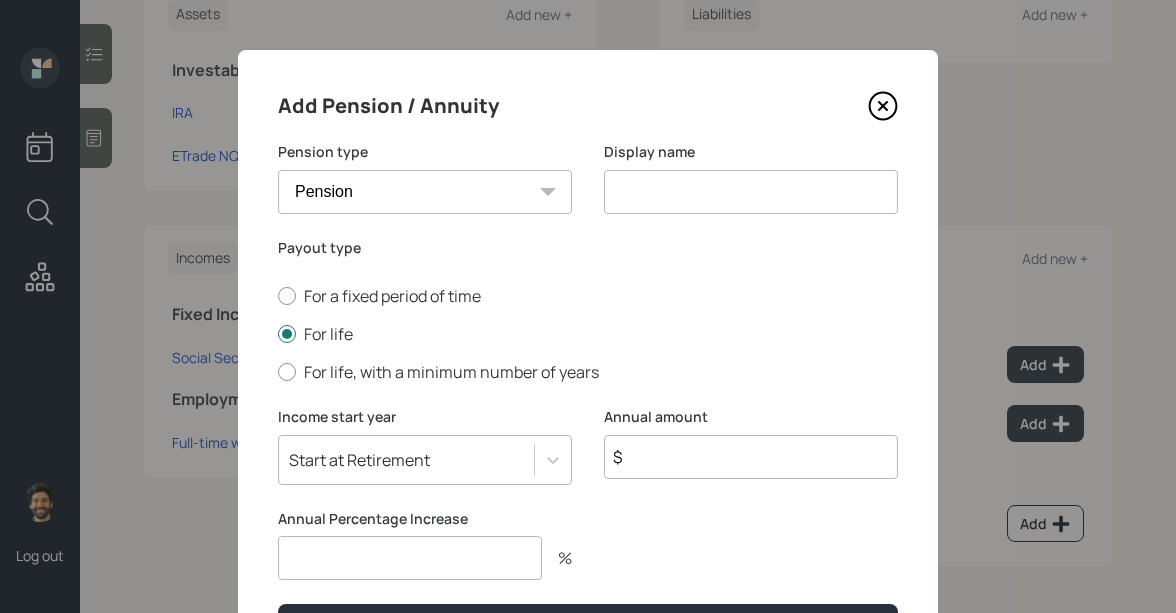 click on "$" at bounding box center (751, 457) 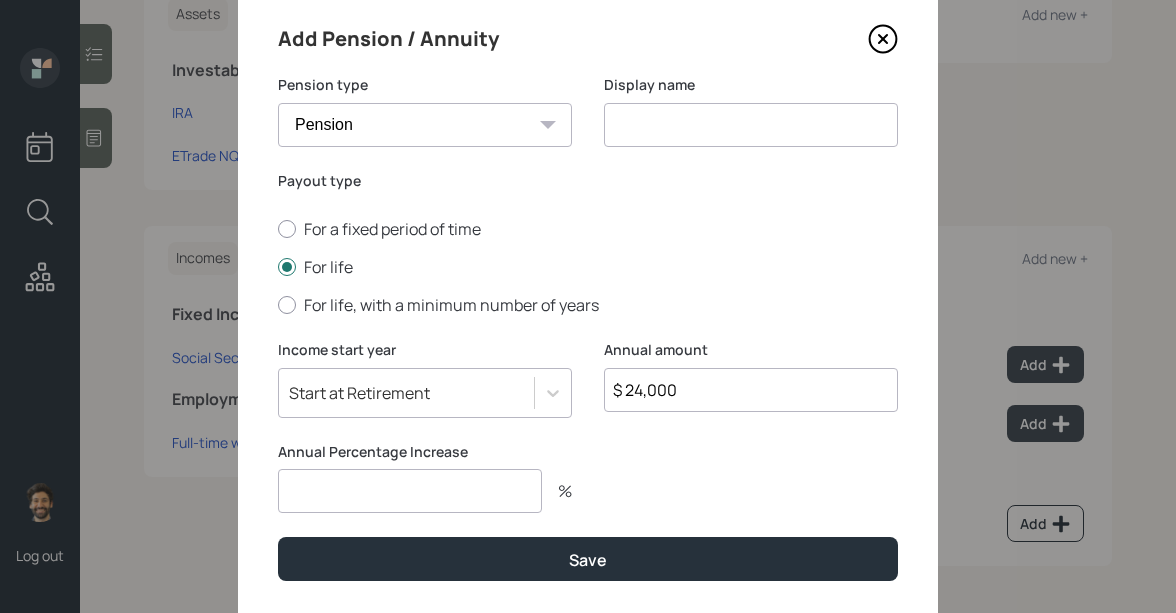 scroll, scrollTop: 125, scrollLeft: 0, axis: vertical 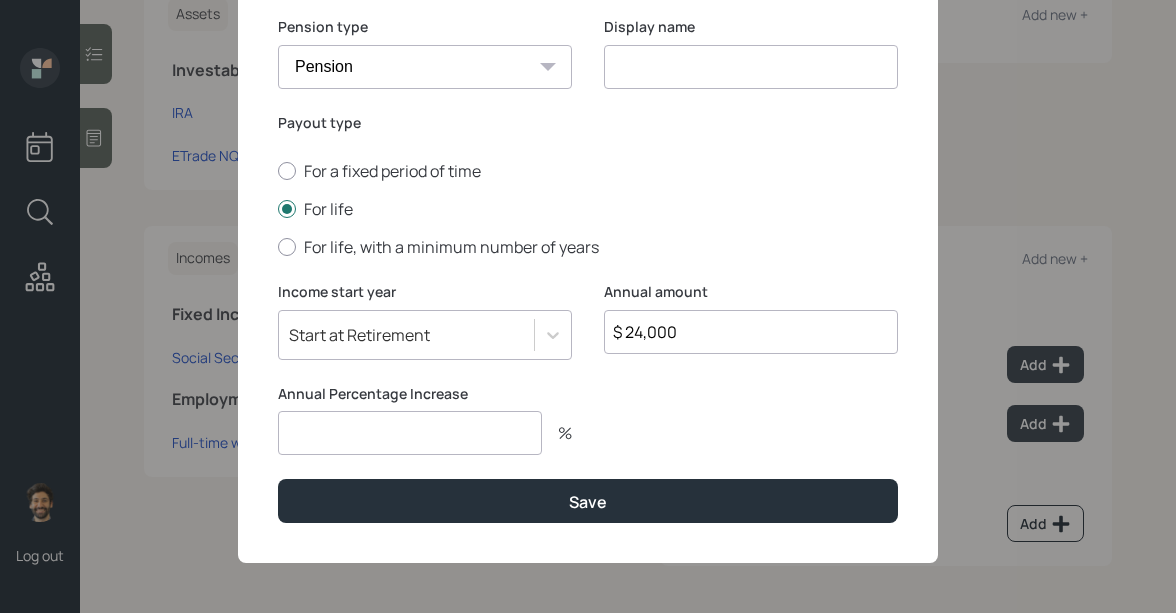 type on "$ 24,000" 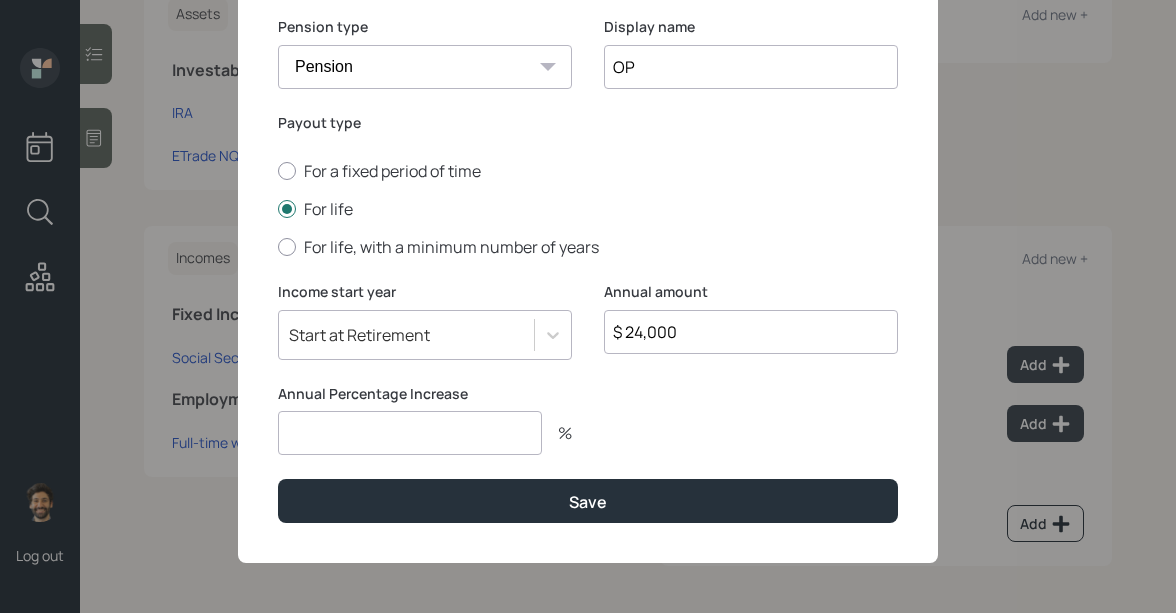 type on "O" 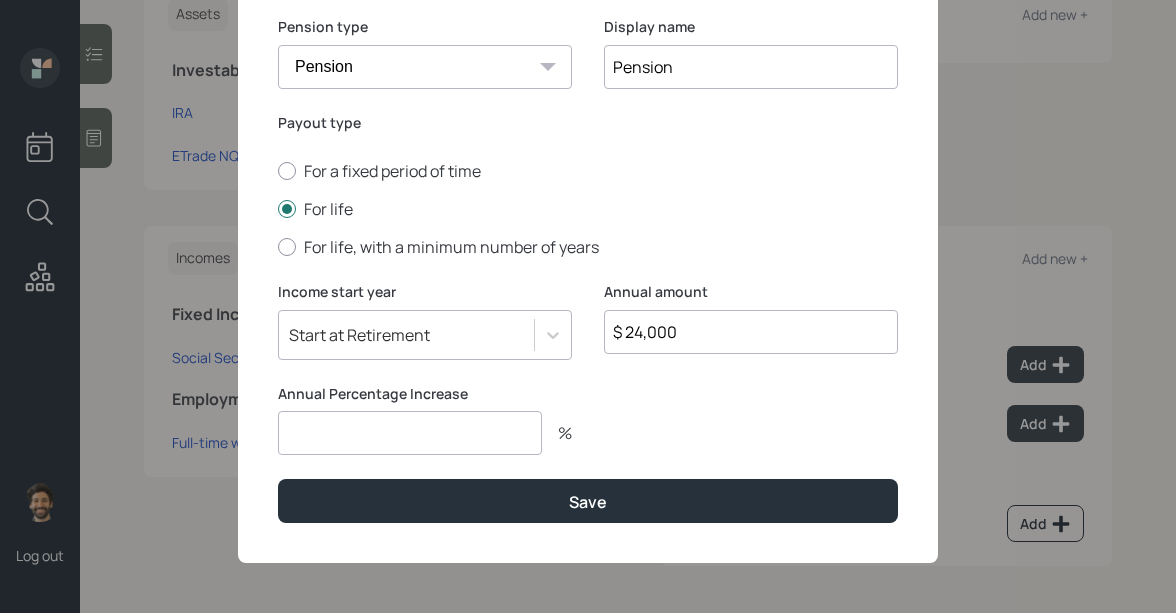 type on "Pension" 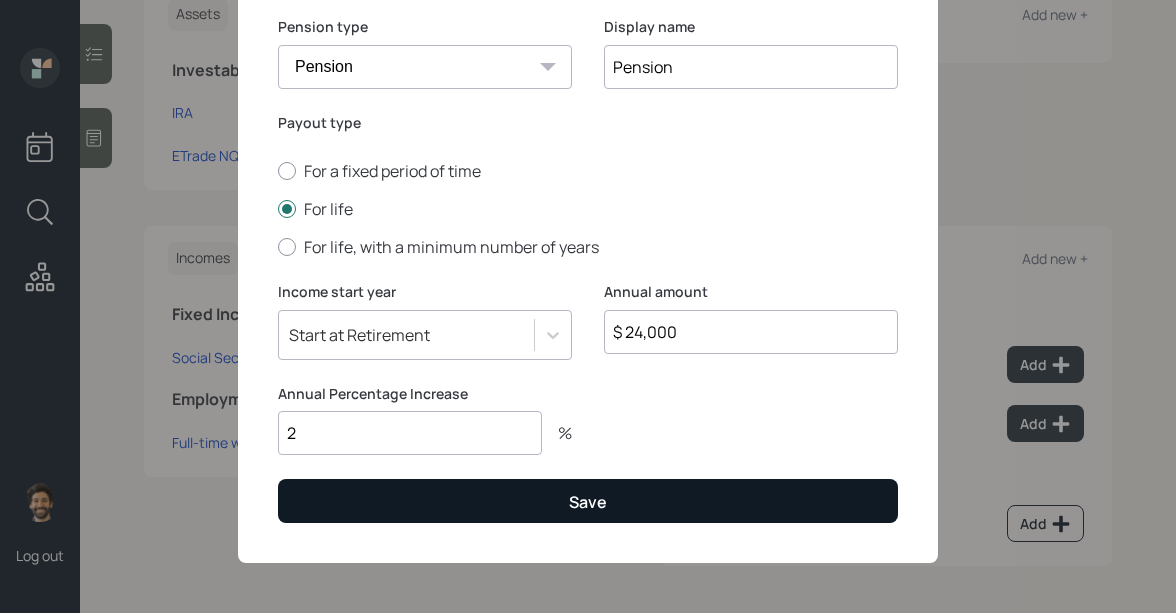 type on "2" 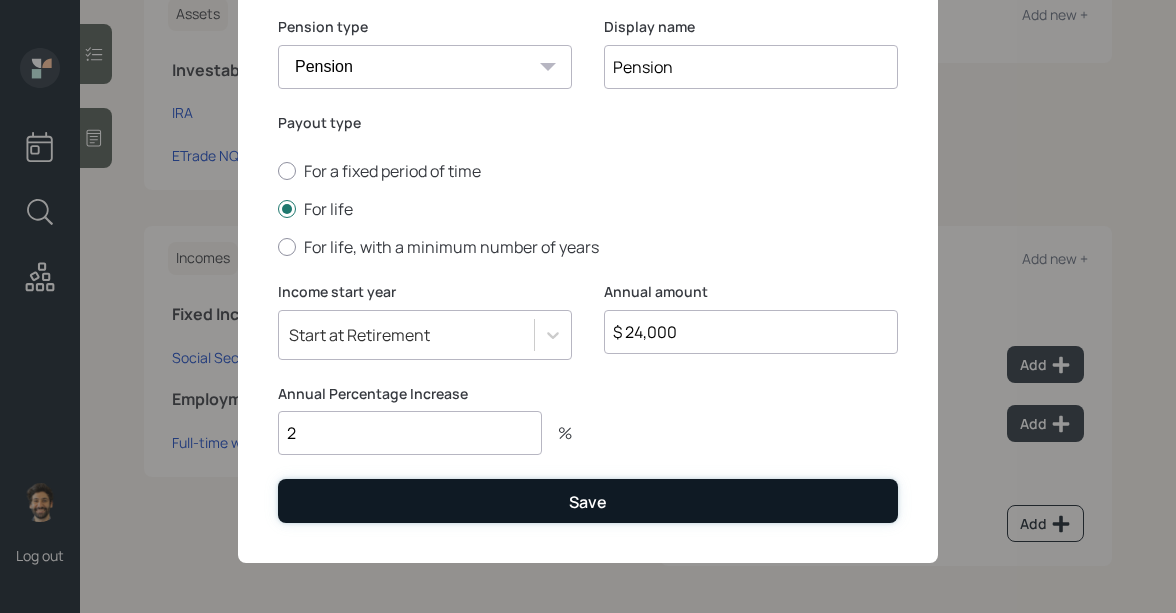 click on "Save" at bounding box center [588, 500] 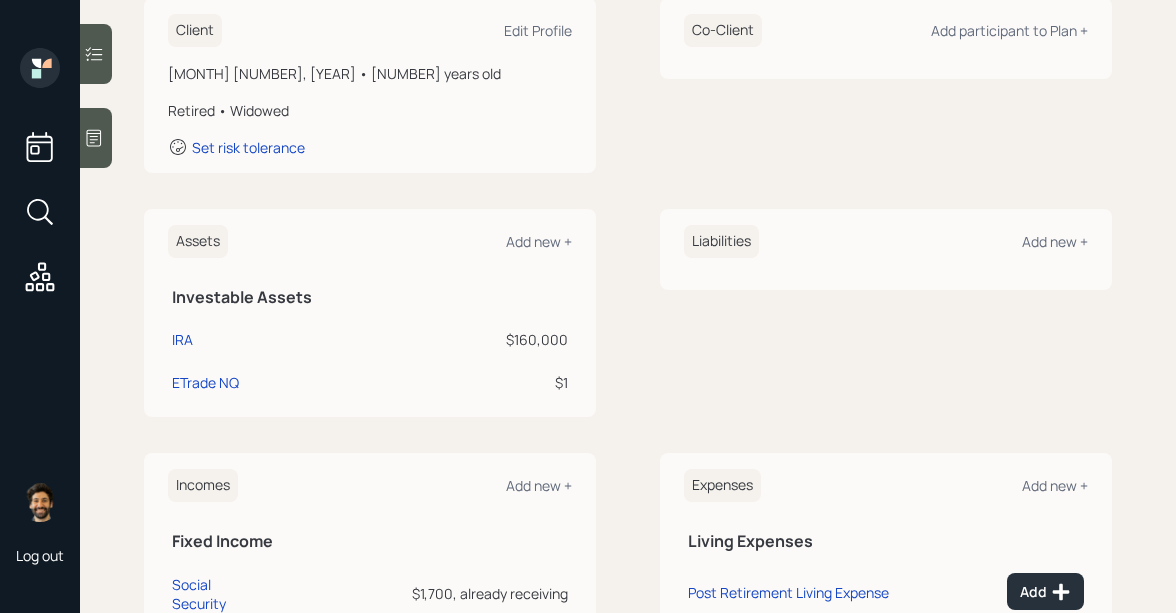 scroll, scrollTop: 302, scrollLeft: 0, axis: vertical 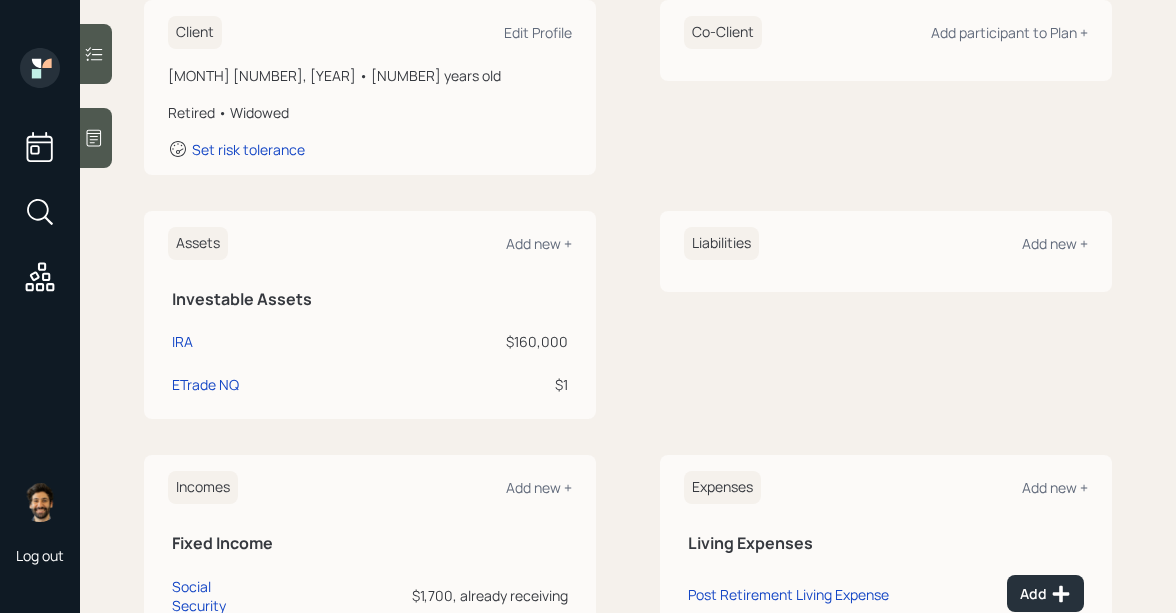 click on "$160,000" at bounding box center [474, 341] 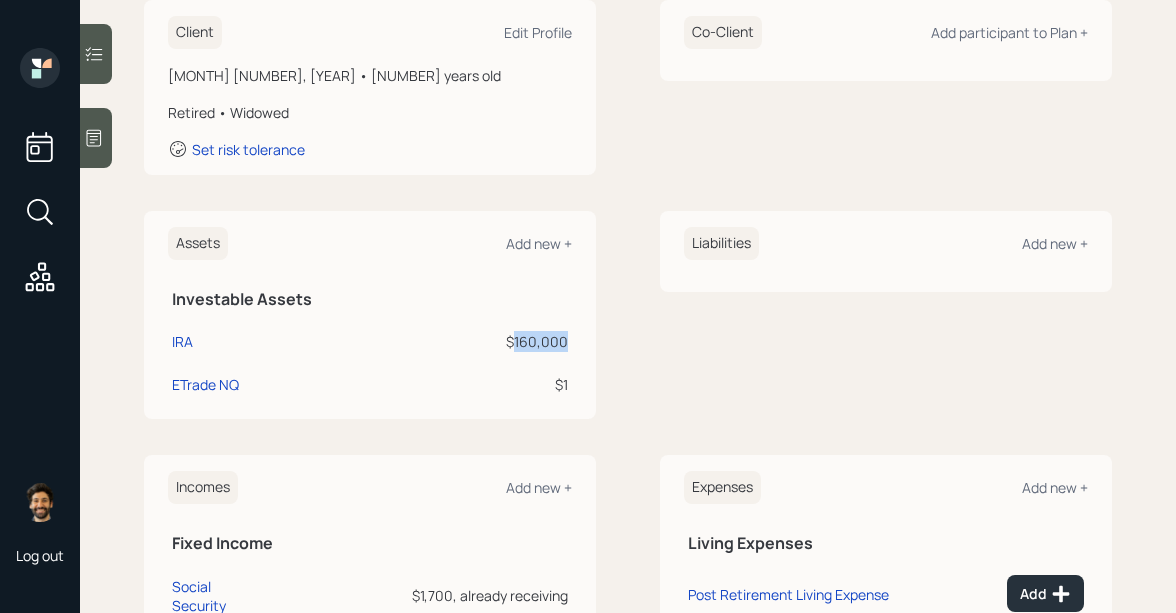 click on "$160,000" at bounding box center (474, 341) 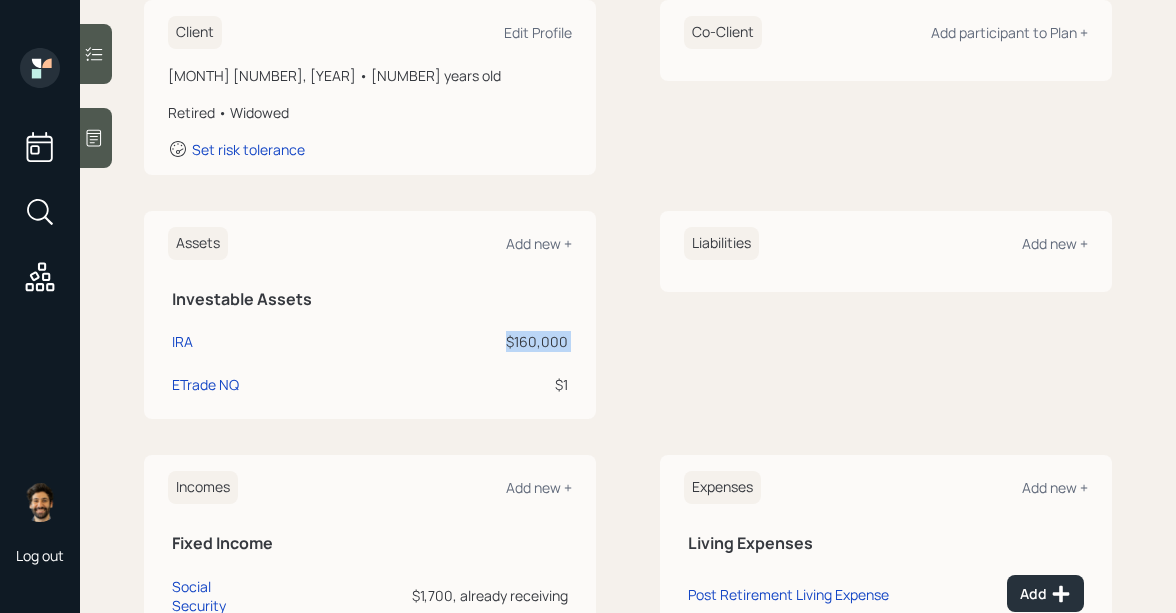 click on "$160,000" at bounding box center [474, 341] 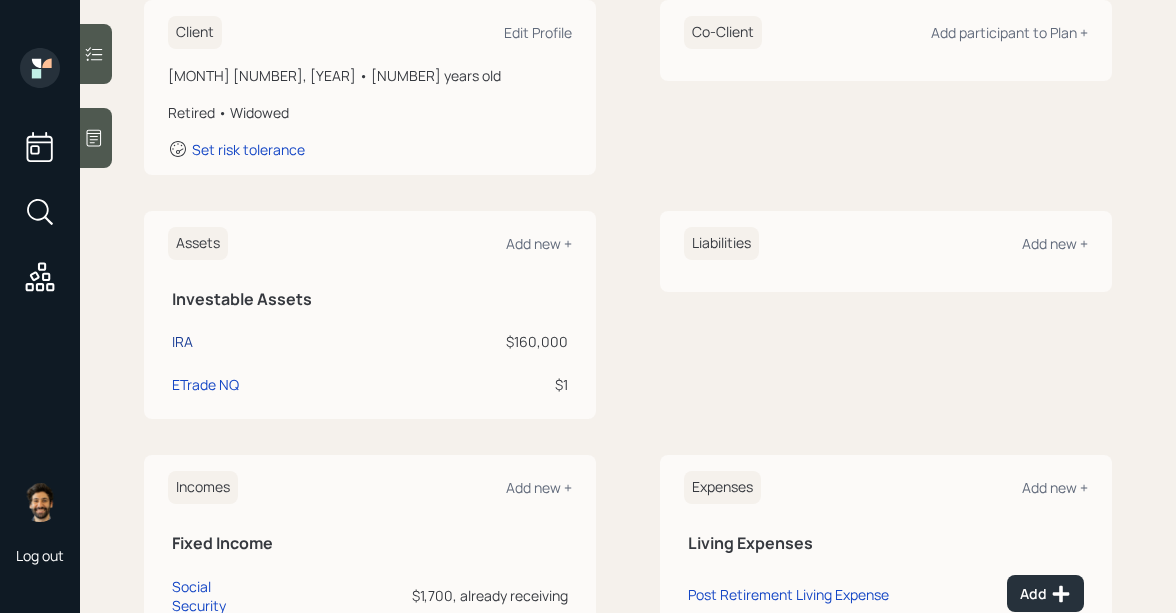 click on "IRA" at bounding box center (182, 341) 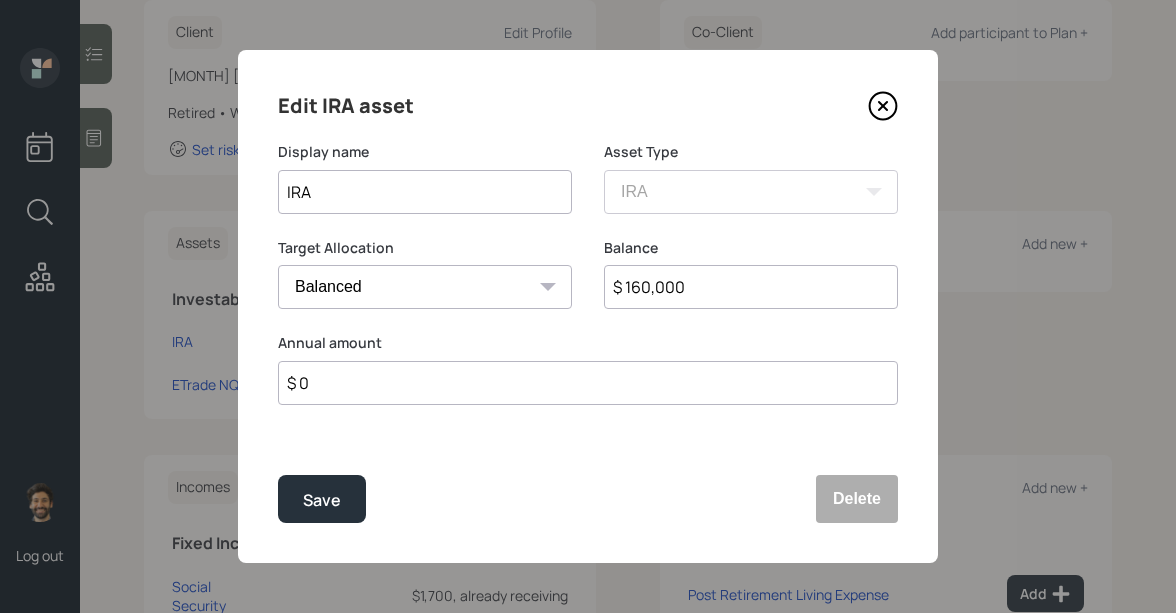 click on "$ 160,000" at bounding box center [751, 287] 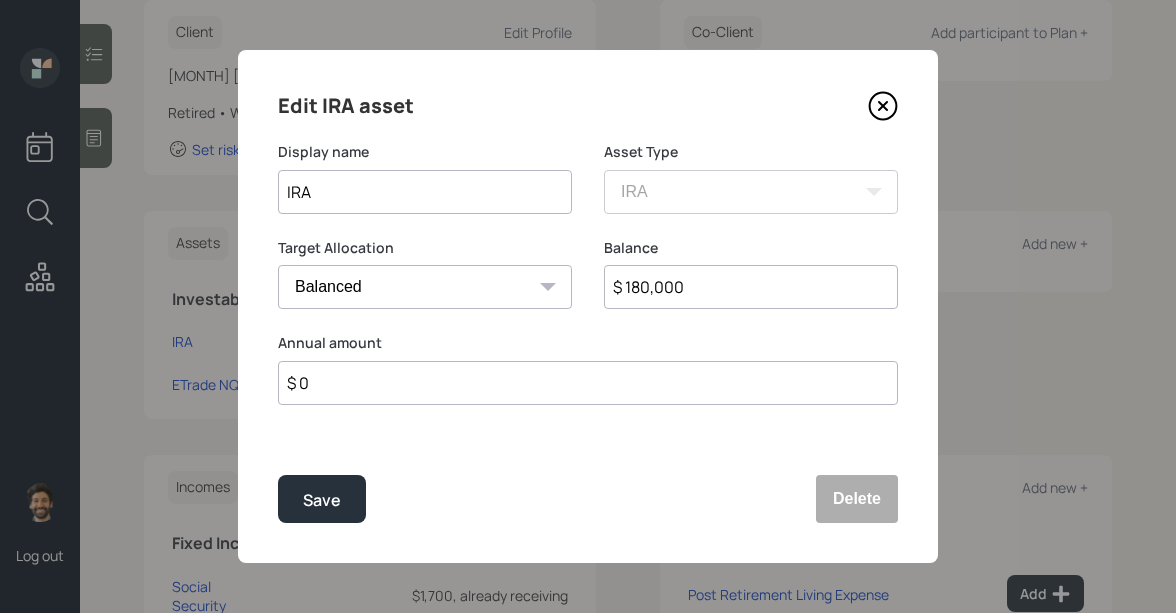 type on "$ 180,000" 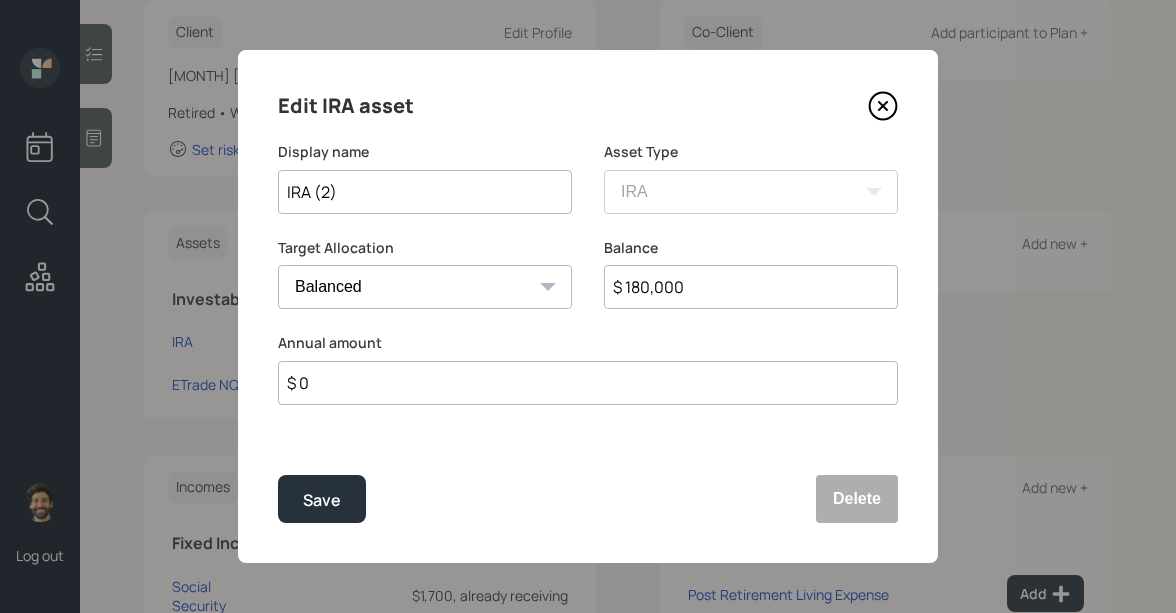 type on "IRA (2)" 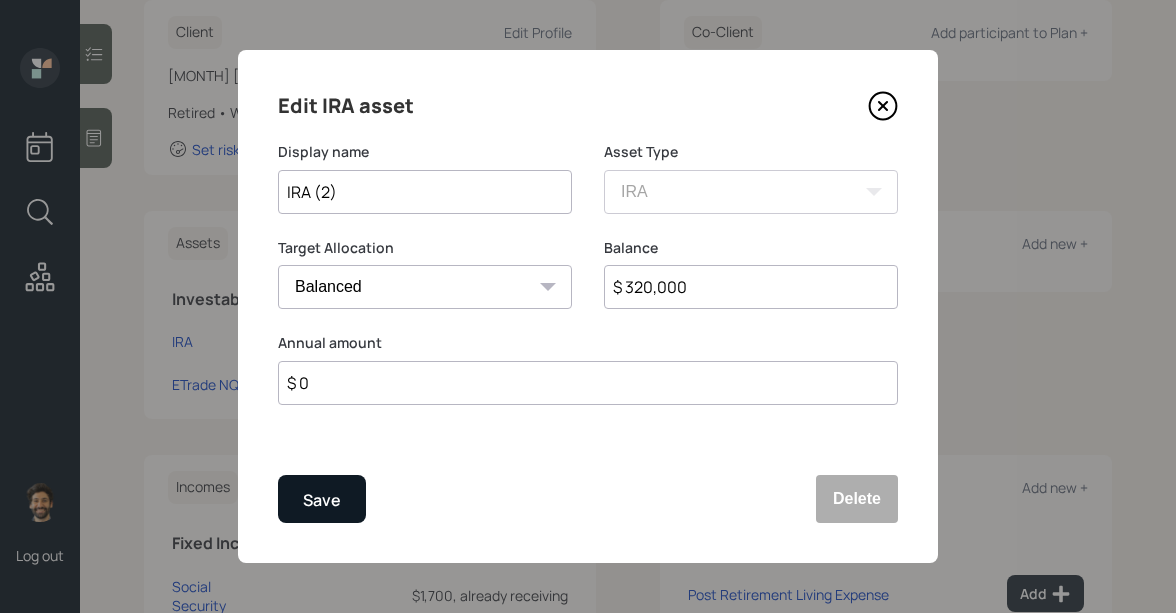 type on "$ 320,000" 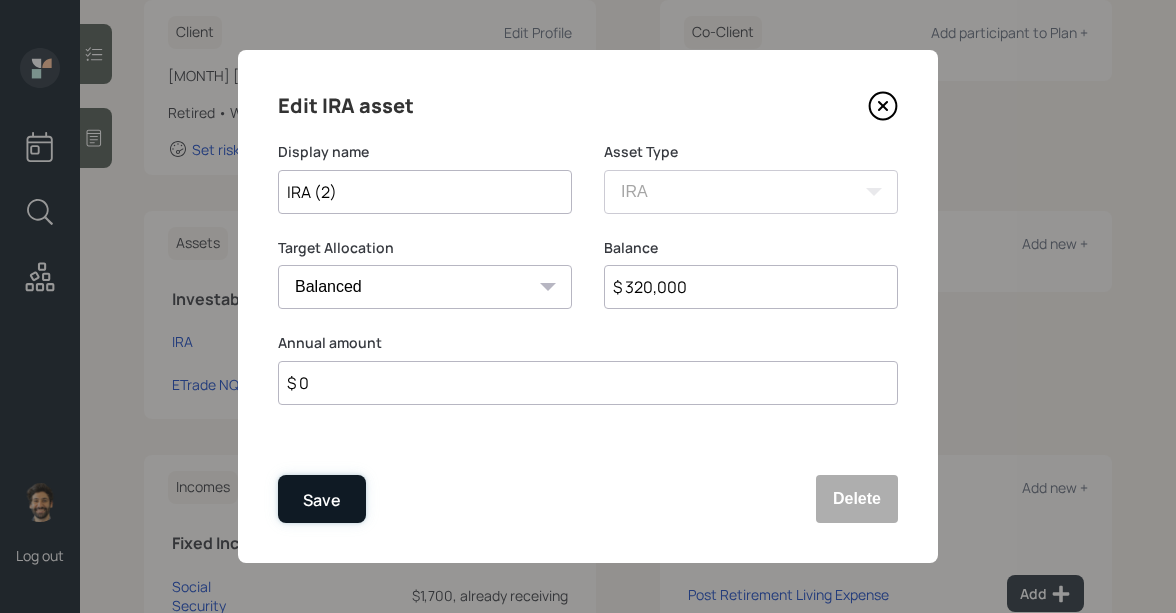 click on "Save" at bounding box center (322, 500) 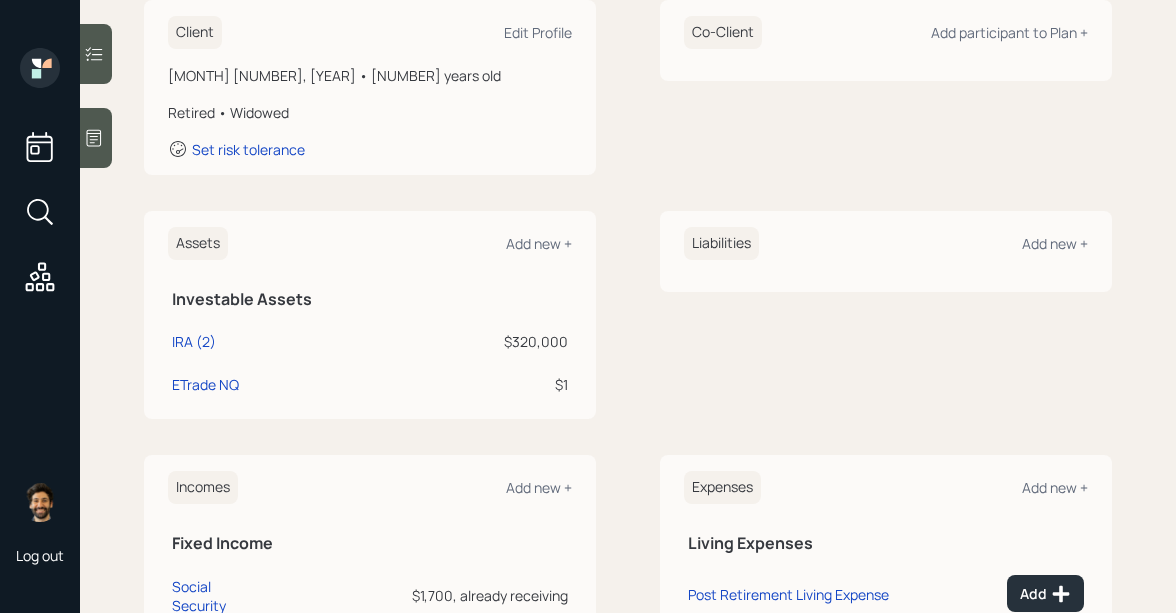 click on "ETrade NQ" at bounding box center (271, 381) 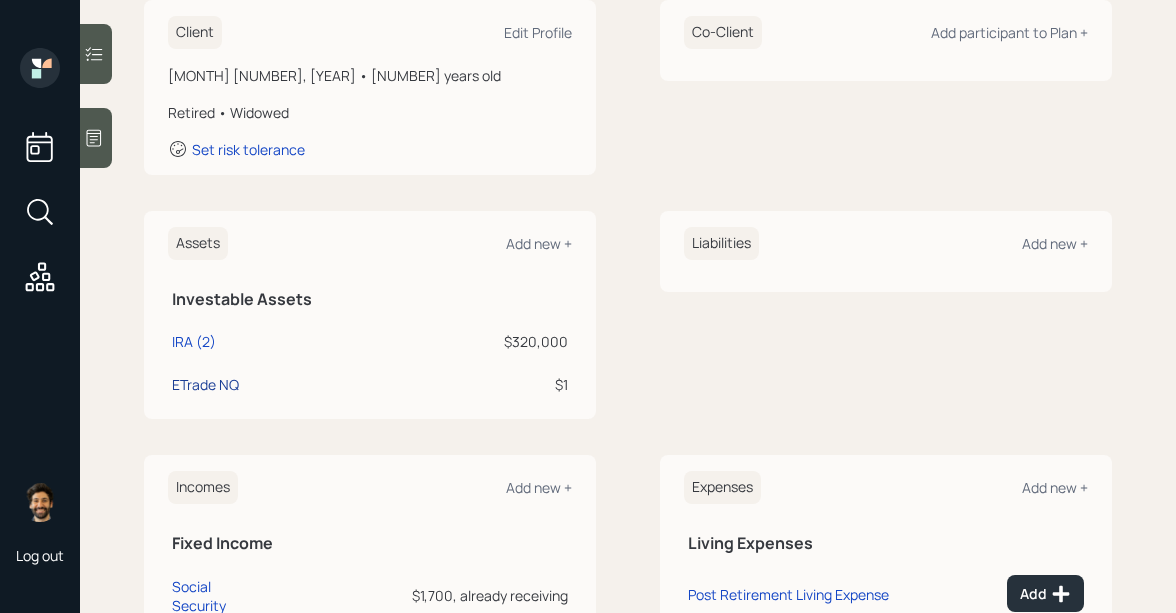 click on "ETrade NQ" at bounding box center [205, 384] 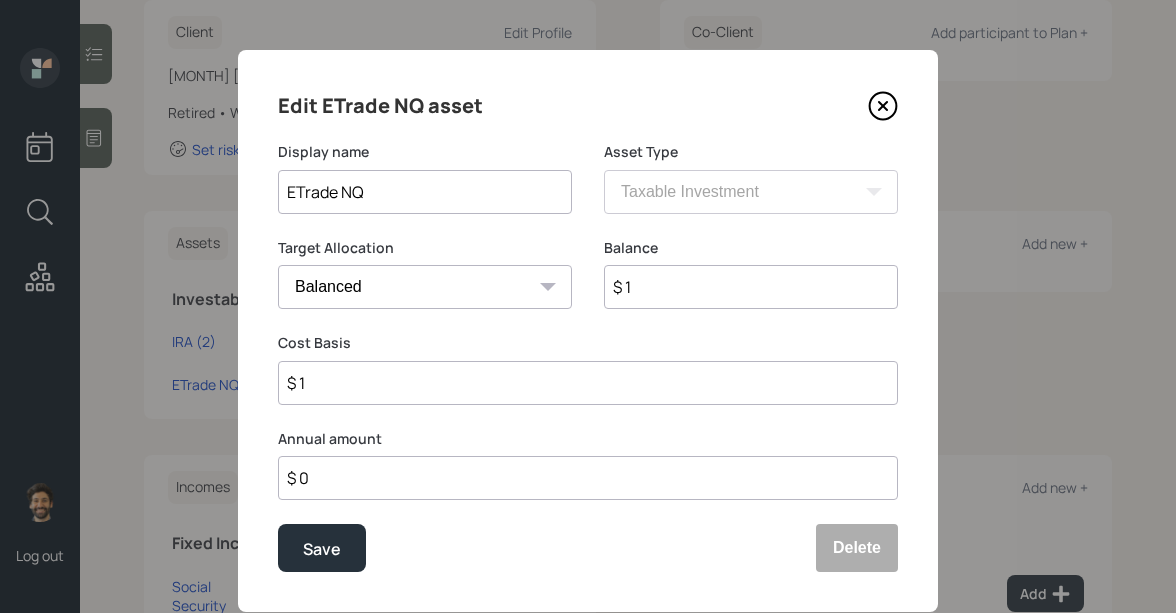 click on "$ 1" at bounding box center [751, 287] 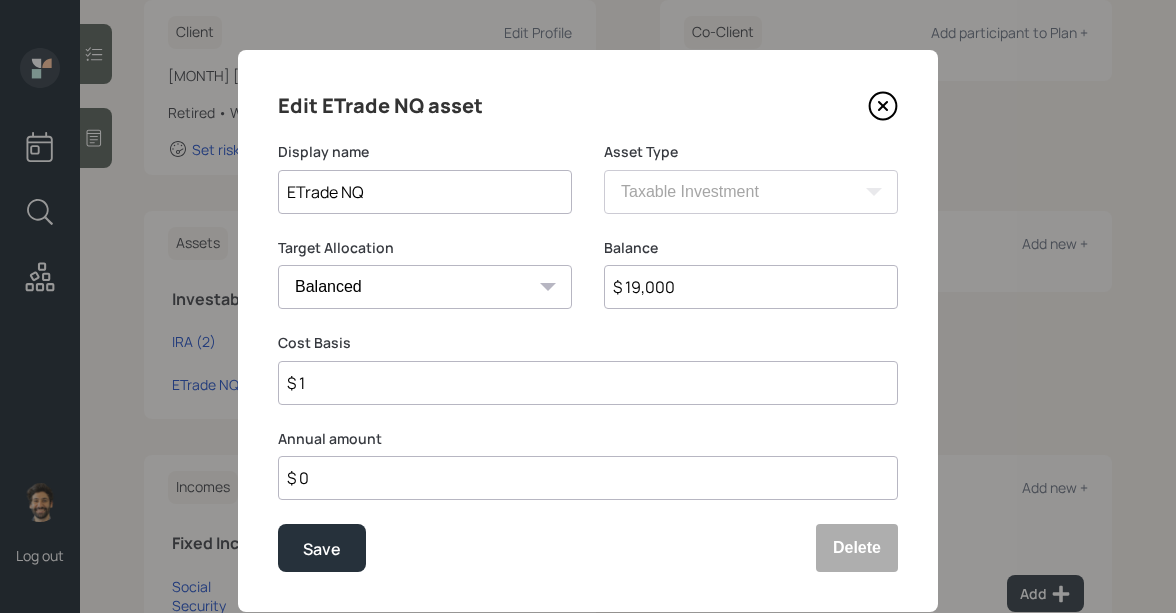type on "$ 19,000" 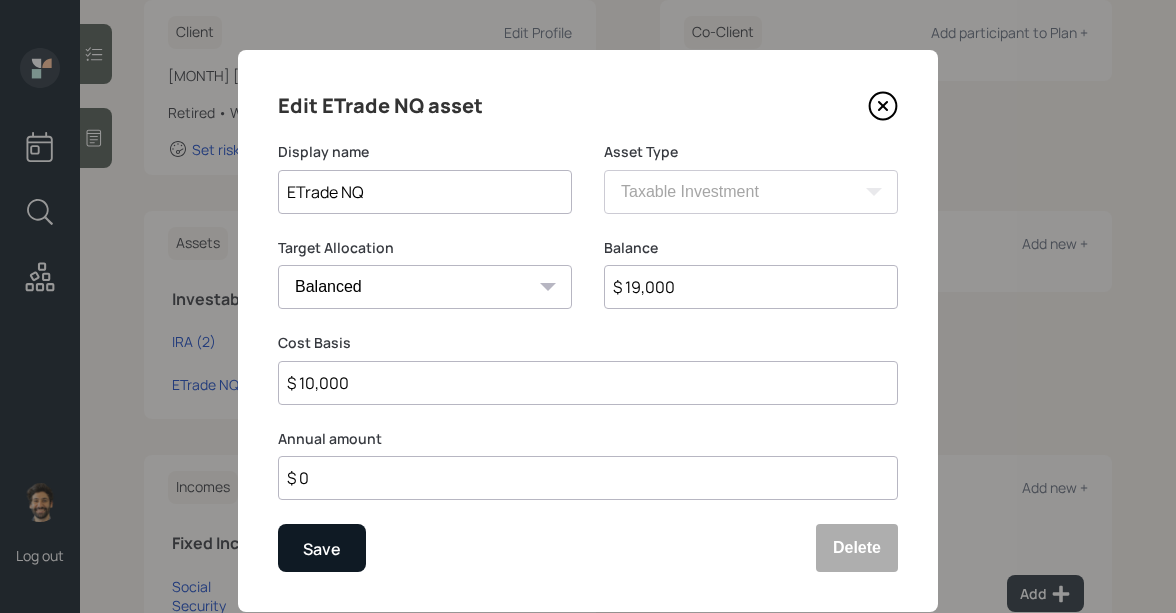 type on "$ 10,000" 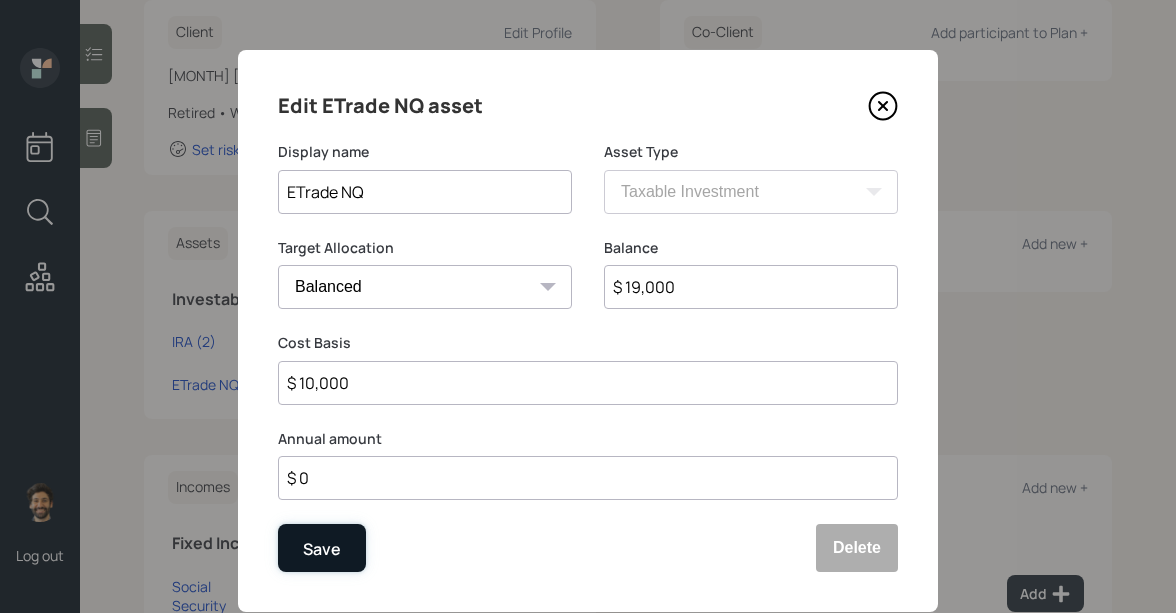 click on "Save" at bounding box center (322, 549) 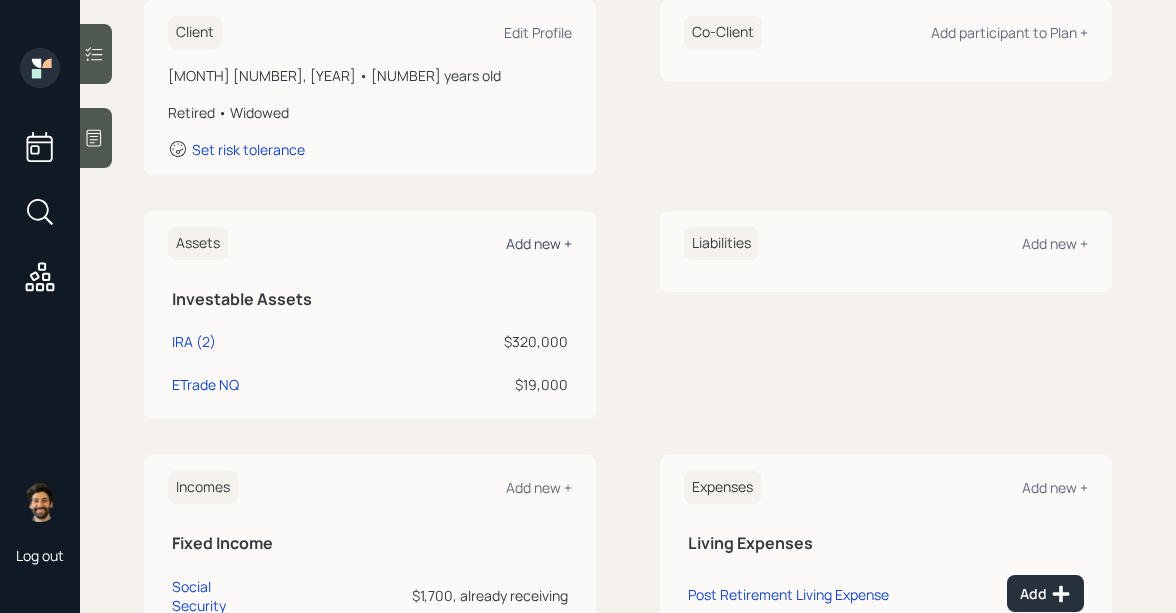 click on "Add new +" at bounding box center [539, 243] 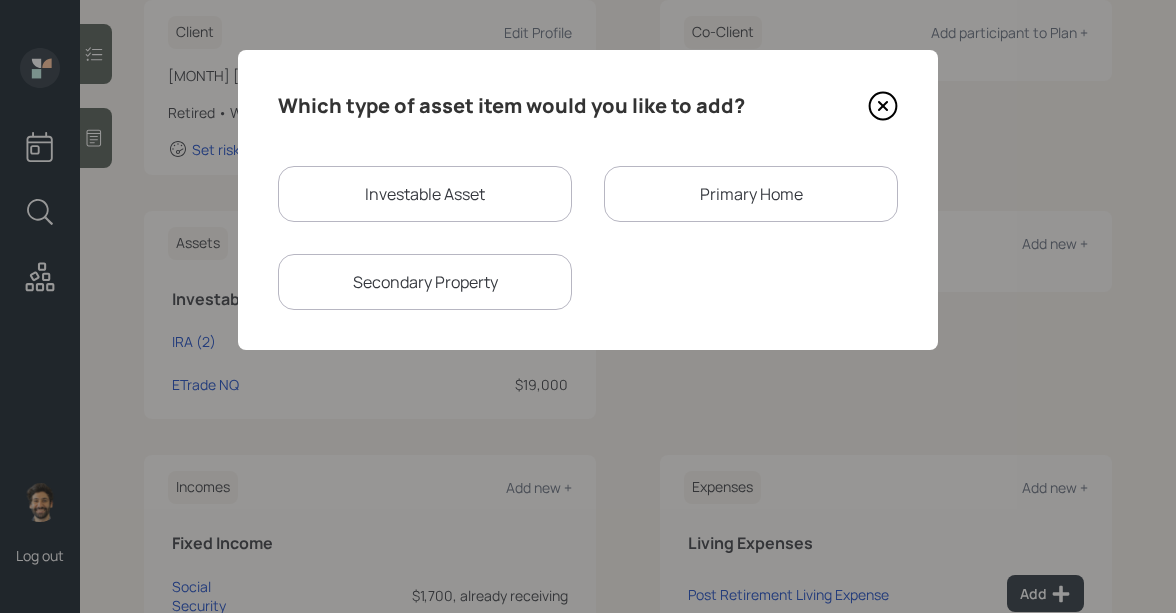 click on "Investable Asset" at bounding box center [425, 194] 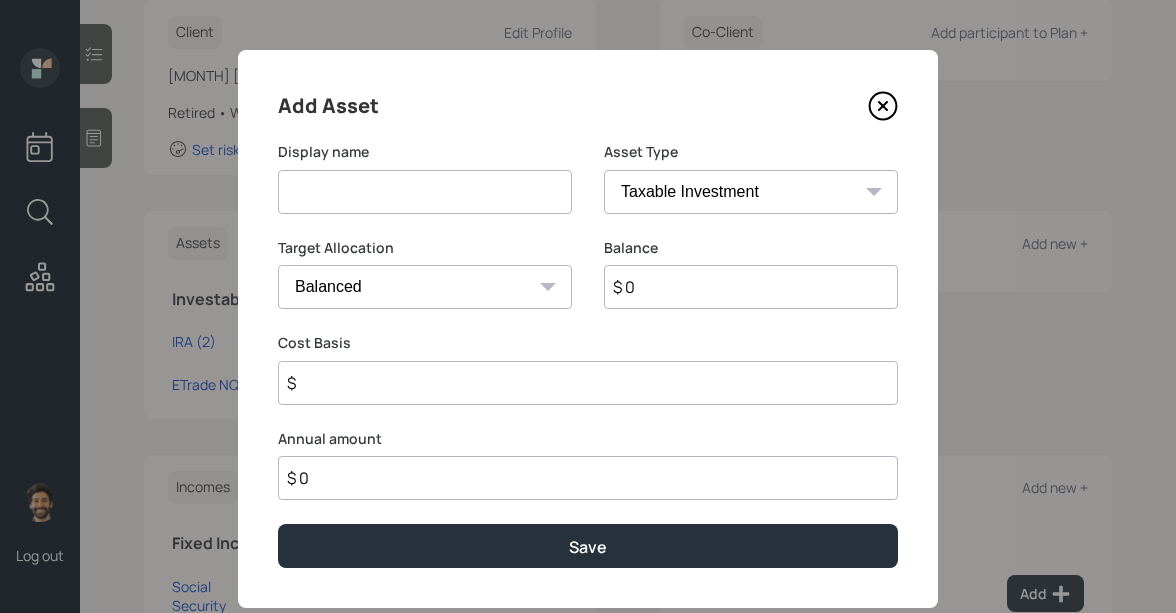 click at bounding box center (425, 192) 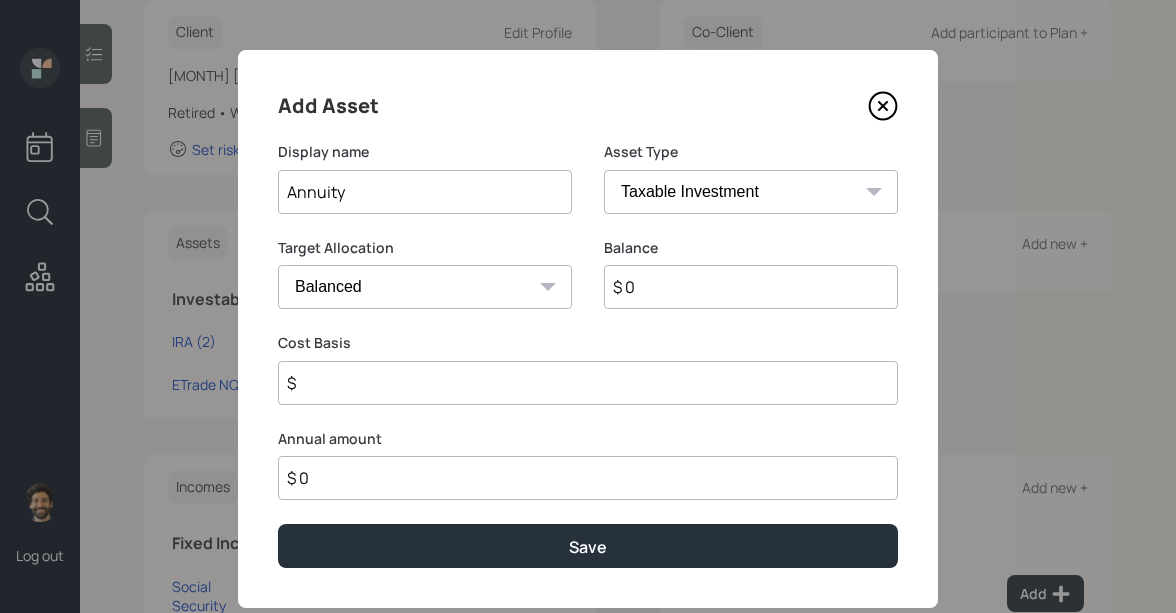 type on "Annuity" 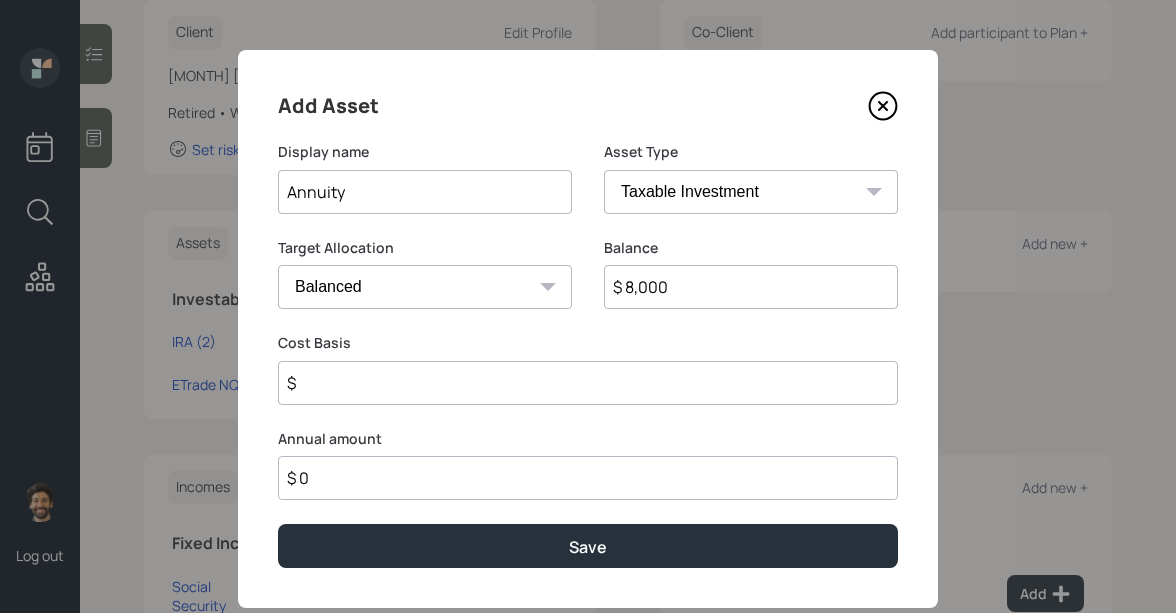 type on "$ 8,000" 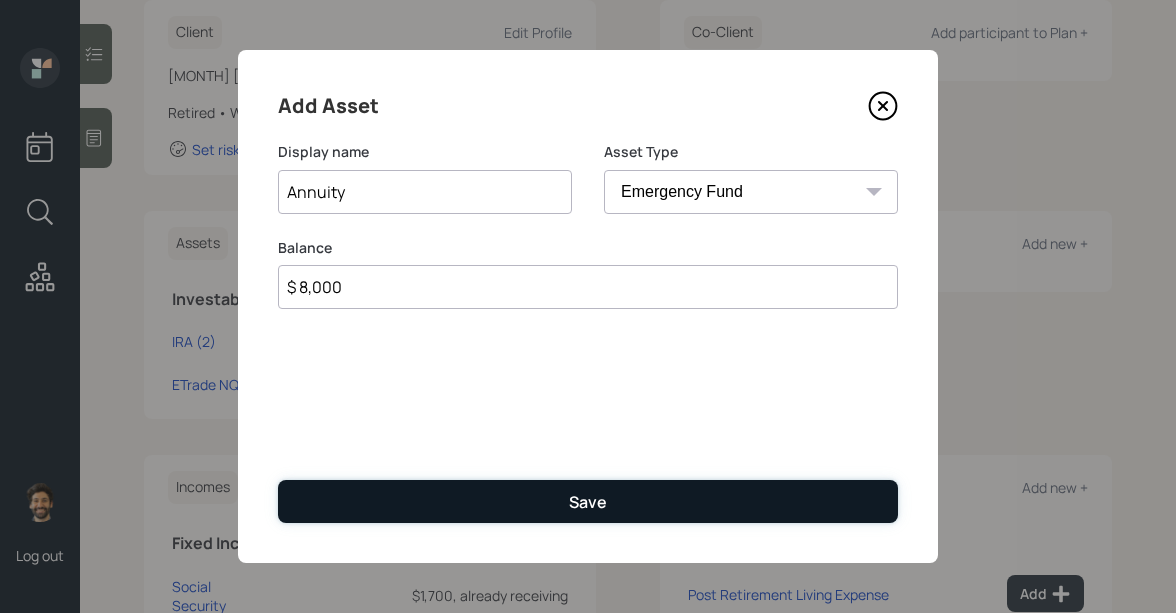 click on "Save" at bounding box center (588, 501) 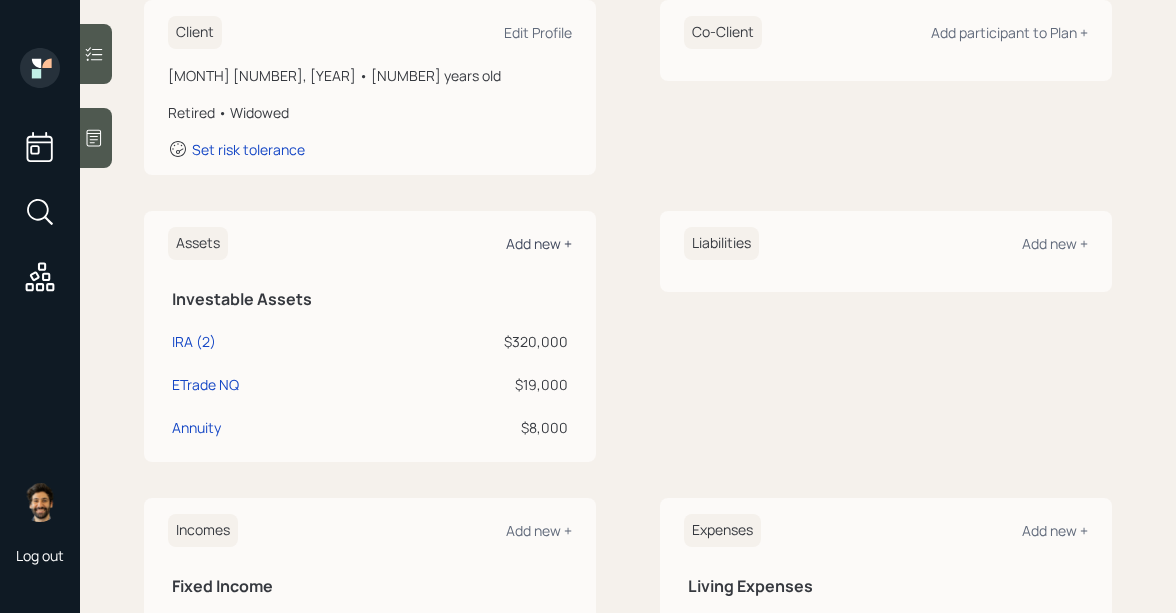 click on "Add new +" at bounding box center (539, 243) 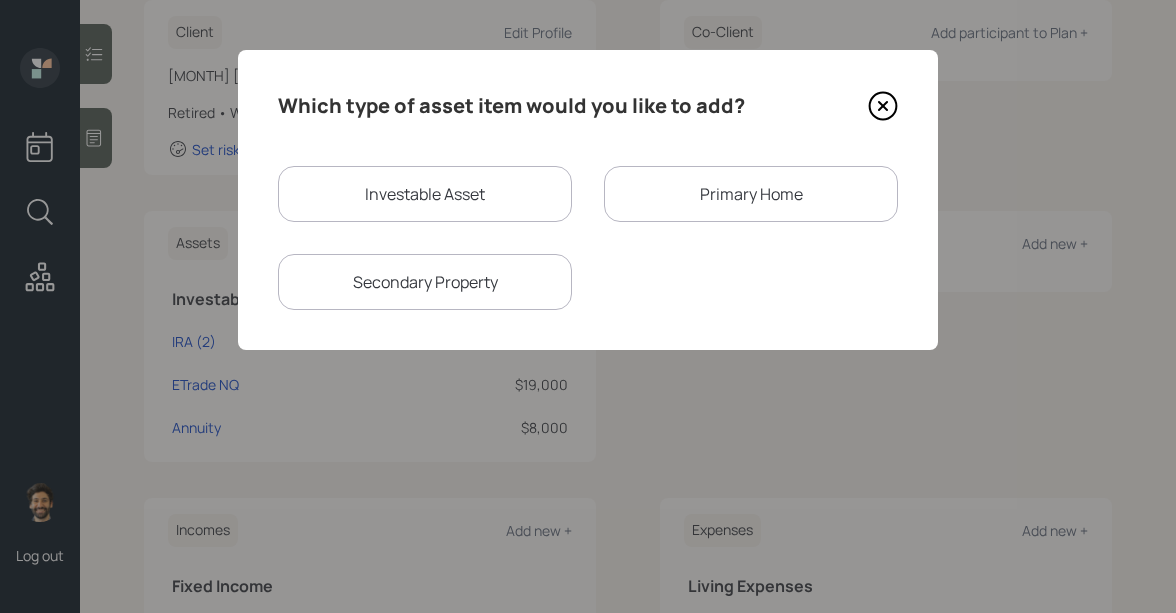 click on "Investable Asset" at bounding box center [425, 194] 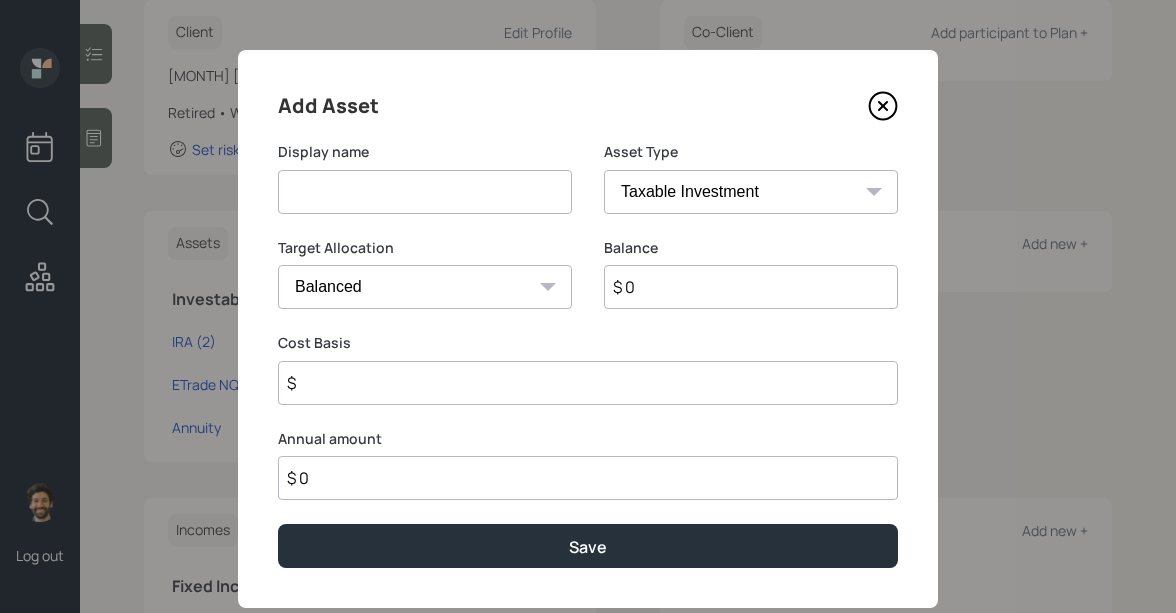 click at bounding box center [425, 192] 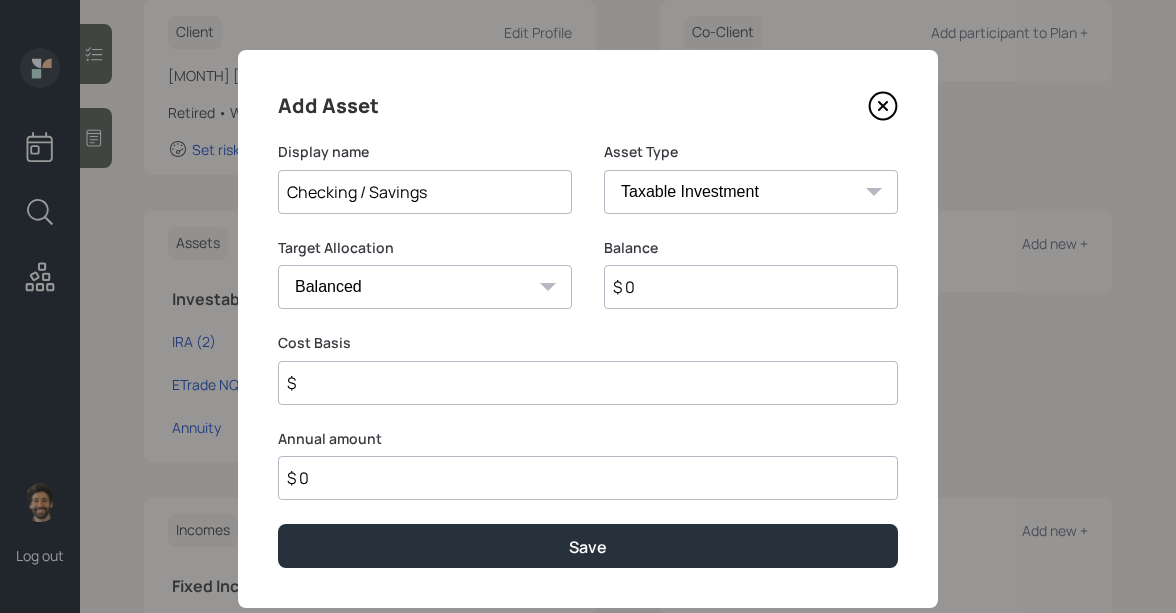 type on "Checking / Savings" 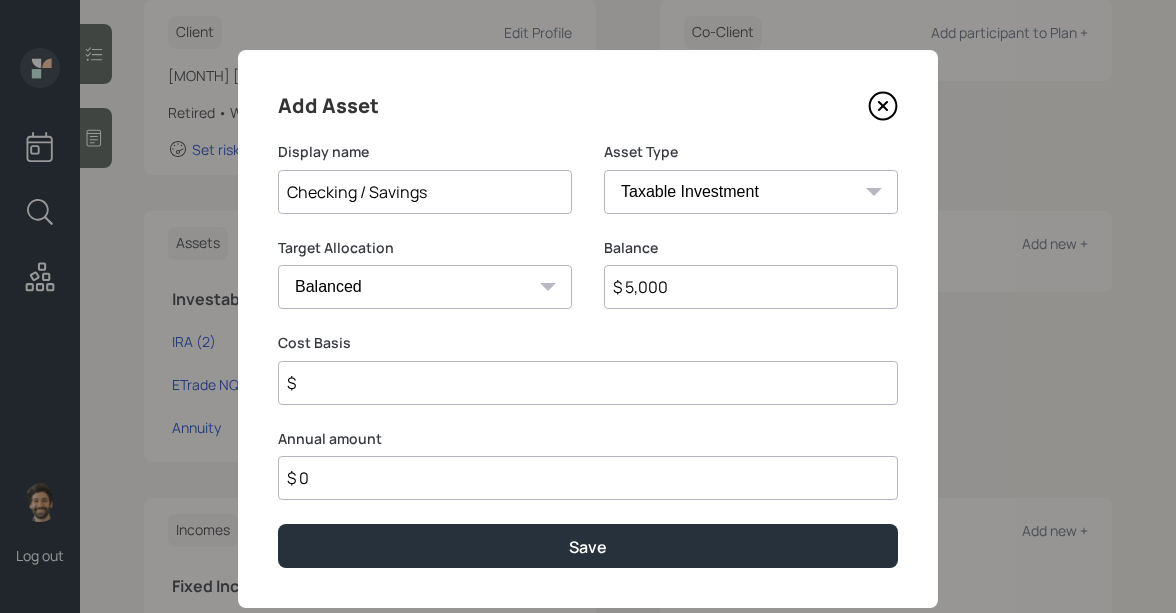 type on "$ 5,000" 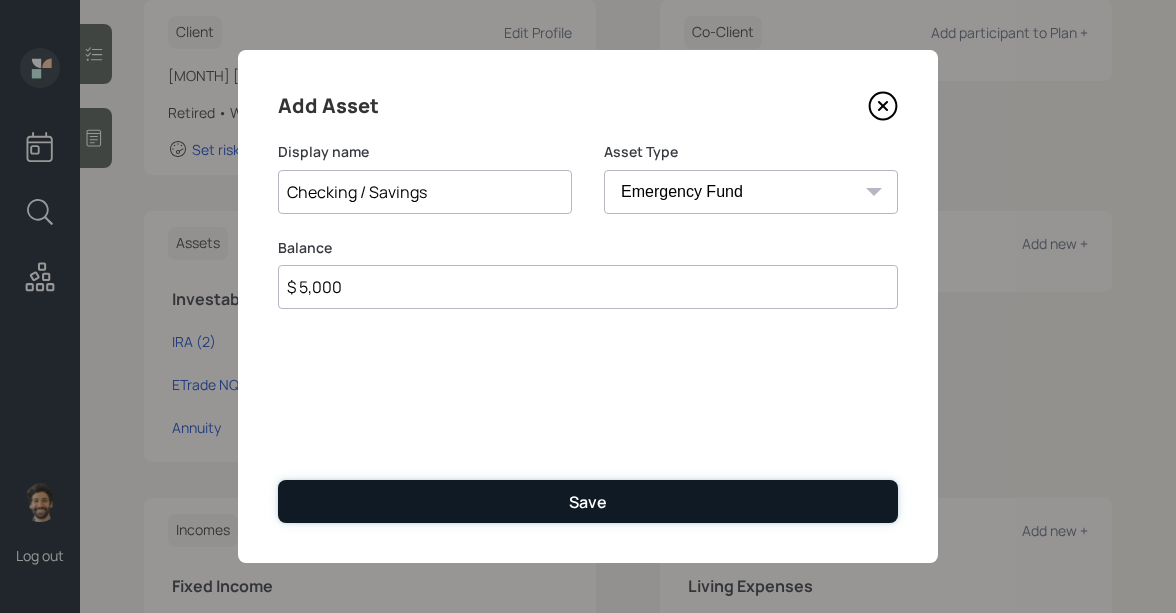 click on "Save" at bounding box center [588, 501] 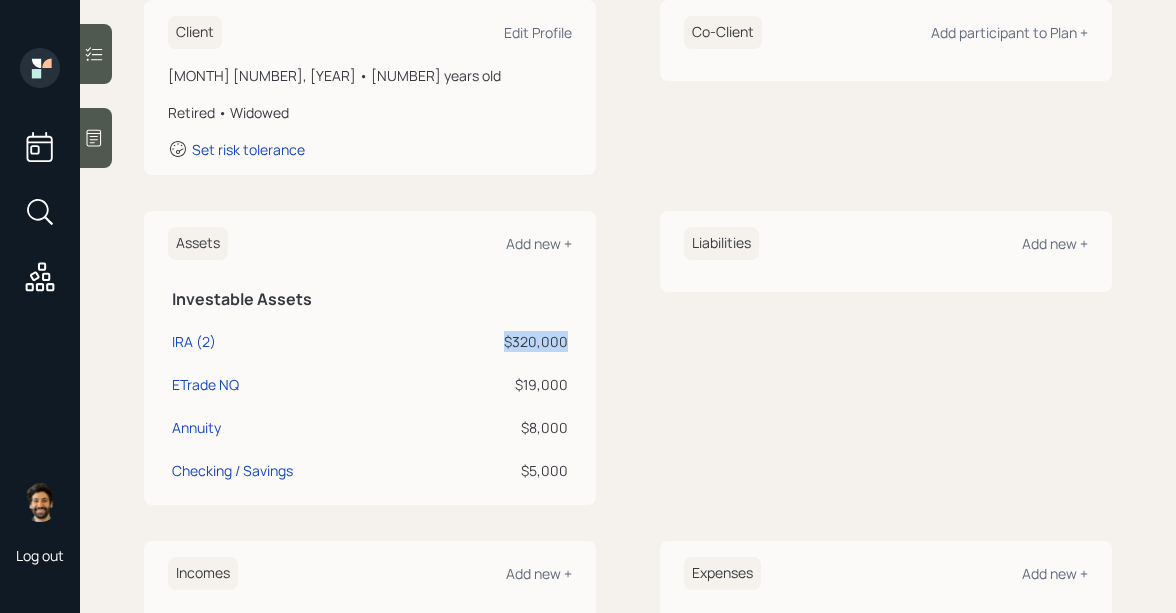drag, startPoint x: 566, startPoint y: 340, endPoint x: 502, endPoint y: 340, distance: 64 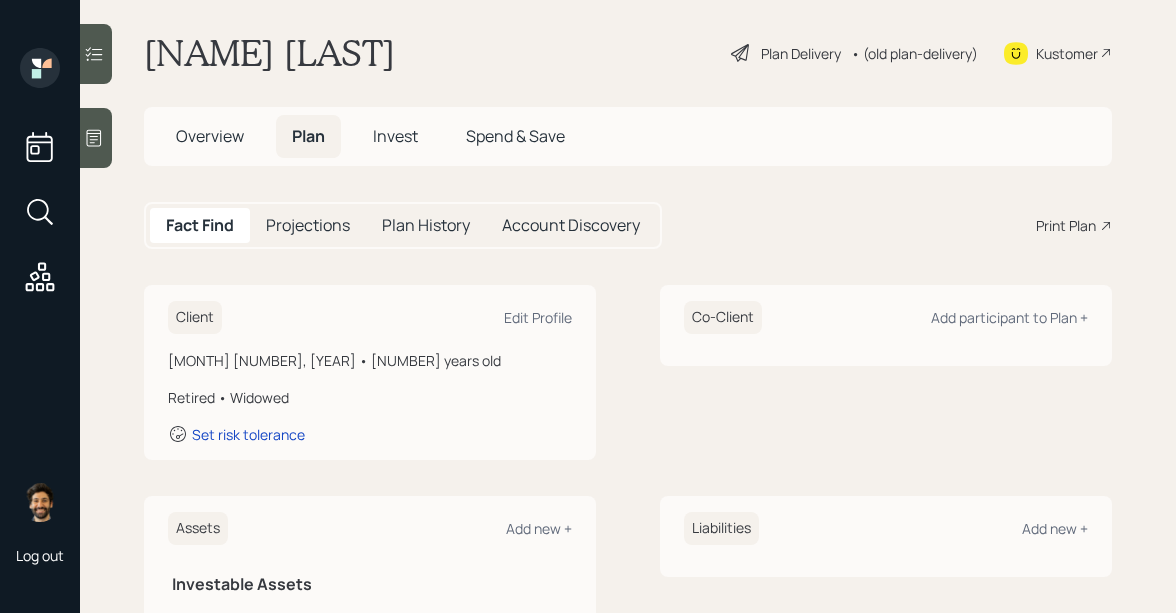 scroll, scrollTop: 0, scrollLeft: 0, axis: both 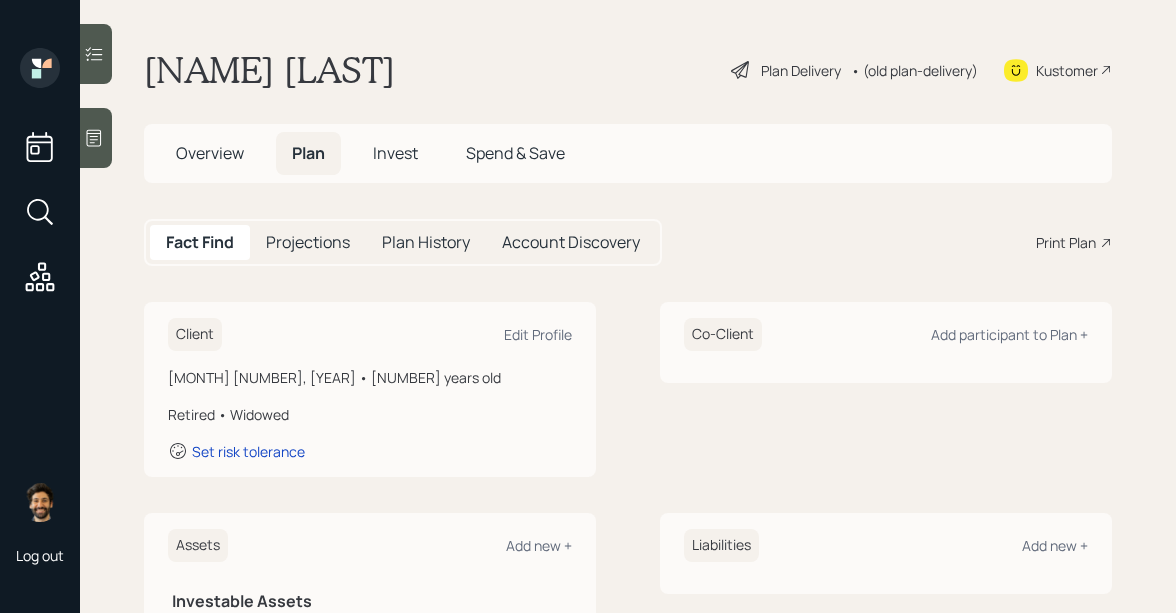 click on "Invest" at bounding box center [395, 153] 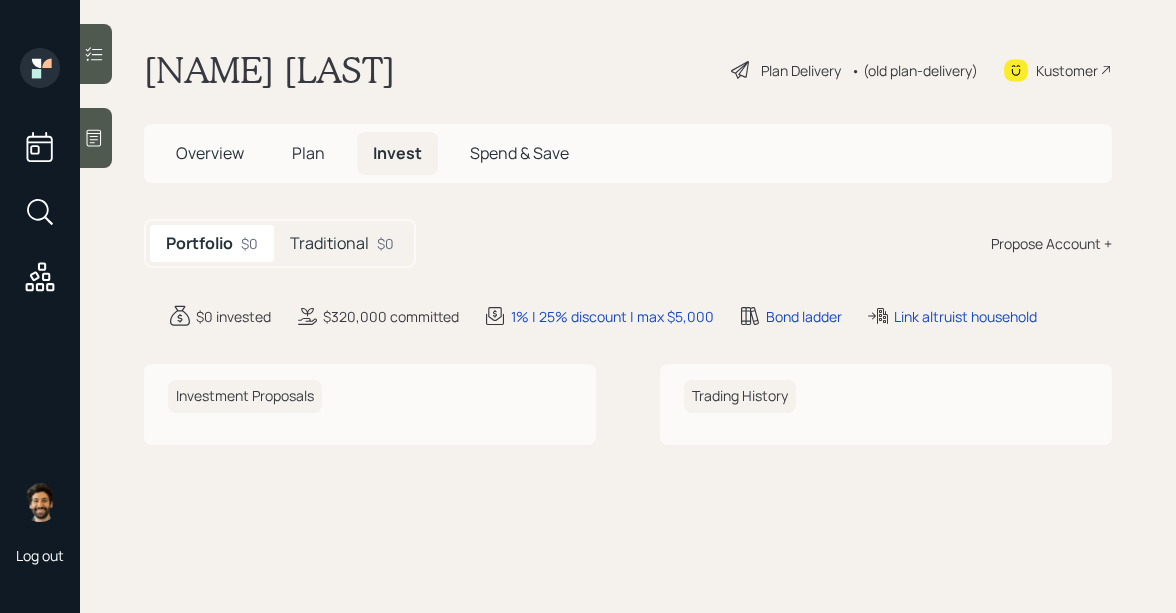 click on "Plan" at bounding box center [308, 153] 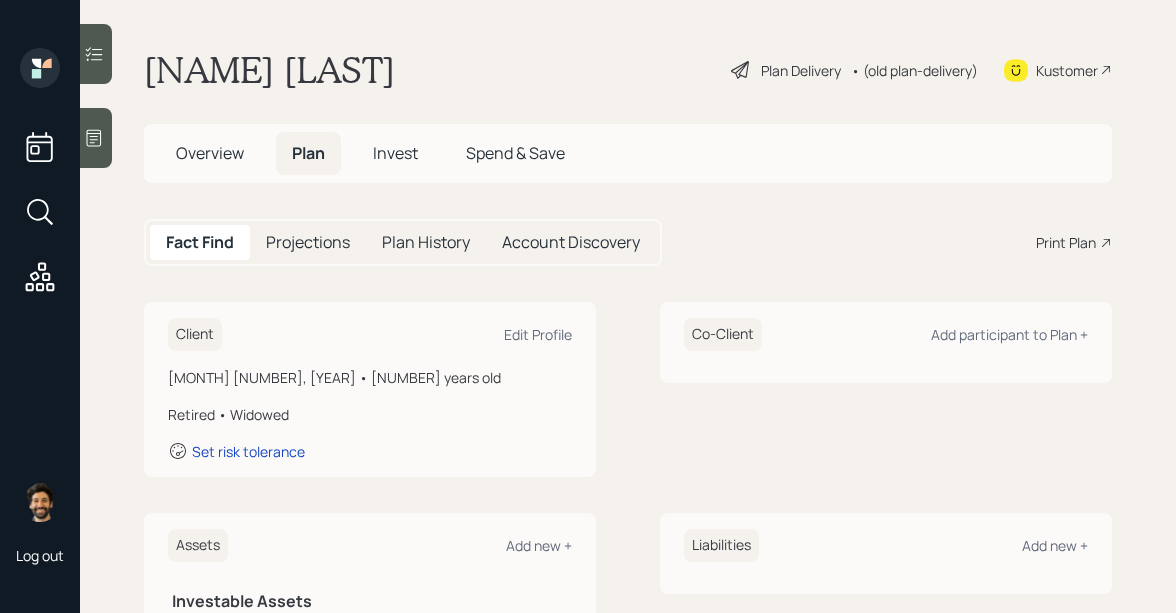 click on "Invest" at bounding box center [395, 153] 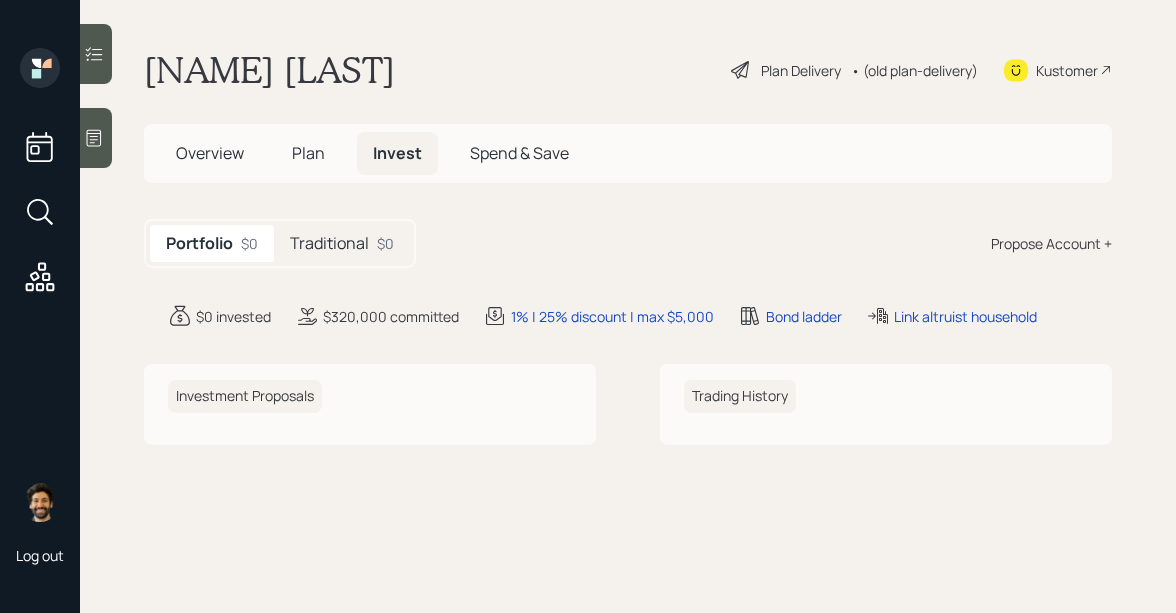 click on "Traditional" at bounding box center [329, 243] 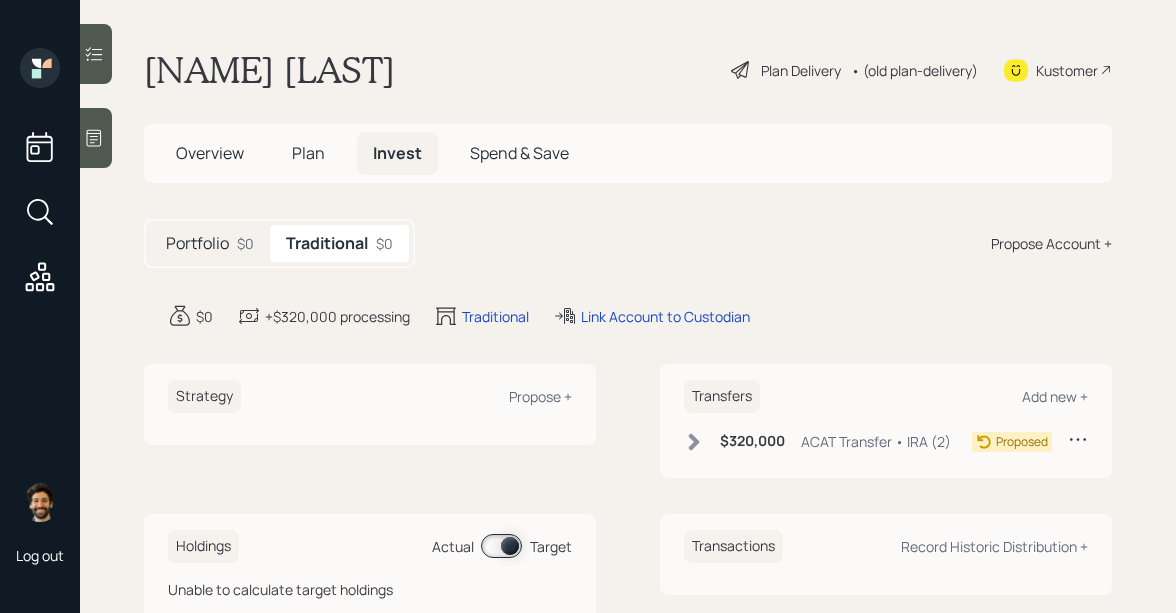 click on "Plan" at bounding box center (308, 153) 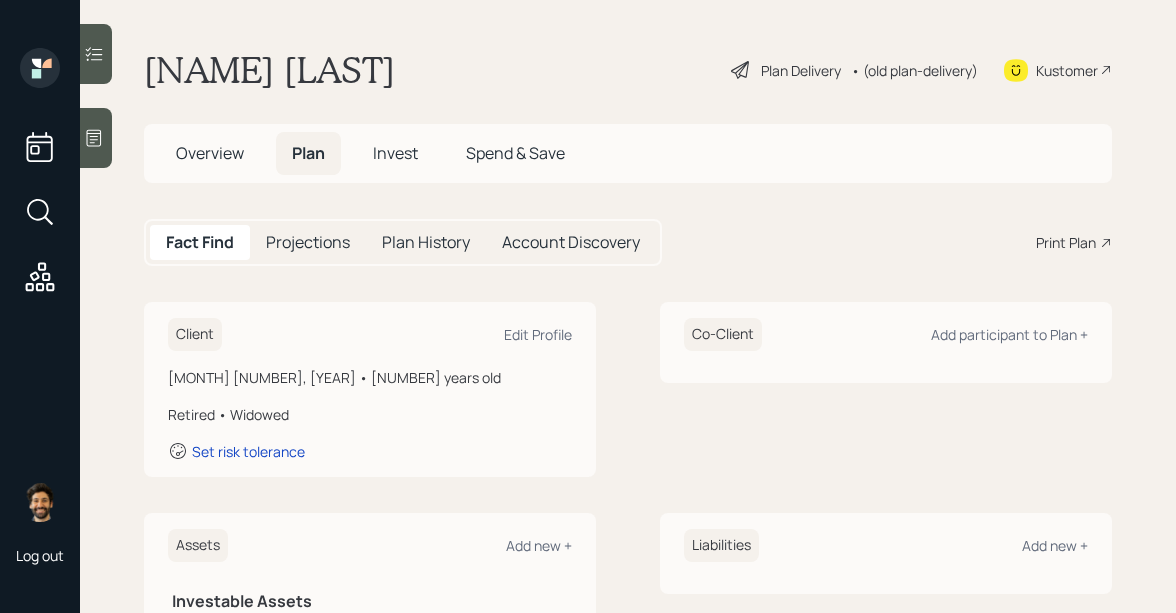 click on "Invest" at bounding box center (395, 153) 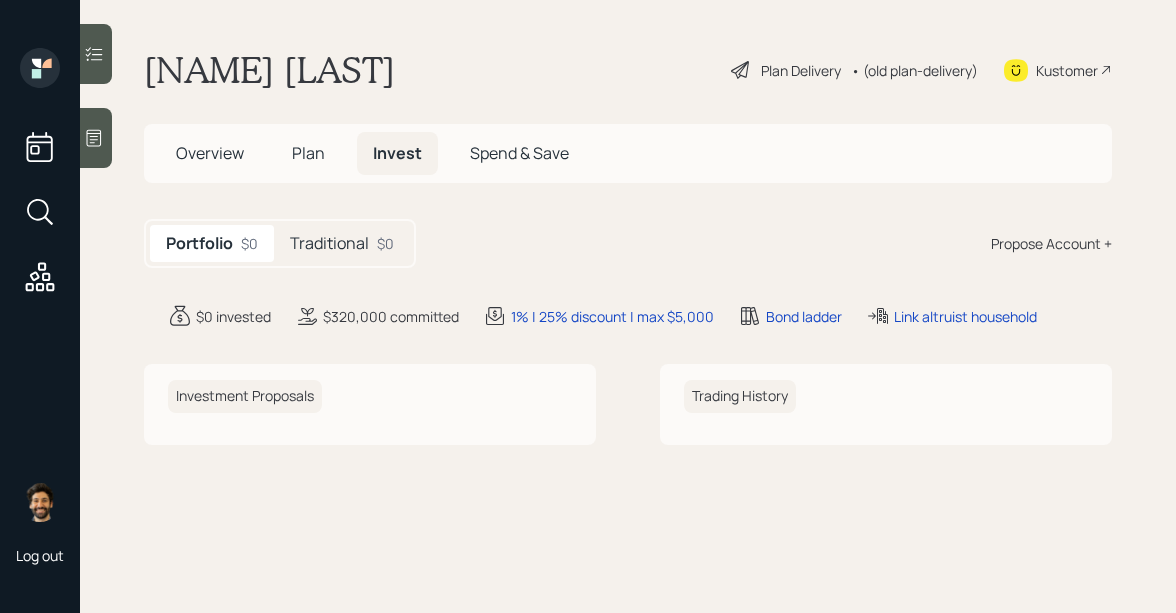 click on "$0" at bounding box center [385, 243] 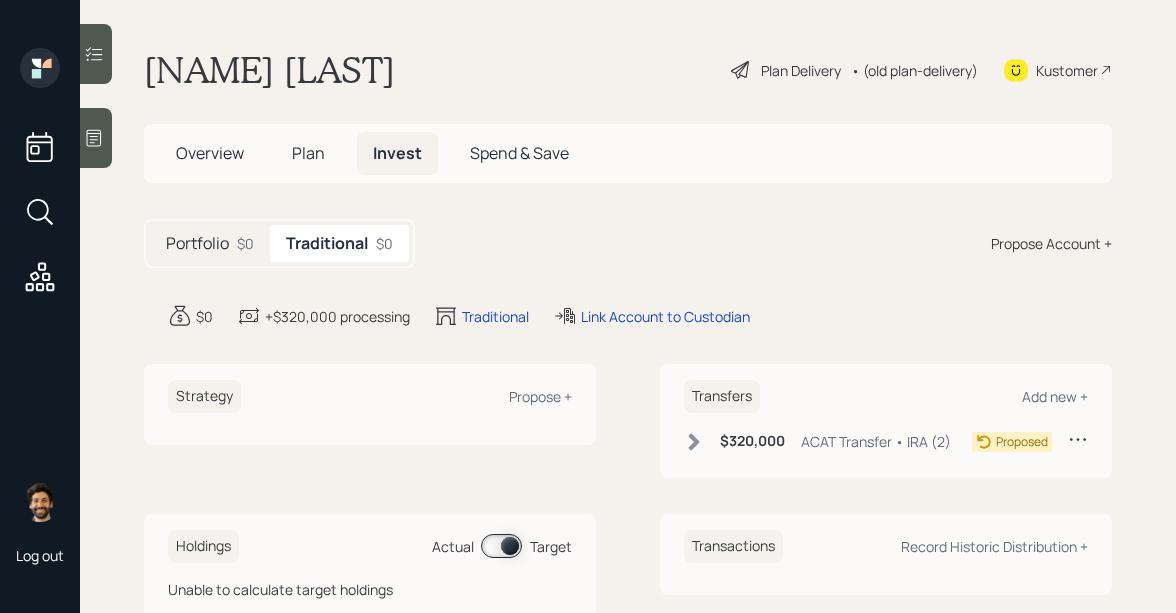 click on "Plan" at bounding box center (308, 153) 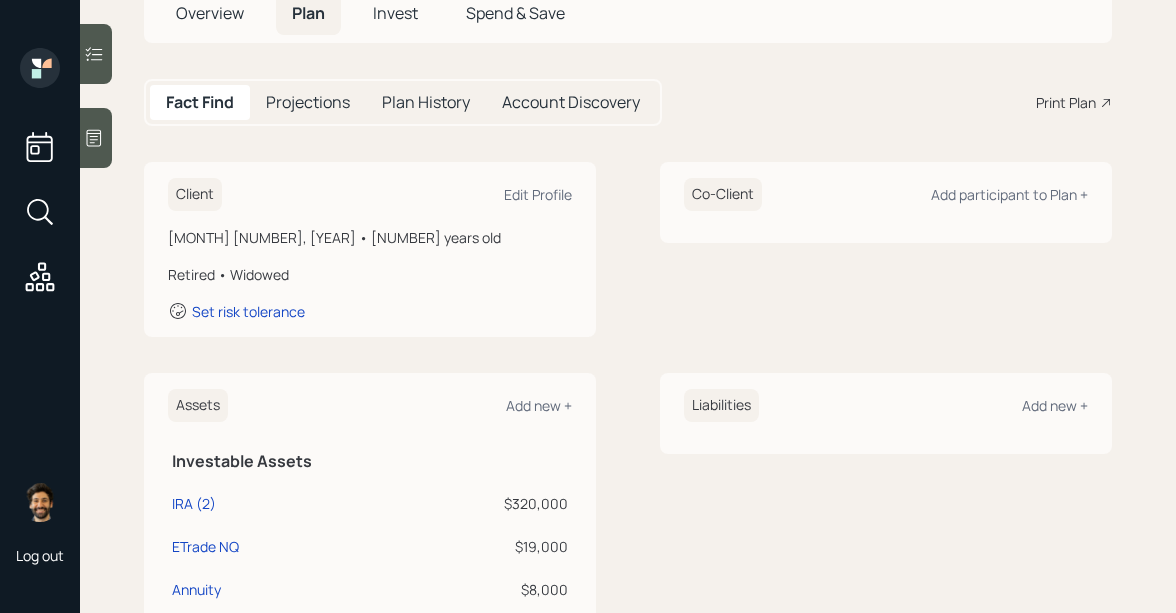 scroll, scrollTop: 0, scrollLeft: 0, axis: both 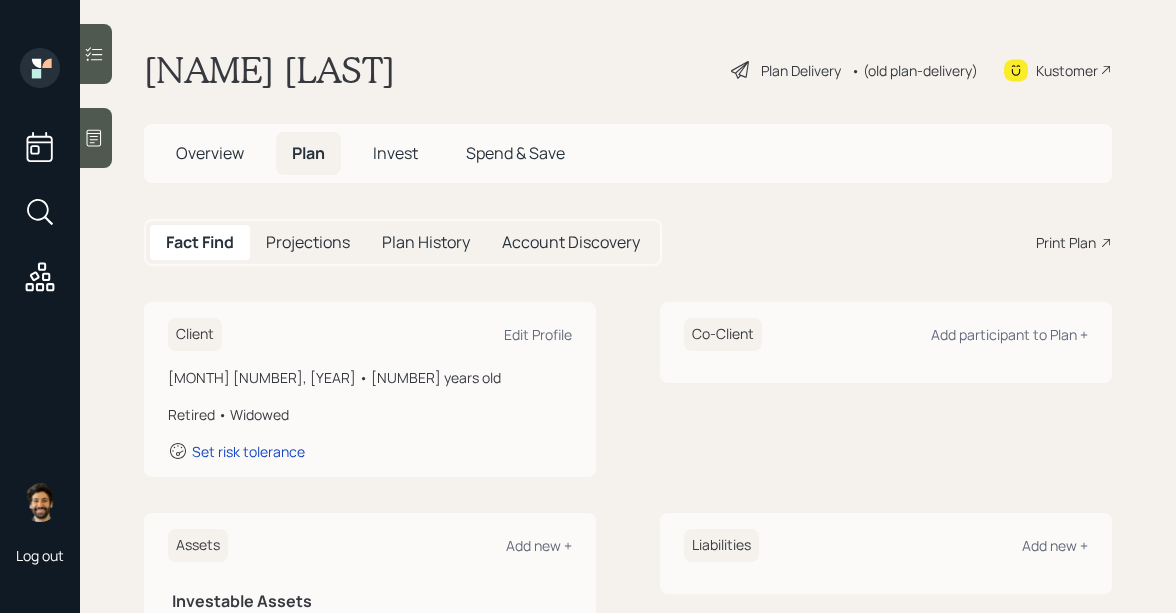 click on "Invest" at bounding box center (395, 153) 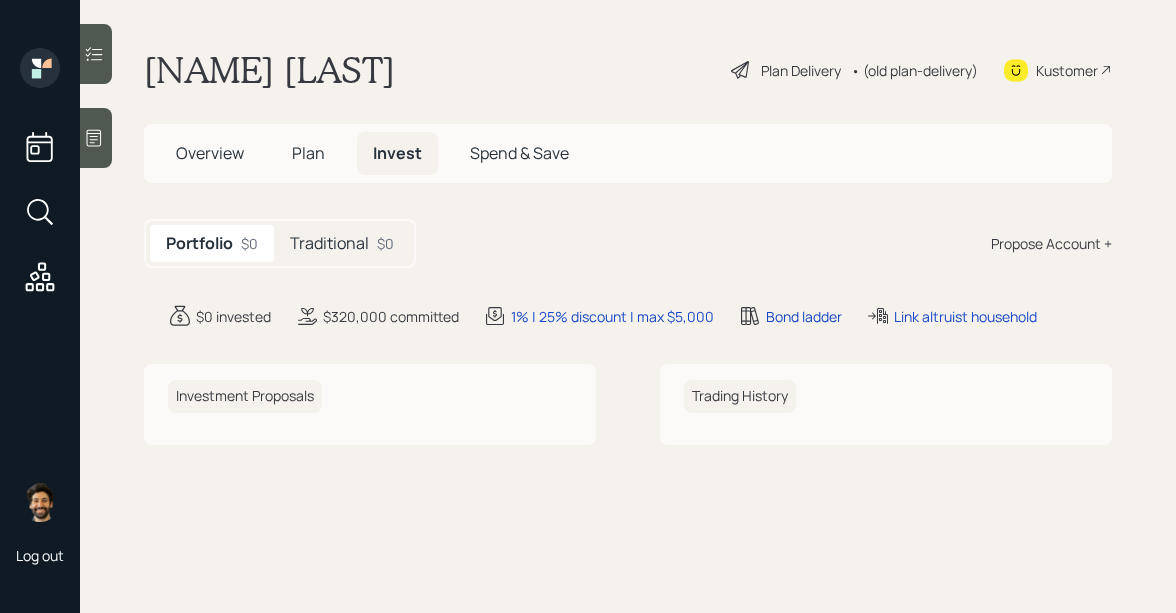 click on "Traditional" at bounding box center (329, 243) 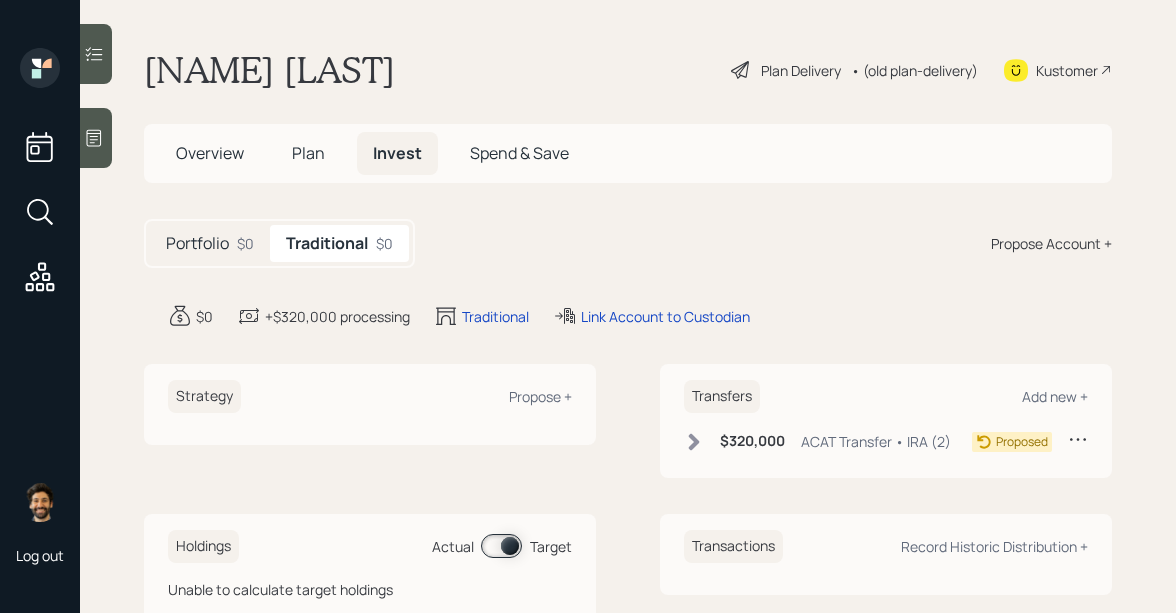 click on "Plan" at bounding box center (308, 153) 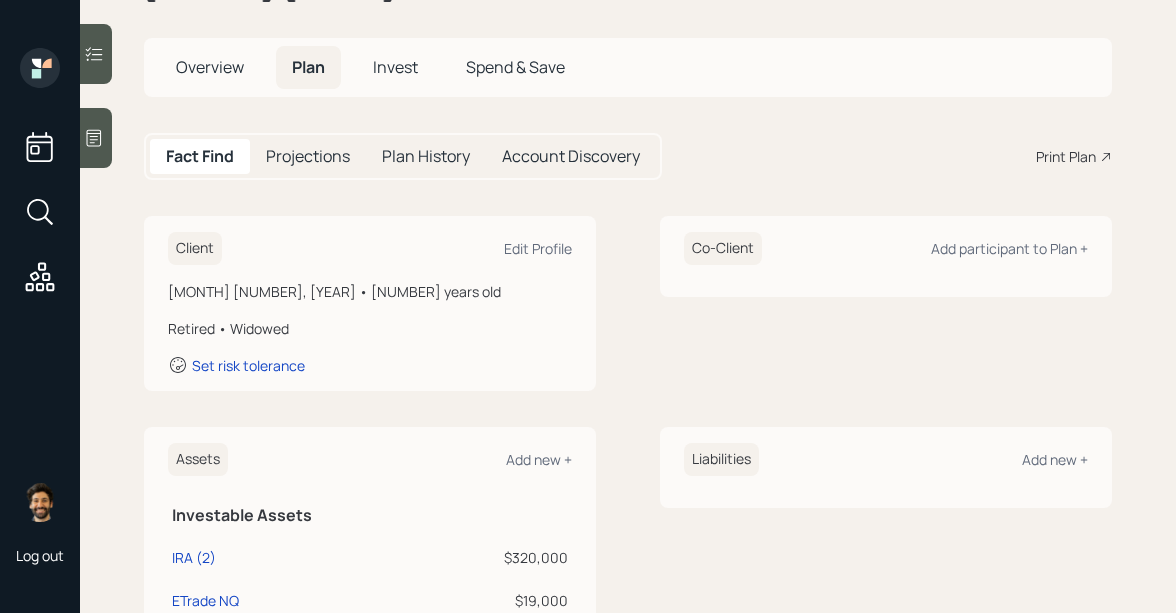 scroll, scrollTop: 132, scrollLeft: 0, axis: vertical 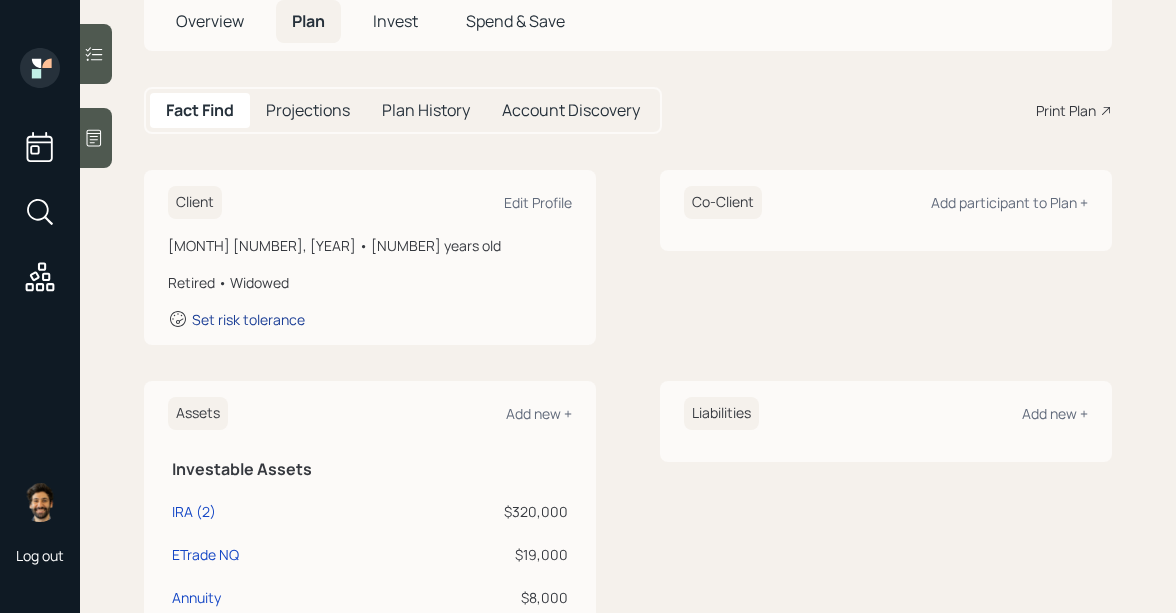 click on "Set risk tolerance" at bounding box center (248, 319) 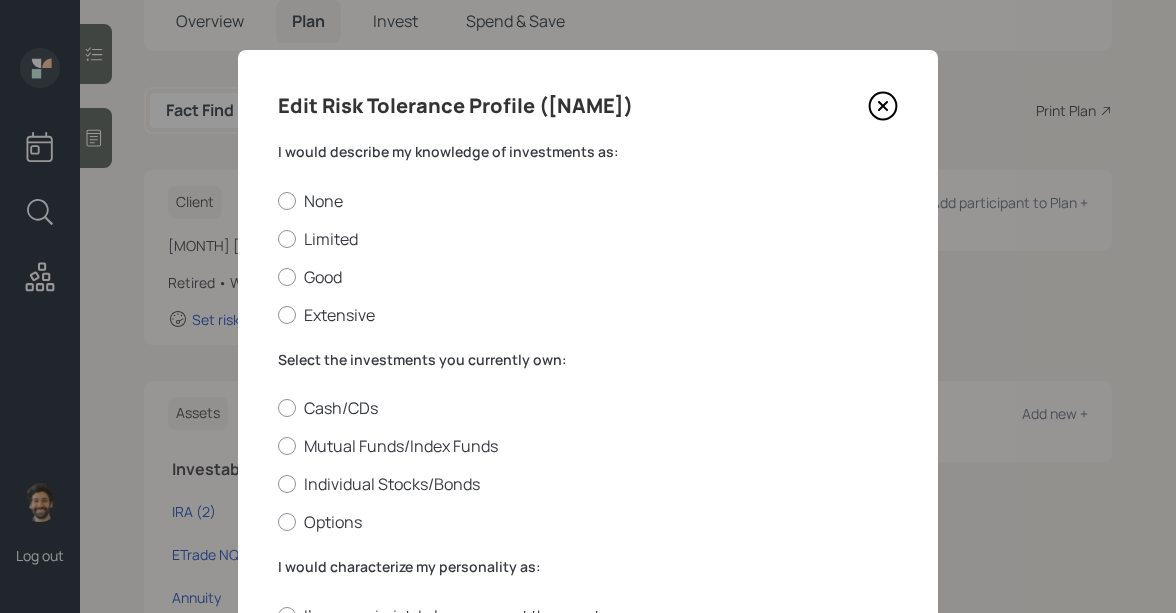 click on "None Limited Good Extensive" at bounding box center (588, 258) 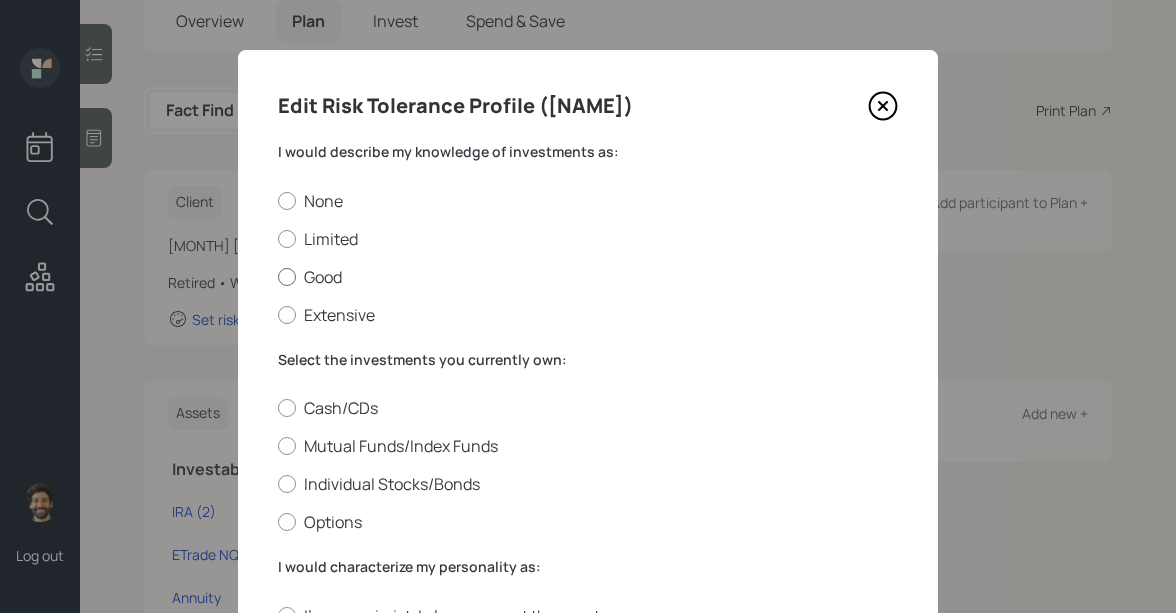 click on "Good" at bounding box center [588, 277] 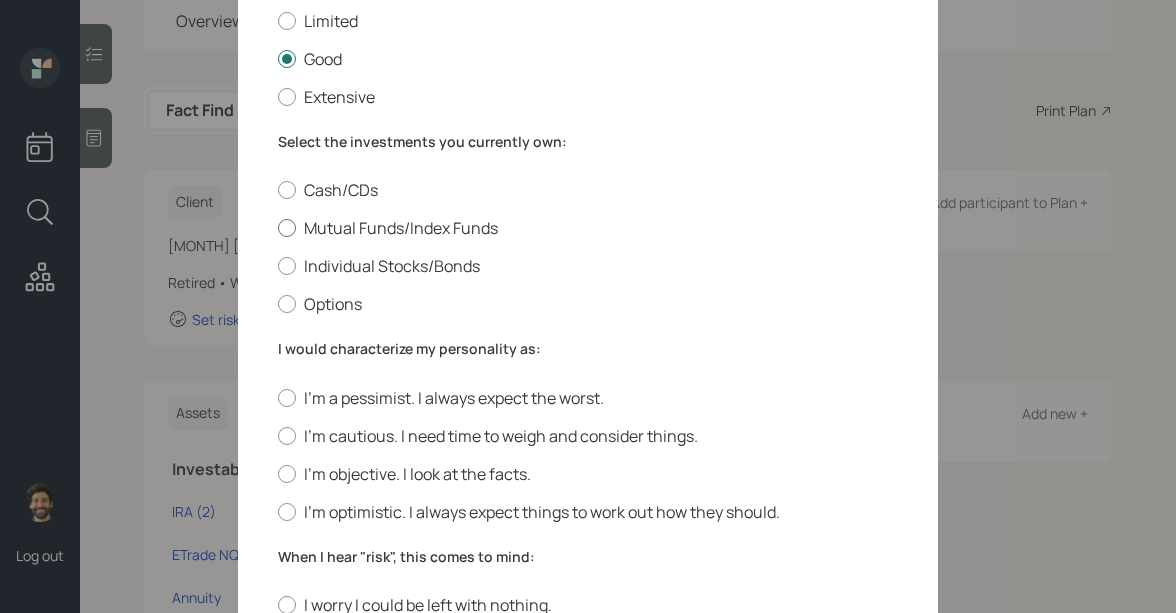 click on "Mutual Funds/Index Funds" at bounding box center (588, 228) 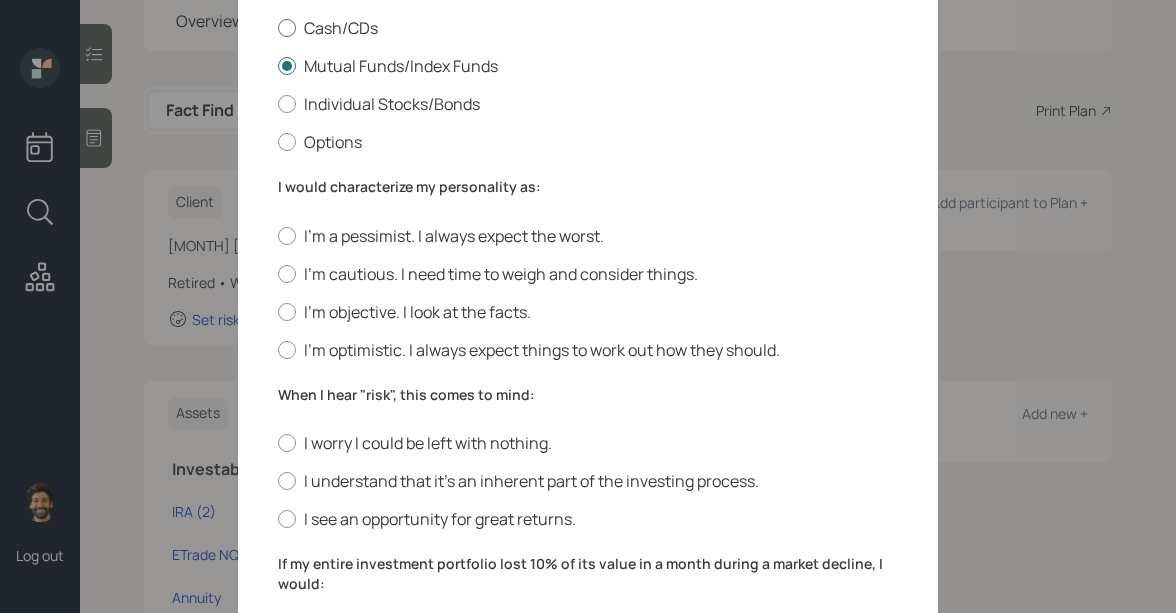 scroll, scrollTop: 384, scrollLeft: 0, axis: vertical 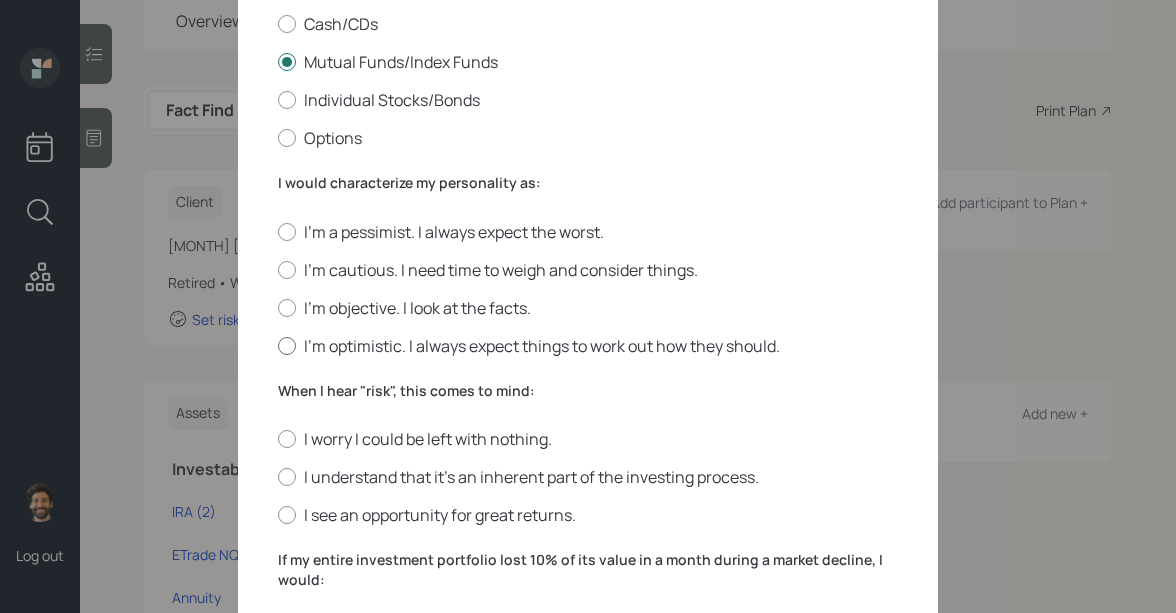 click on "I'm optimistic. I always expect things to work out how they should." at bounding box center [588, 346] 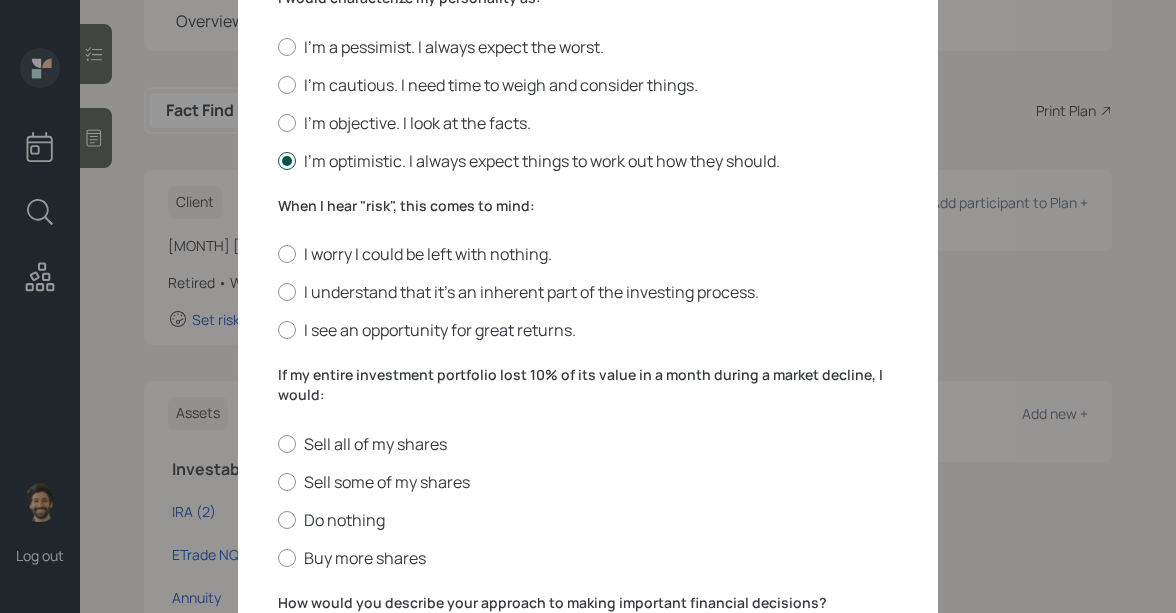scroll, scrollTop: 615, scrollLeft: 0, axis: vertical 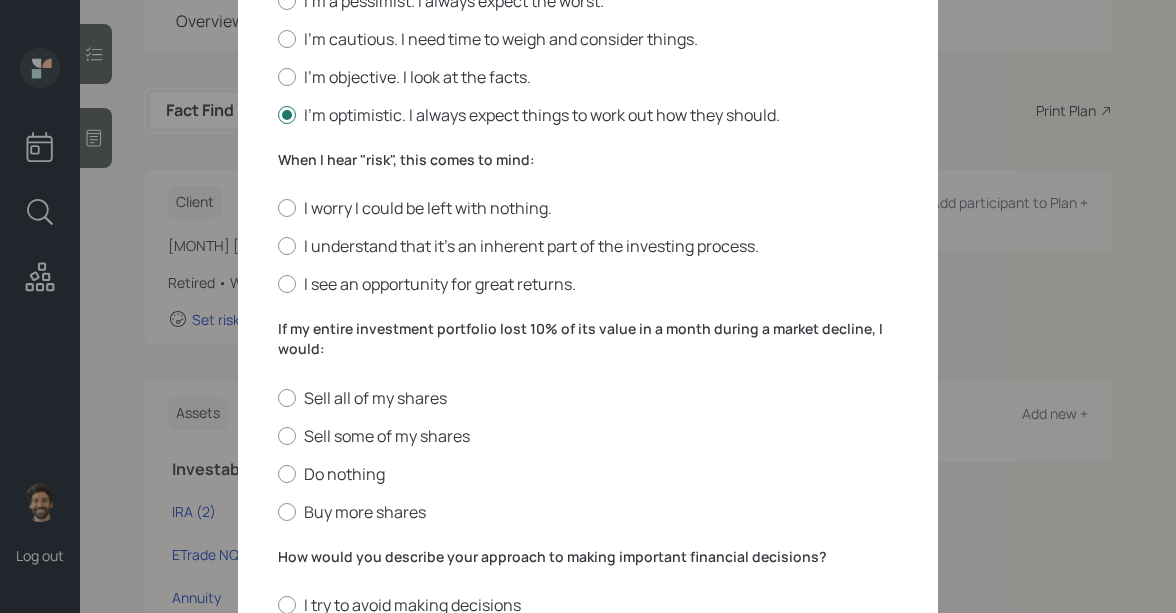 click on "Edit Risk Tolerance Profile ([NAME]) I would describe my knowledge of investments as: None Limited Good Extensive Select the investments you currently own: Cash/CDs Mutual Funds/Index Funds Individual Stocks/Bonds Options I would characterize my personality as: I'm a pessimist. I always expect the worst. I'm cautious. I need time to weigh and consider things. I'm objective. I look at the facts. I'm optimistic. I always expect things to work out how they should. When I hear "risk", this comes to mind: I worry I could be left with nothing. I understand that it’s an inherent part of the investing process. I see an opportunity for great returns. If my entire investment portfolio lost 10% of its value in a month during a market decline, I would: Sell all of my shares Sell some of my shares Do nothing Buy more shares How would you describe your approach to making important financial decisions? I try to avoid making decisions I reluctantly make decisions I confidently make decisions and don’t look back Save" at bounding box center (588, 117) 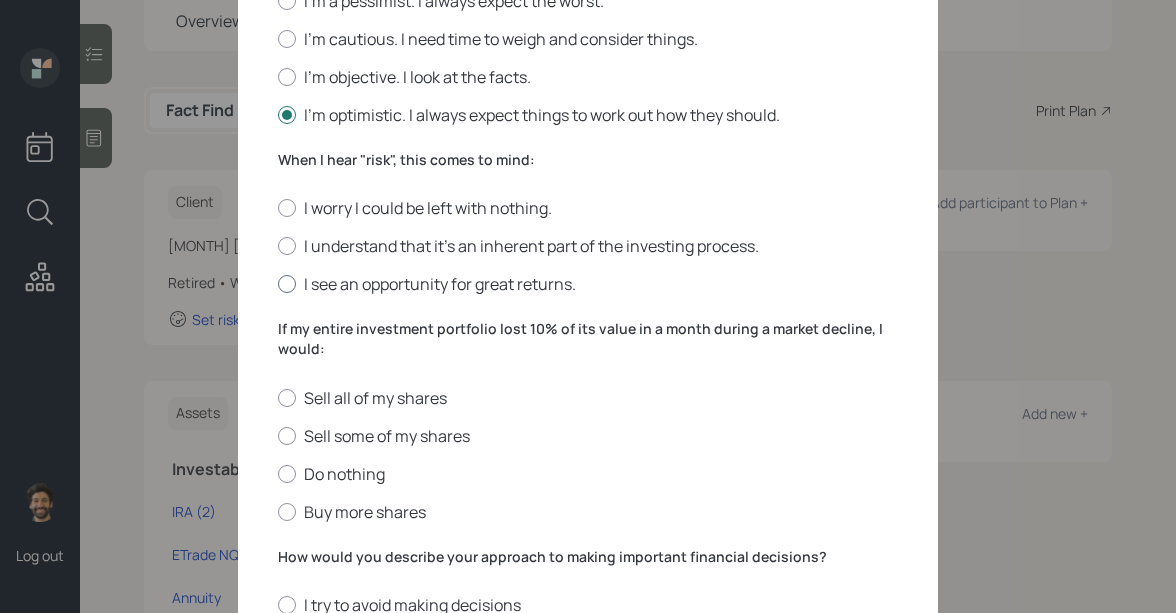 click at bounding box center [287, 284] 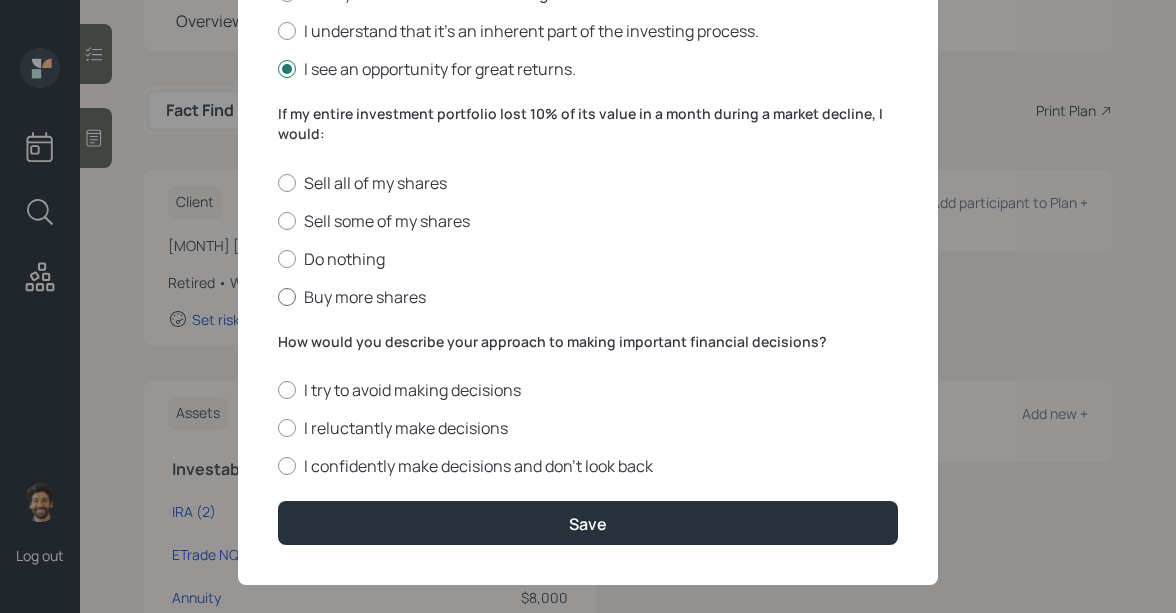 scroll, scrollTop: 838, scrollLeft: 0, axis: vertical 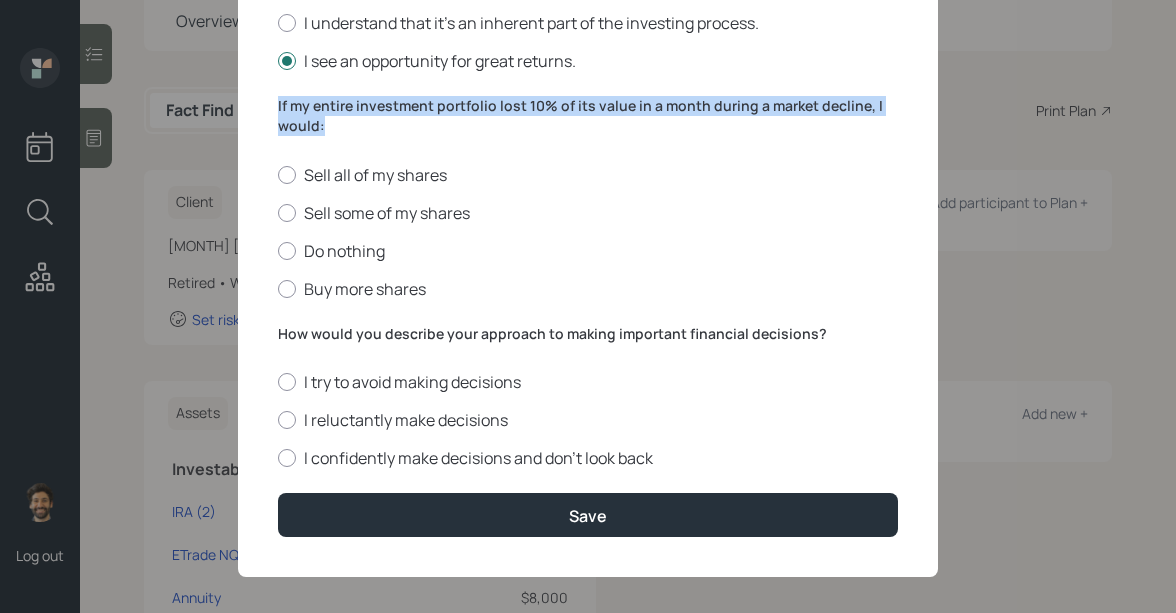 drag, startPoint x: 323, startPoint y: 128, endPoint x: 263, endPoint y: 108, distance: 63.245552 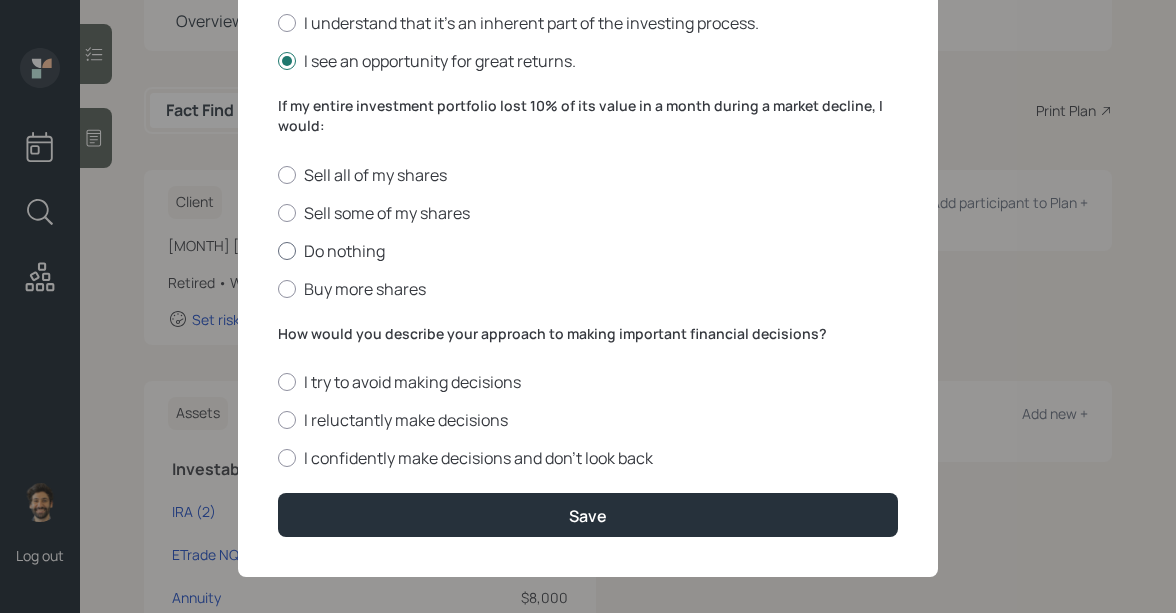click on "Do nothing" at bounding box center (588, 251) 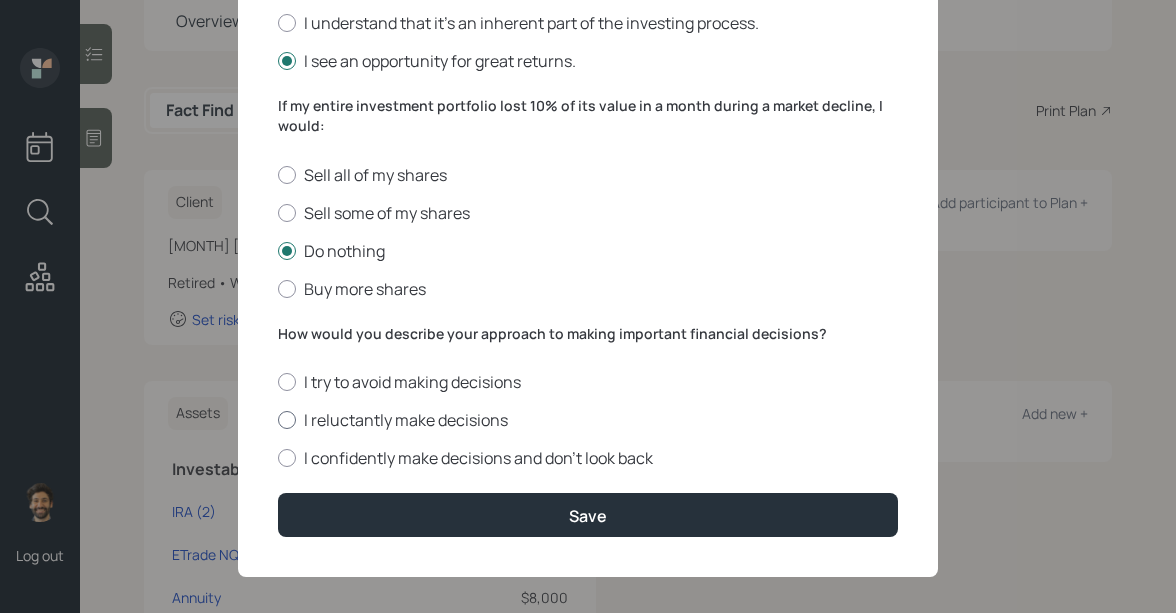 click on "I reluctantly make decisions" at bounding box center (588, 420) 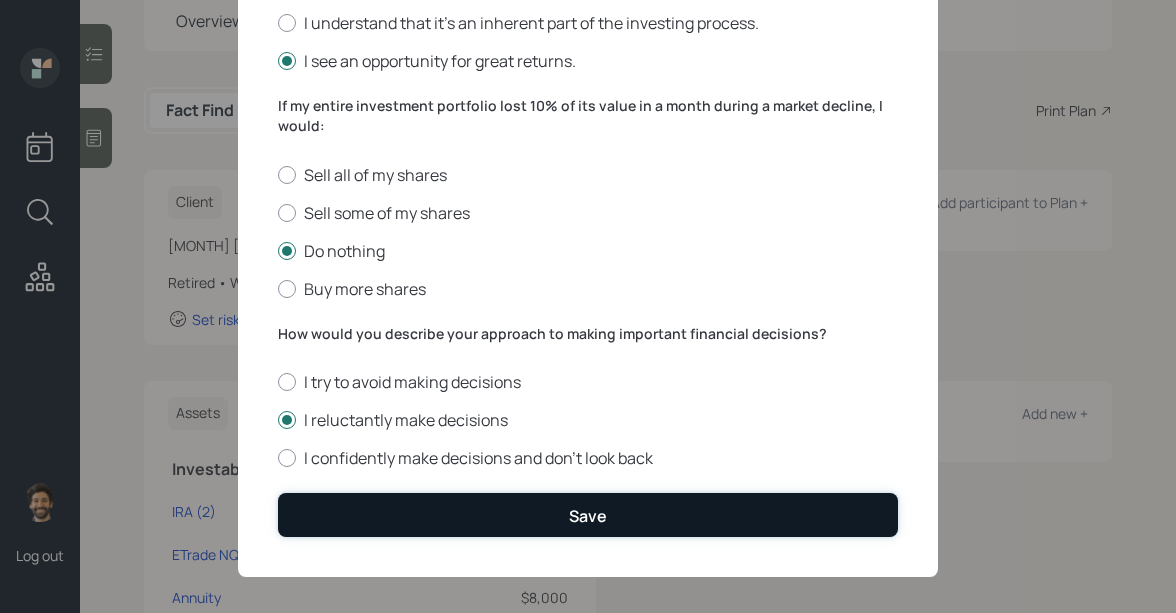 click on "Save" at bounding box center [588, 514] 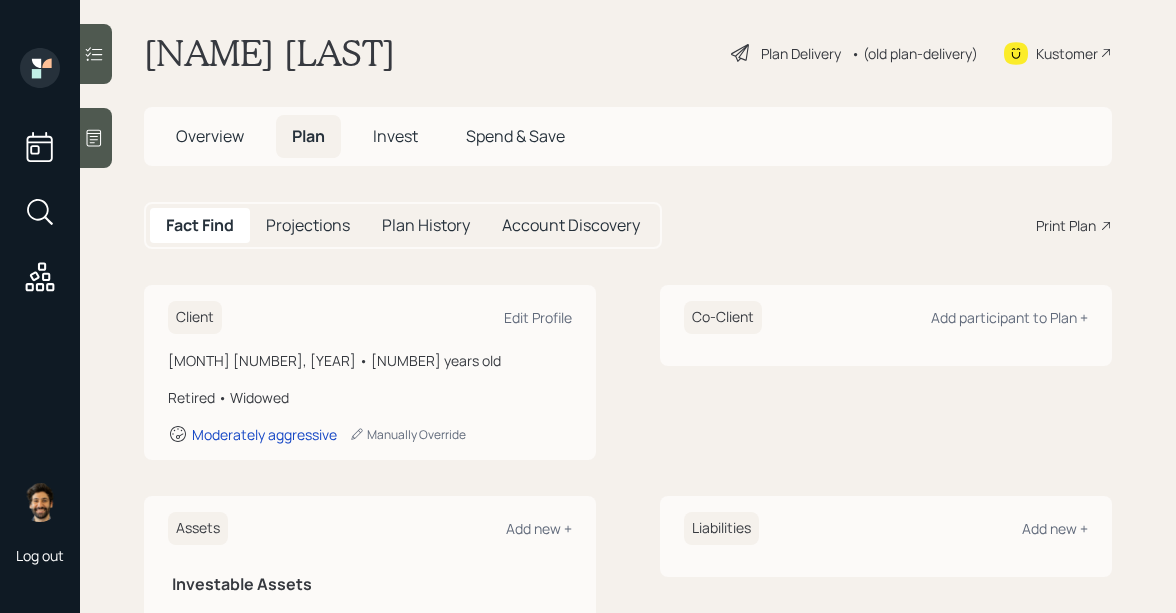 scroll, scrollTop: 0, scrollLeft: 0, axis: both 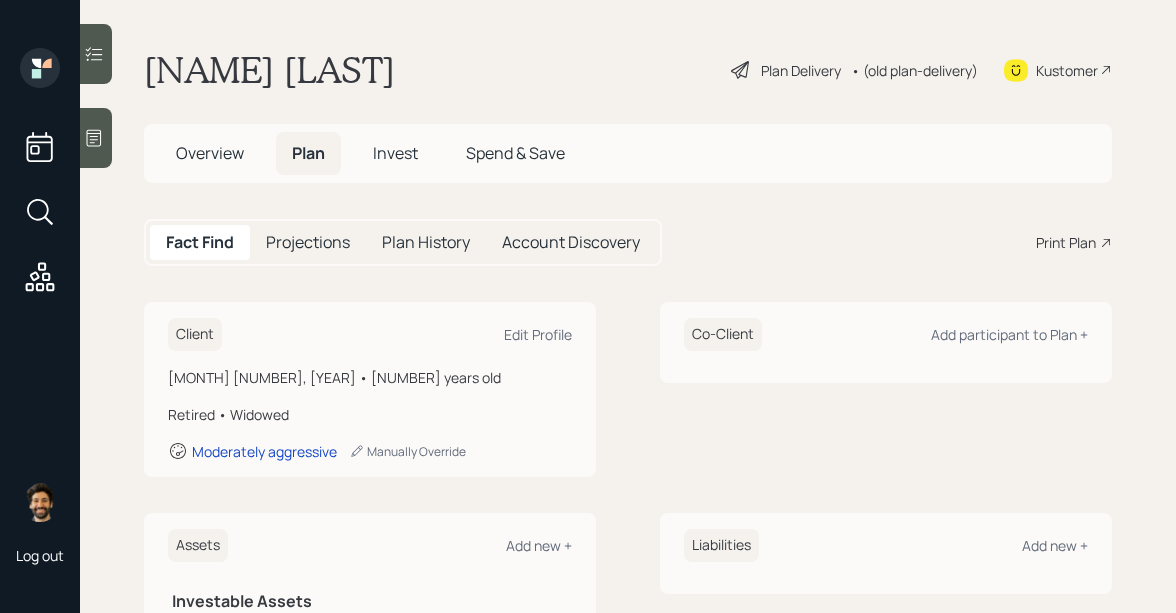 click on "Invest" at bounding box center [395, 153] 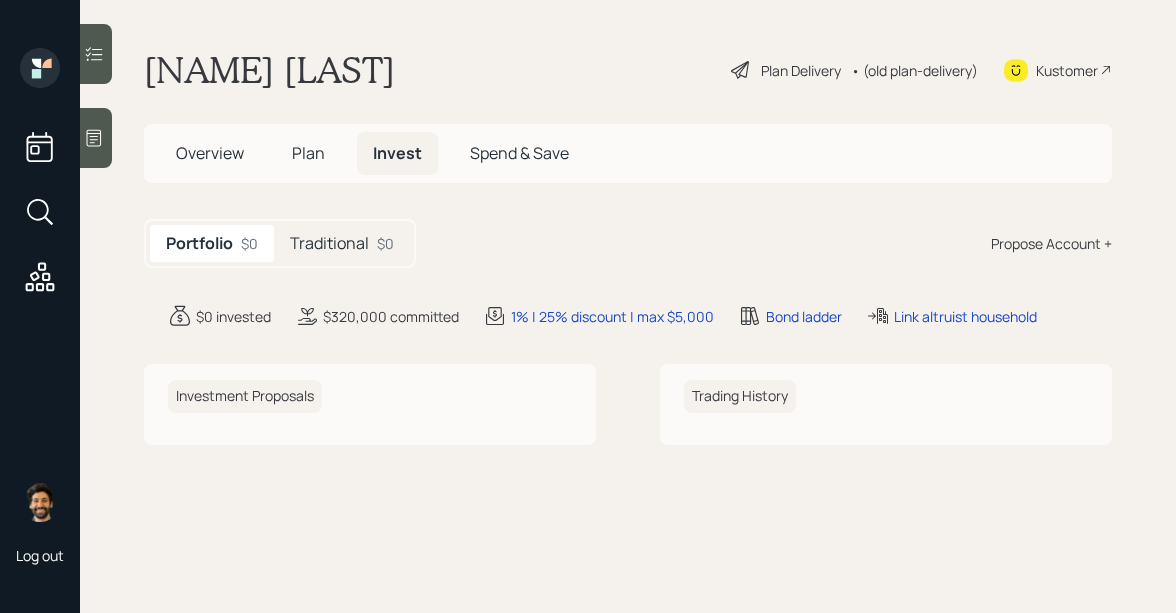 click on "Traditional" at bounding box center (329, 243) 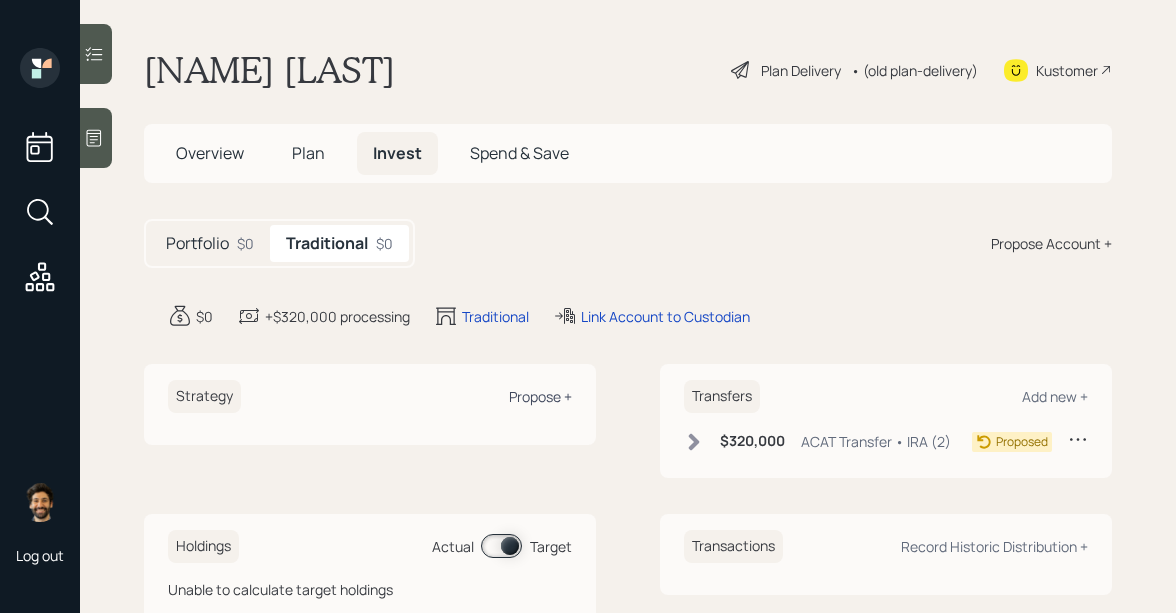 click on "Propose +" at bounding box center (540, 396) 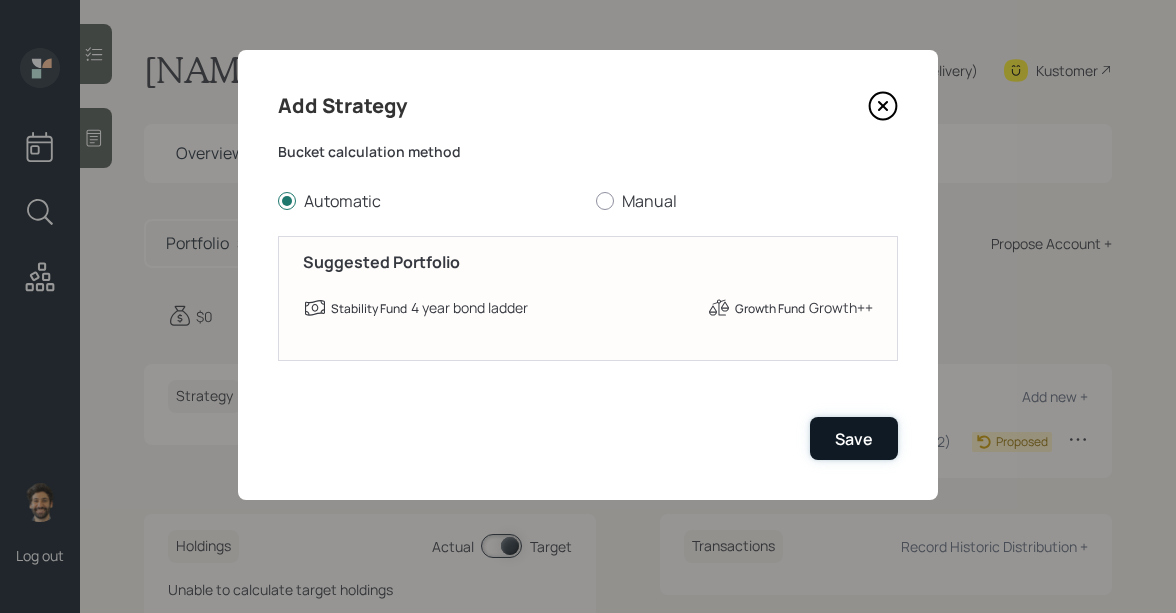 click on "Save" at bounding box center (854, 438) 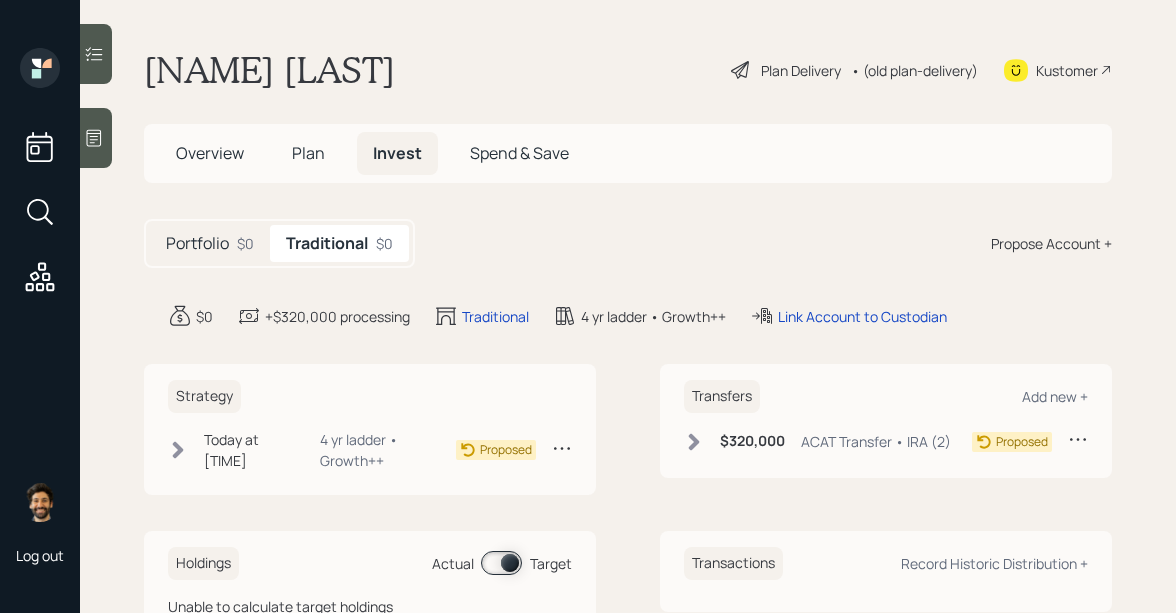 click on "Plan" at bounding box center (308, 153) 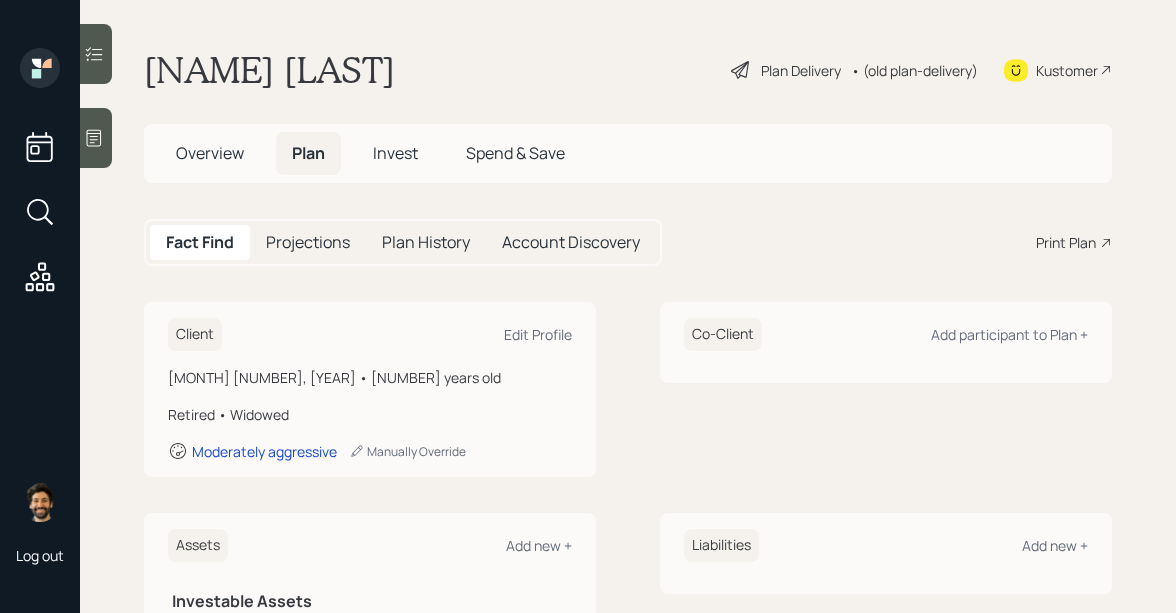 click on "Invest" at bounding box center [395, 153] 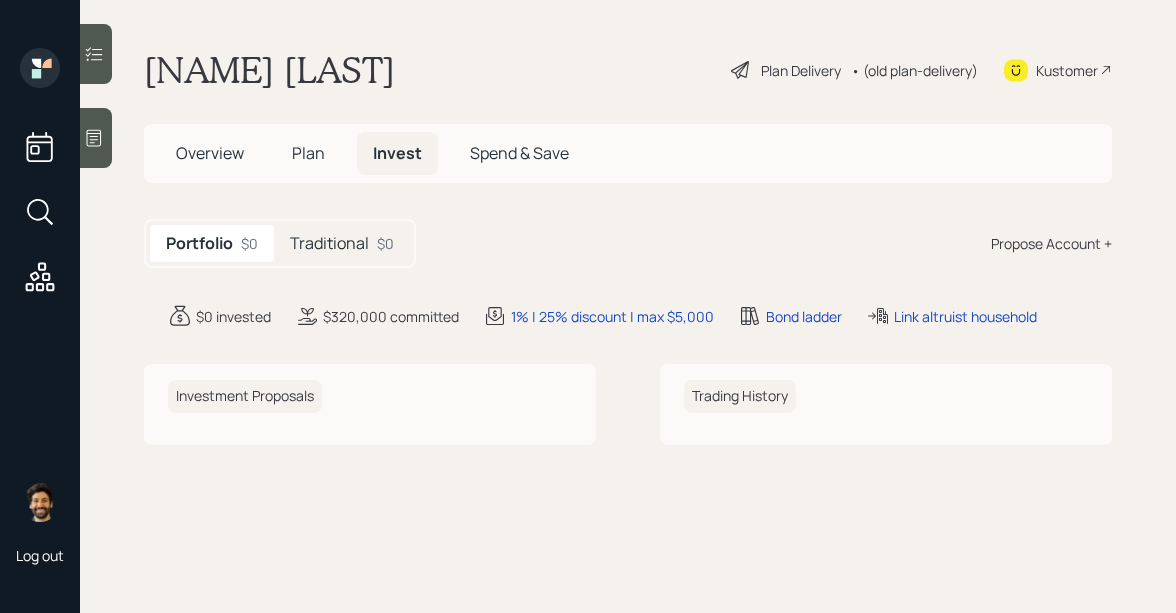 click on "• (old plan-delivery)" at bounding box center (914, 70) 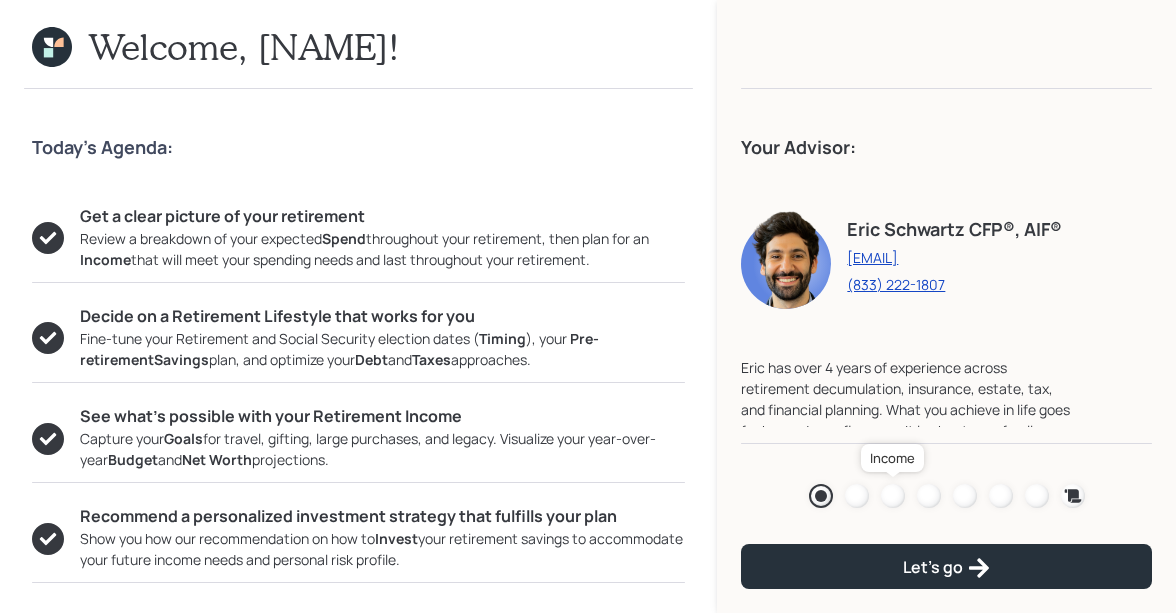 click at bounding box center [893, 496] 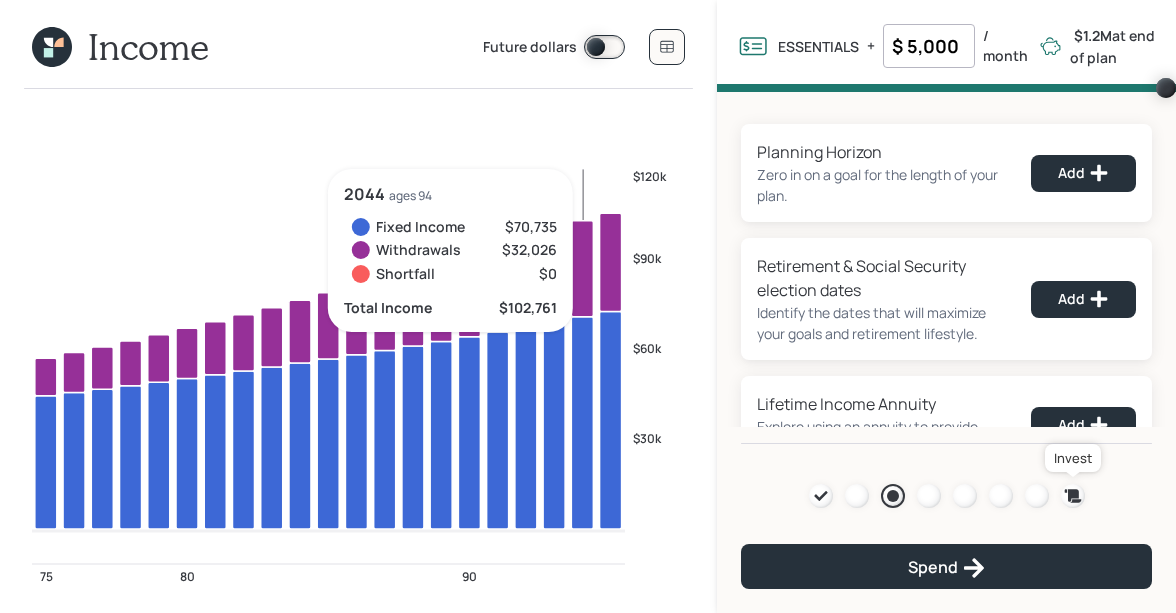 click 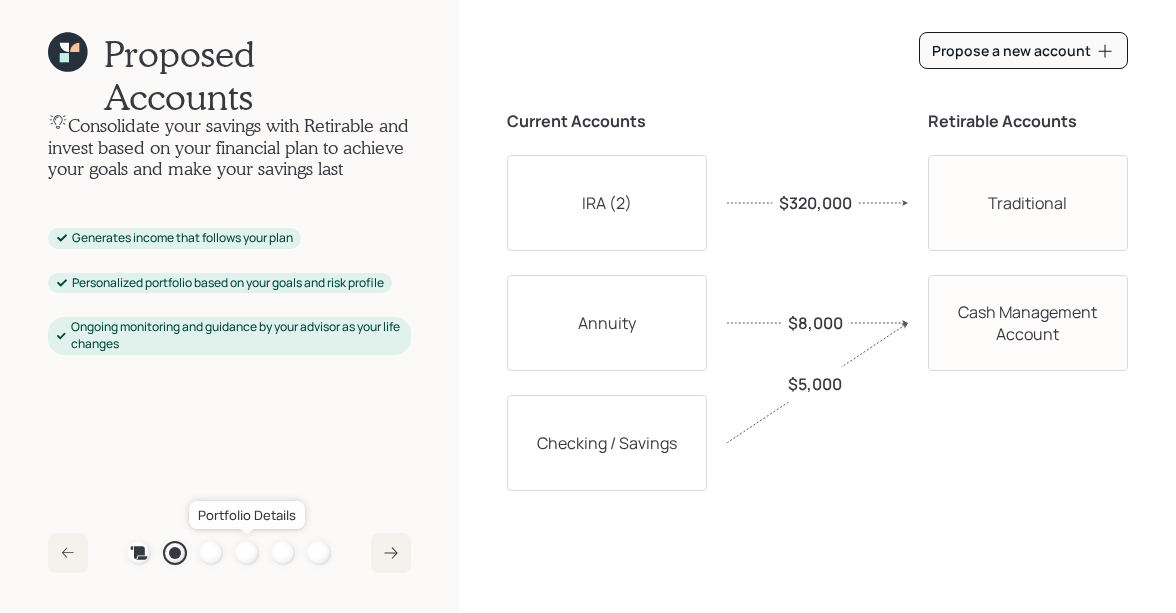 click at bounding box center (247, 553) 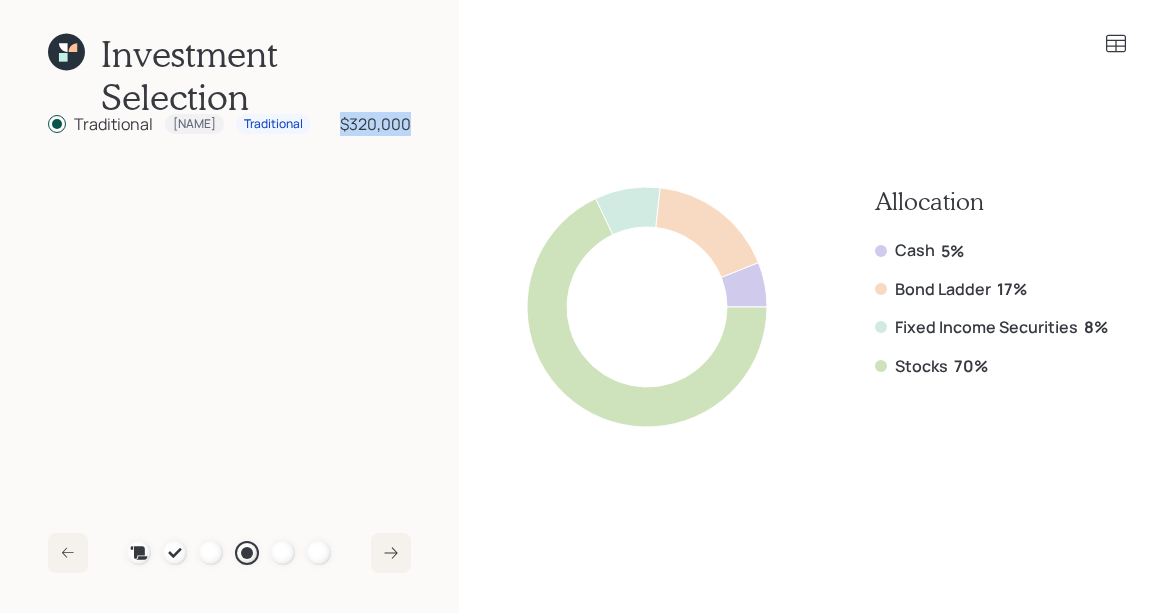 drag, startPoint x: 413, startPoint y: 124, endPoint x: 331, endPoint y: 126, distance: 82.02438 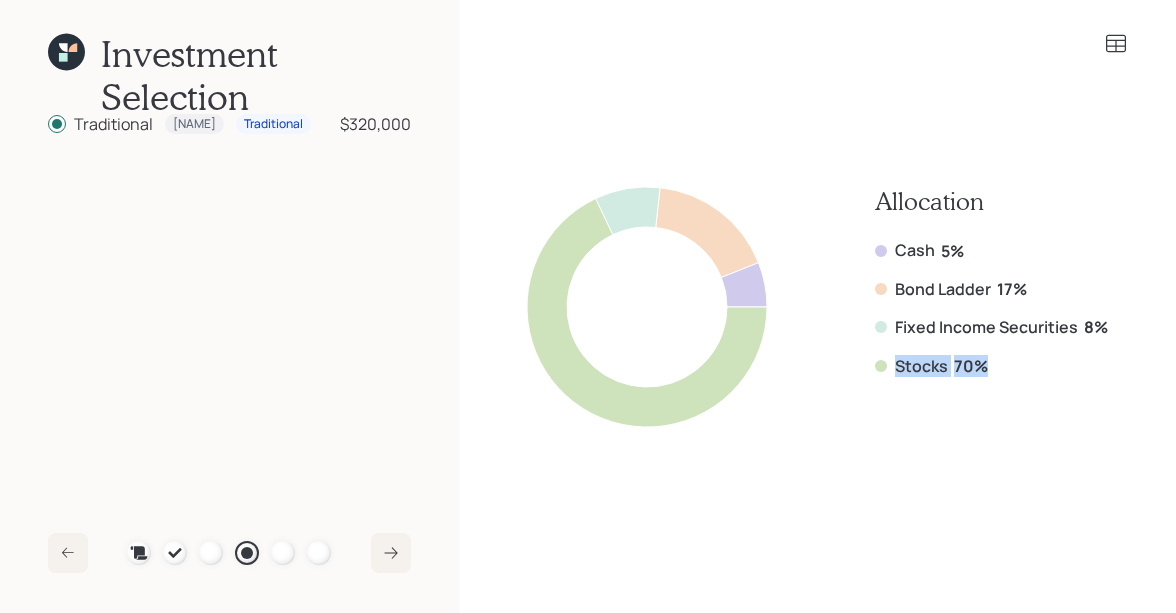 drag, startPoint x: 991, startPoint y: 368, endPoint x: 893, endPoint y: 368, distance: 98 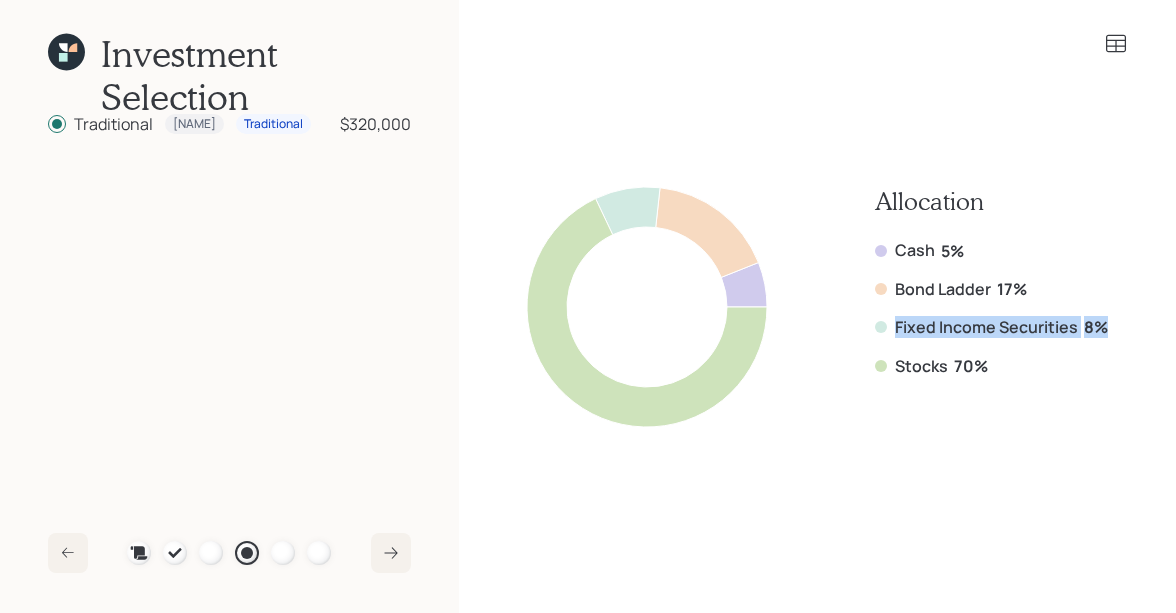 drag, startPoint x: 1108, startPoint y: 323, endPoint x: 880, endPoint y: 321, distance: 228.00877 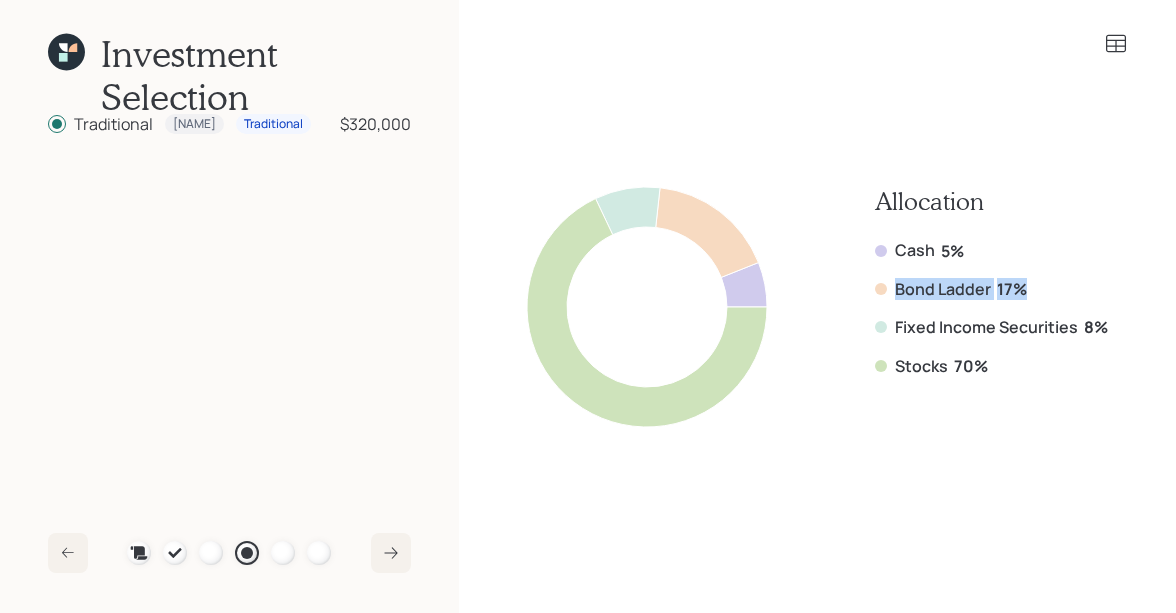 drag, startPoint x: 1030, startPoint y: 286, endPoint x: 889, endPoint y: 292, distance: 141.12761 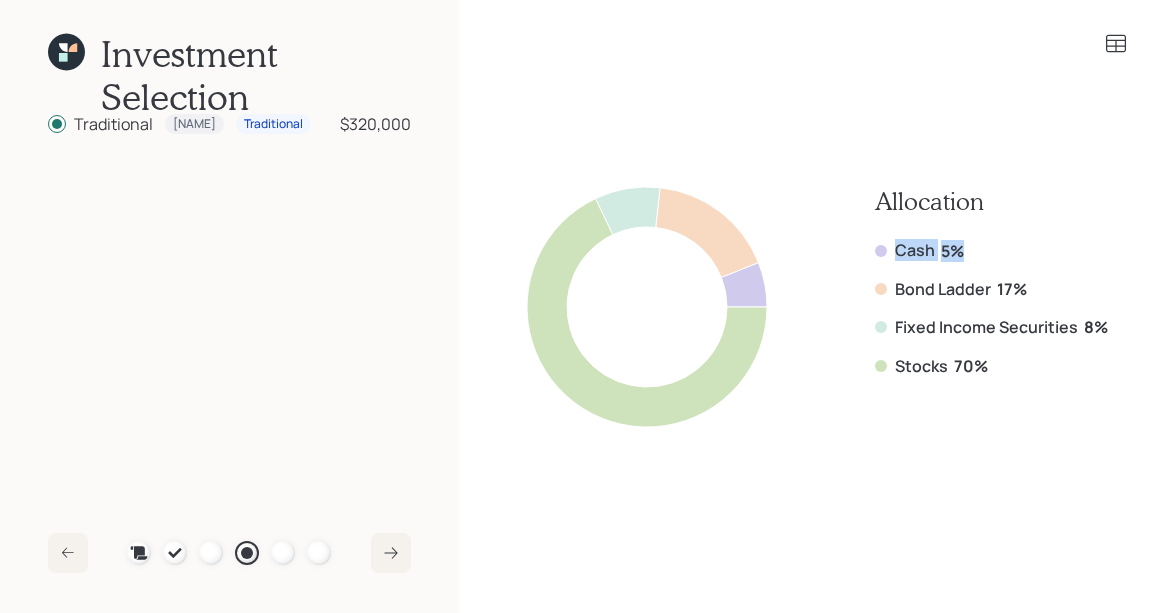 drag, startPoint x: 976, startPoint y: 250, endPoint x: 866, endPoint y: 250, distance: 110 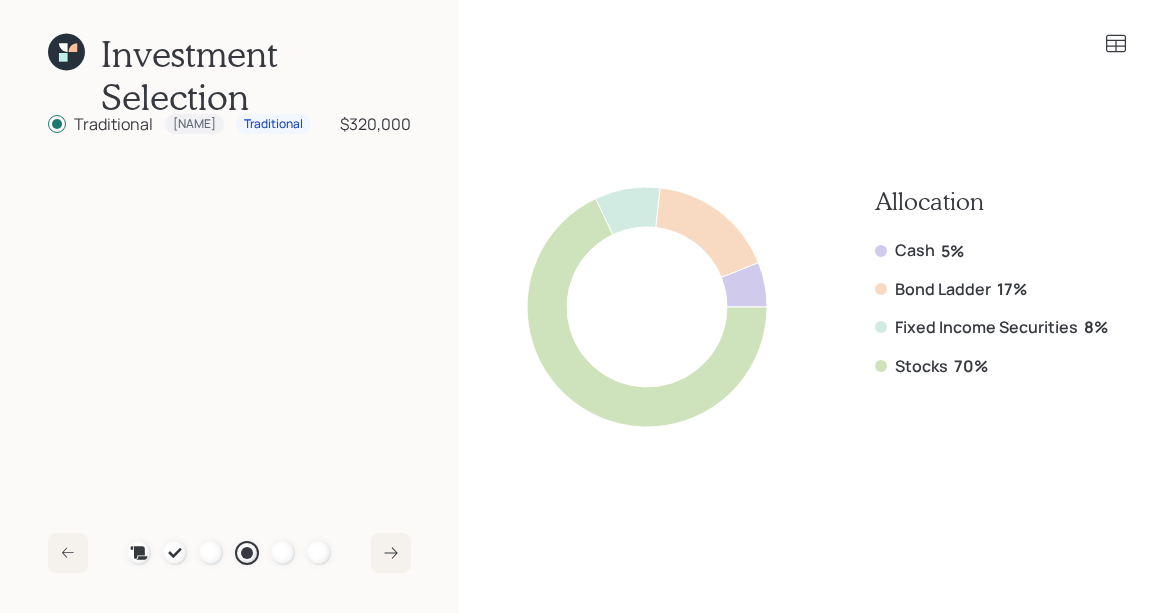 click 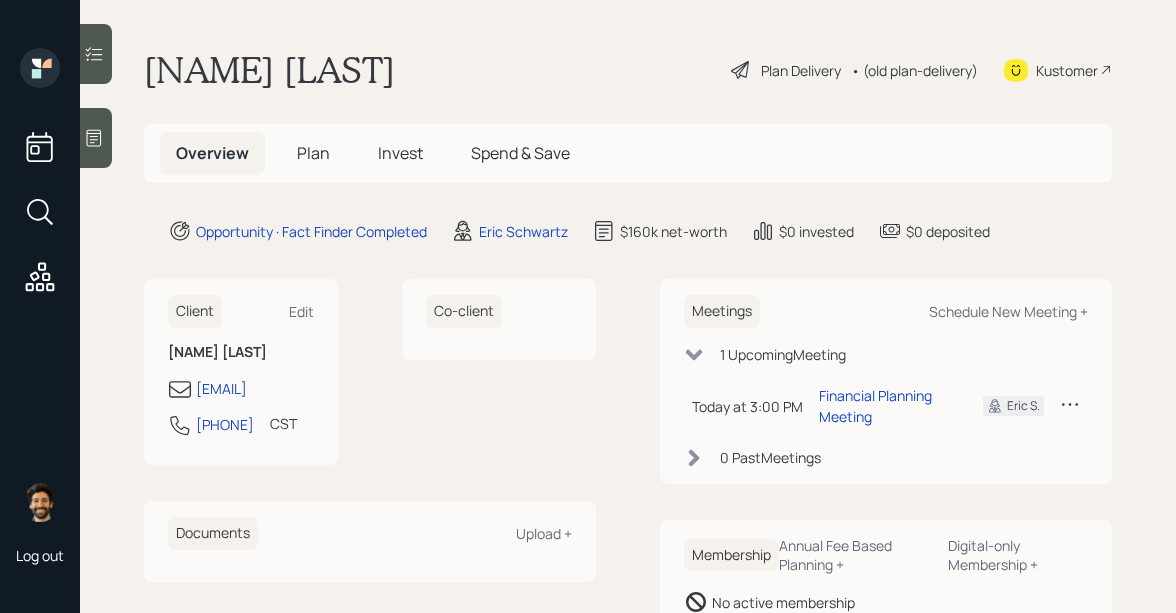 click on "Plan" at bounding box center [313, 153] 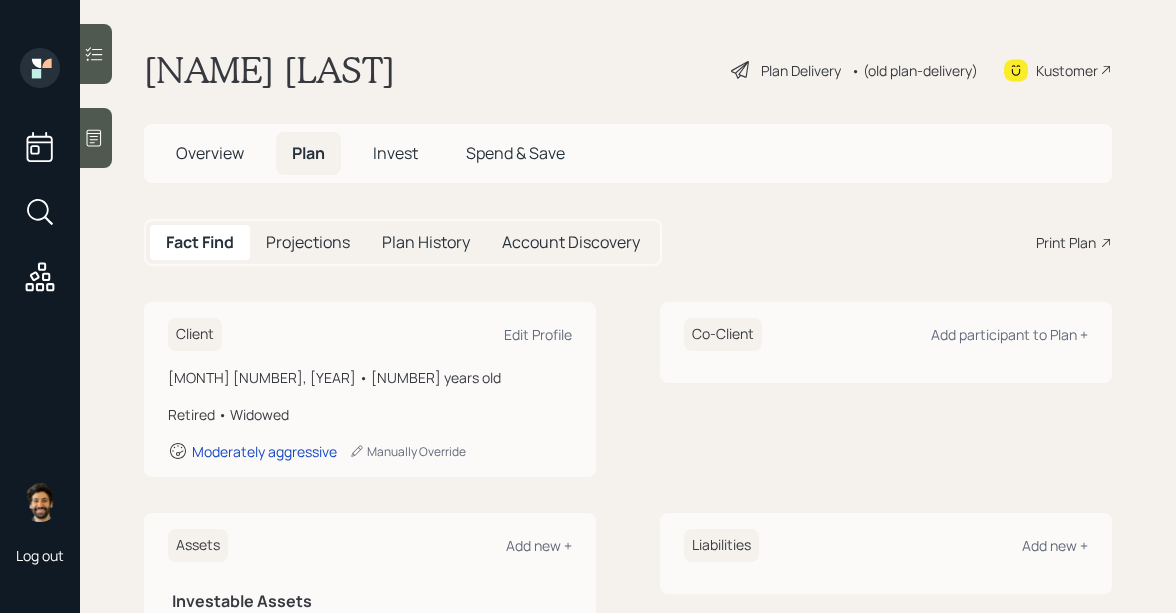 click at bounding box center (96, 138) 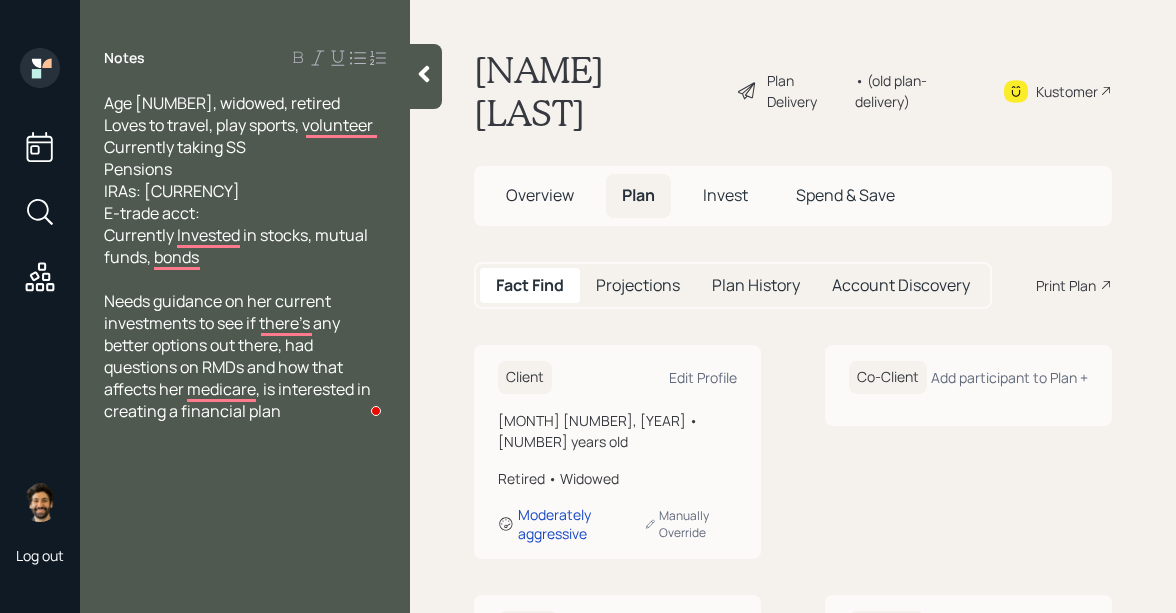 click 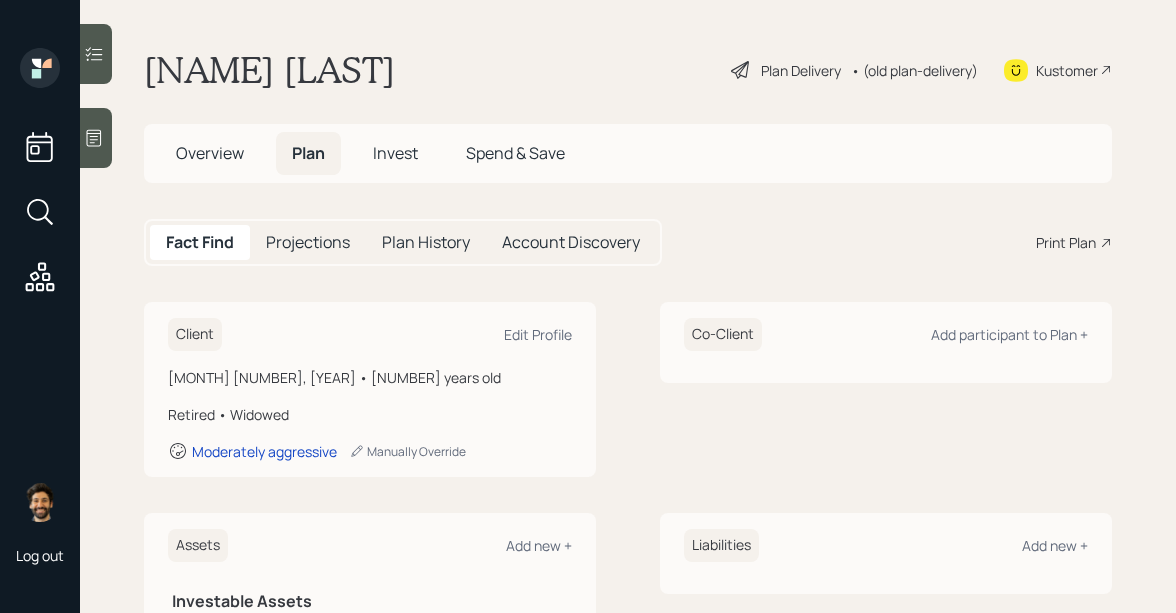 click on "• (old plan-delivery)" at bounding box center (914, 70) 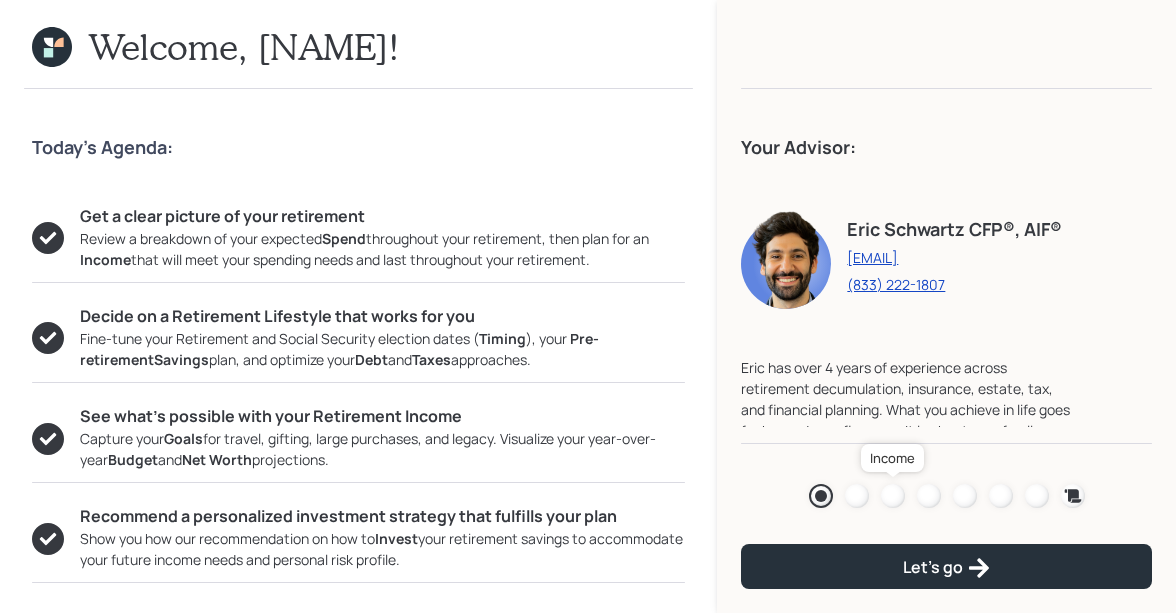 click at bounding box center [893, 496] 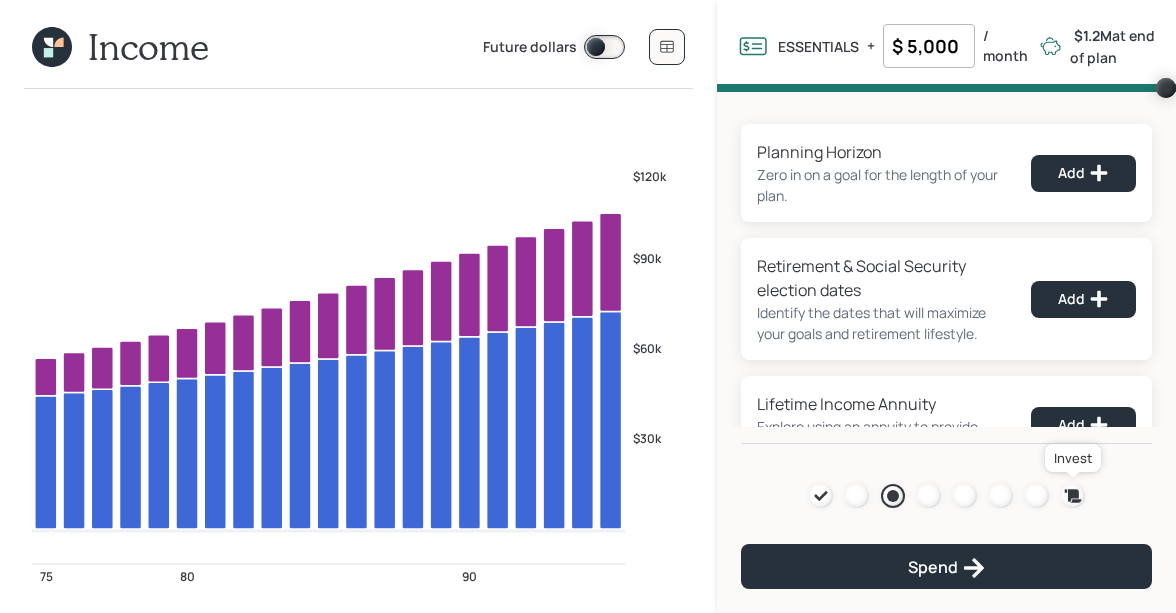 click 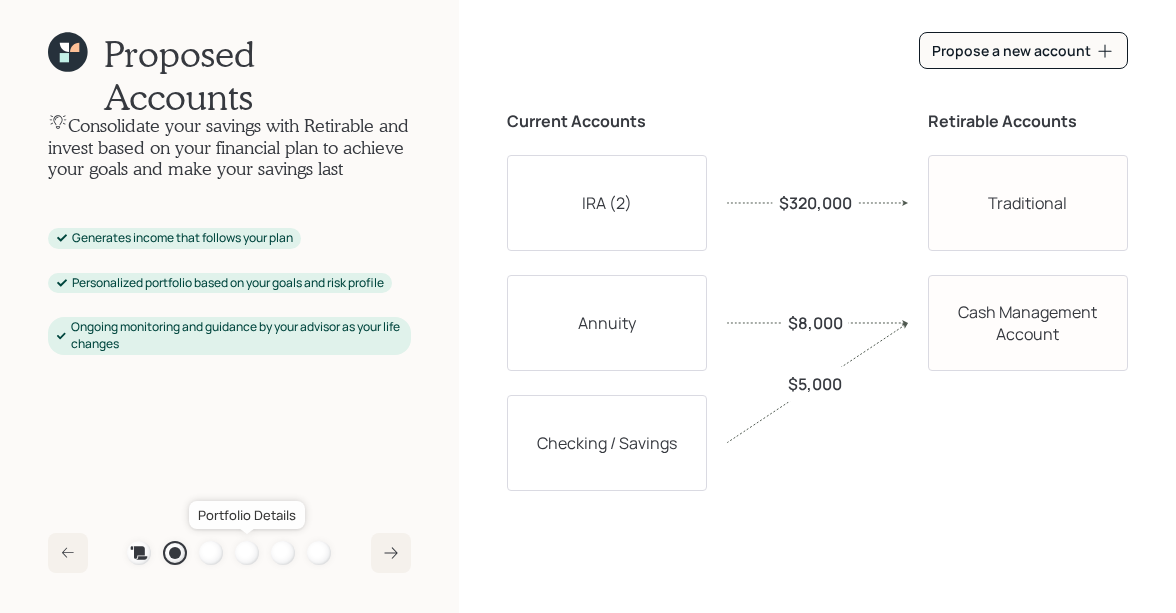 click at bounding box center [247, 553] 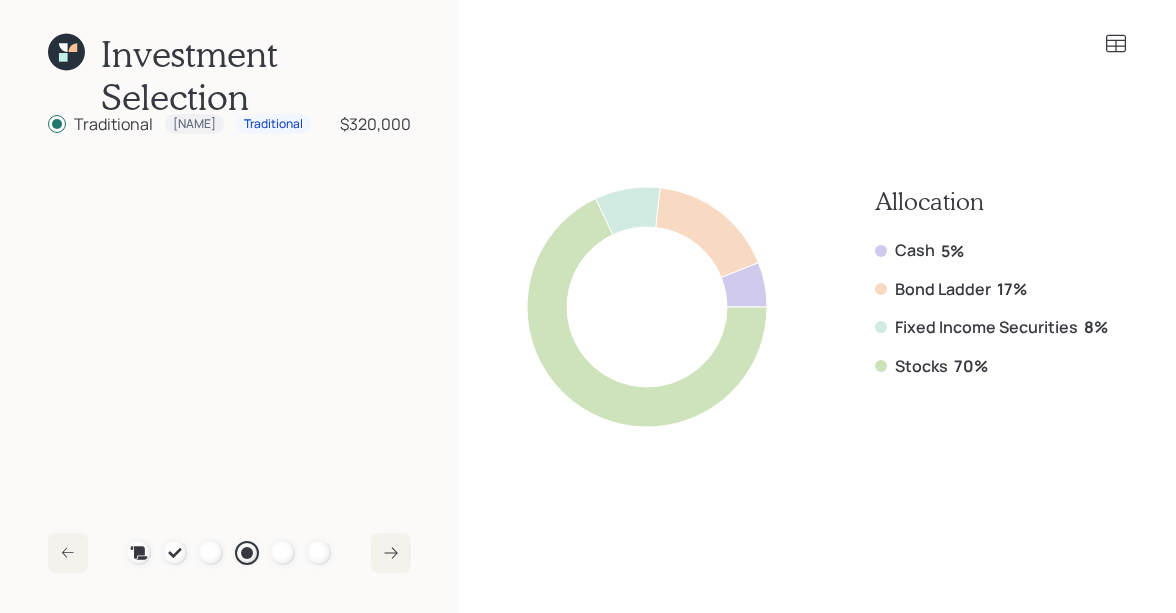 click 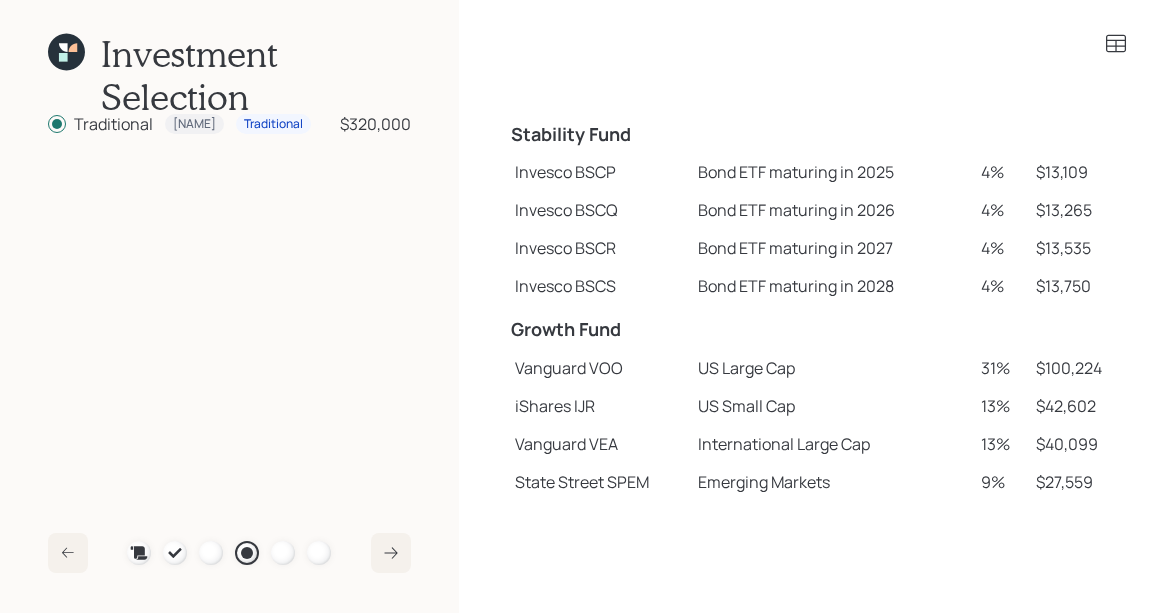 scroll, scrollTop: 0, scrollLeft: 0, axis: both 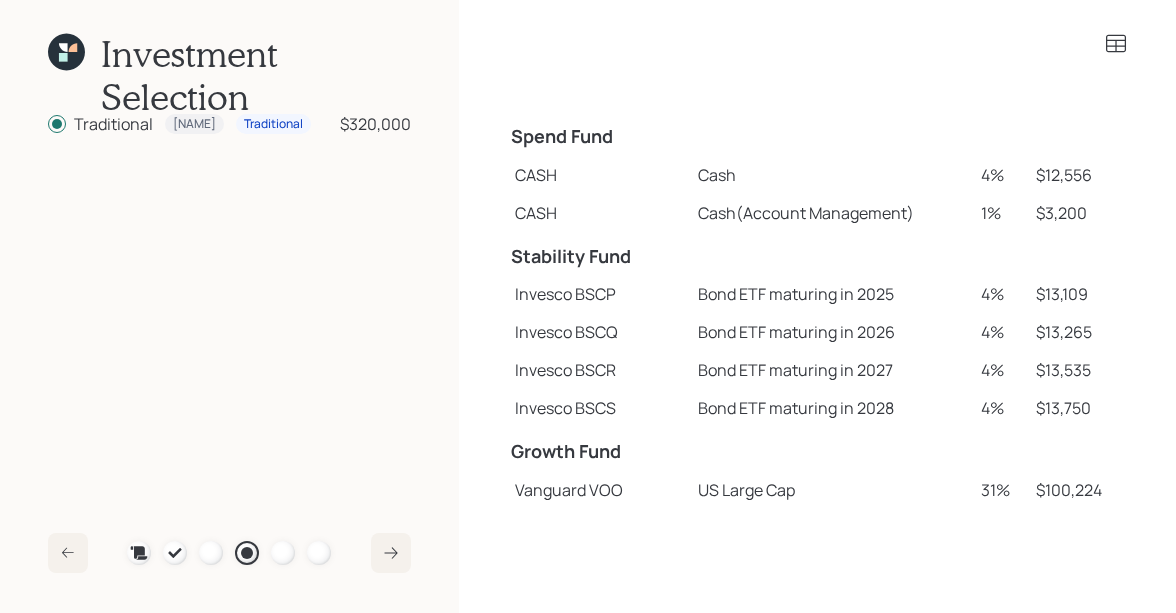 click on "Spend Fund   CASH Cash 4% $12,556   CASH Cash  (Account Management) 1% $3,200 Stability Fund Invesco   BSCP Bond ETF maturing in 2025 4% $13,109 Invesco   BSCQ Bond ETF maturing in 2026 4% $13,265 Invesco   BSCR Bond ETF maturing in 2027 4% $13,535 Invesco   BSCS Bond ETF maturing in 2028 4% $13,750 Growth Fund Vanguard   VOO US Large Cap 31% $100,224 iShares   IJR US Small Cap 13% $42,602 Vanguard   VEA International Large Cap 13% $40,099 State Street   SPEM Emerging Markets 9% $27,559 iShares   SCZ Developed Small Cap 5% $15,043 iShares   SHY Treasury Short Term 3% $9,397 State Street   SPTL Treasury Long Term 2% $6,265 Schwab   SCHP TIPS 1% $3,132 iShares   MUB Municipal Bonds 1% $3,132 iShares   LQD Investment Grade 1% $3,132" at bounding box center [817, 306] 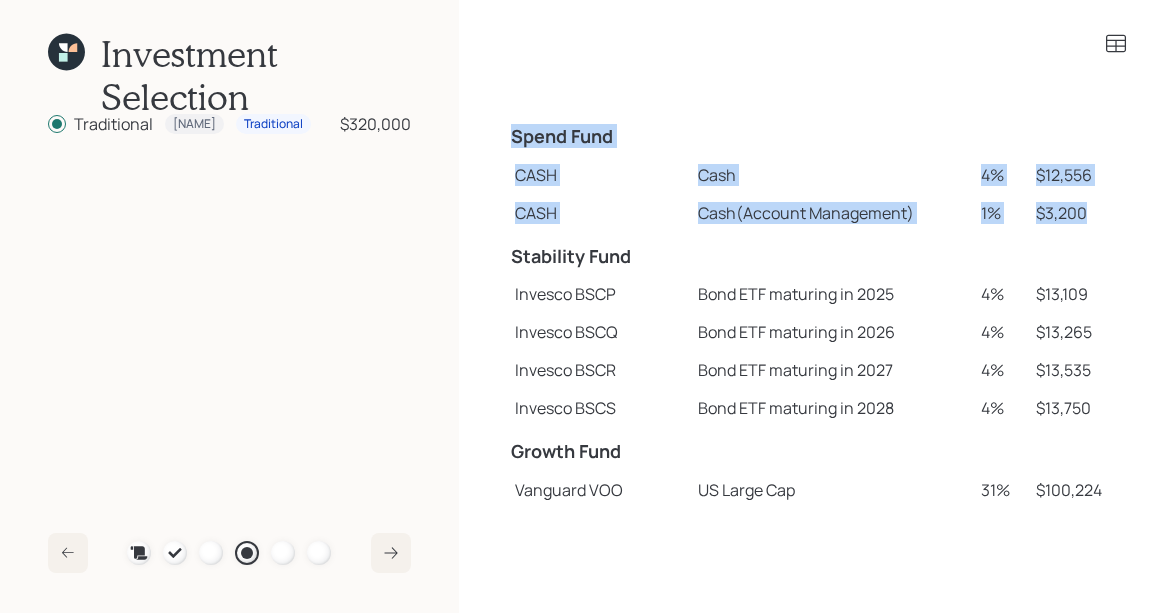 drag, startPoint x: 509, startPoint y: 135, endPoint x: 1094, endPoint y: 216, distance: 590.58105 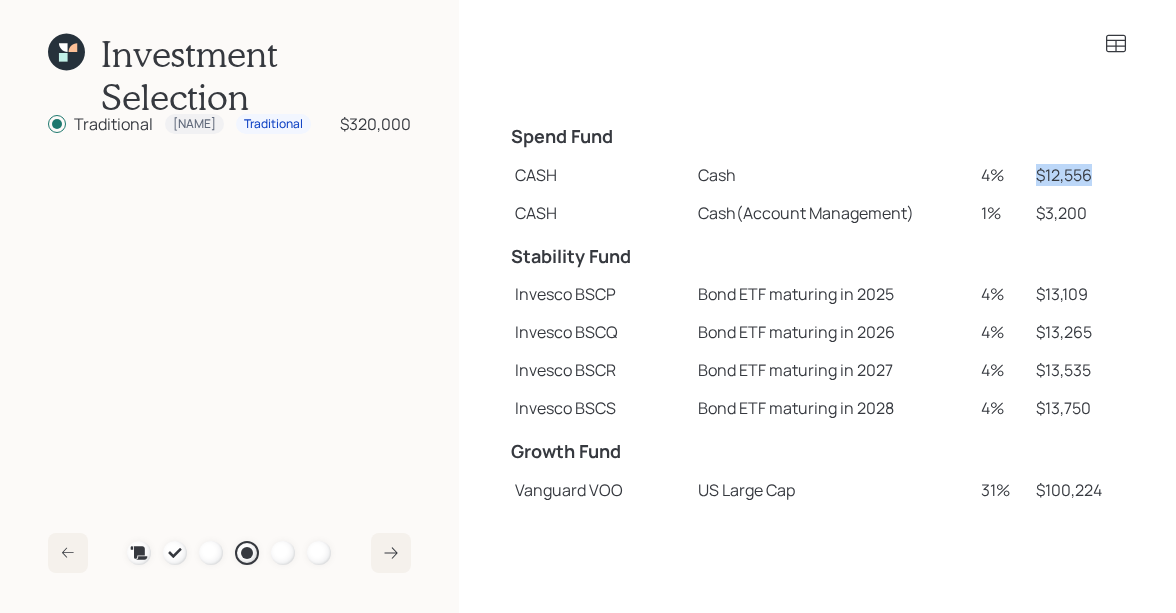 drag, startPoint x: 1092, startPoint y: 175, endPoint x: 1008, endPoint y: 176, distance: 84.00595 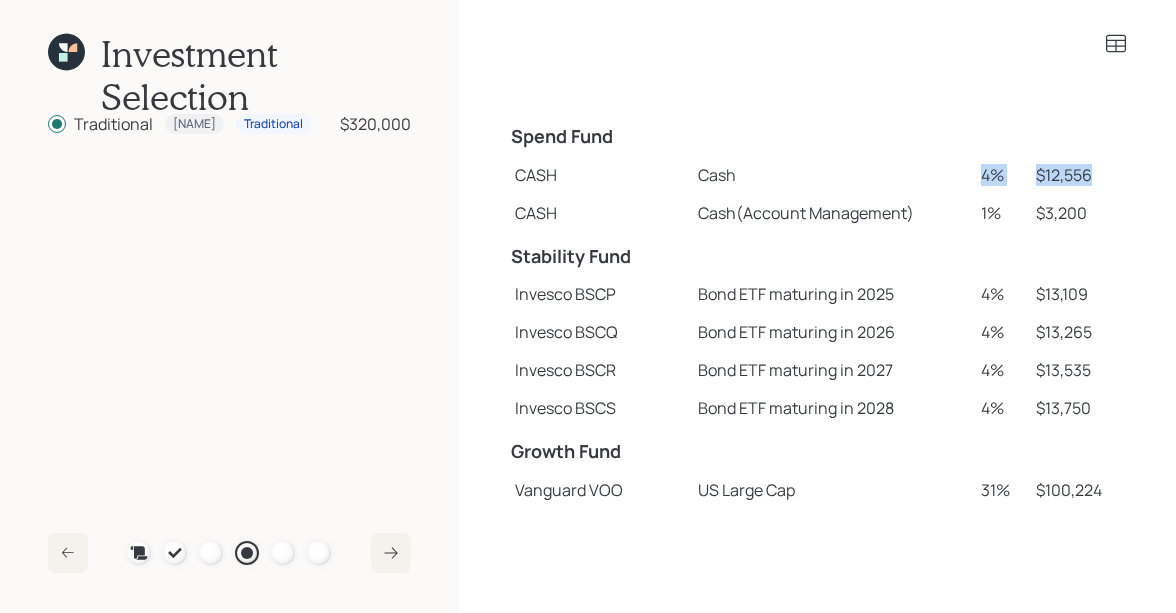 drag, startPoint x: 1094, startPoint y: 175, endPoint x: 976, endPoint y: 175, distance: 118 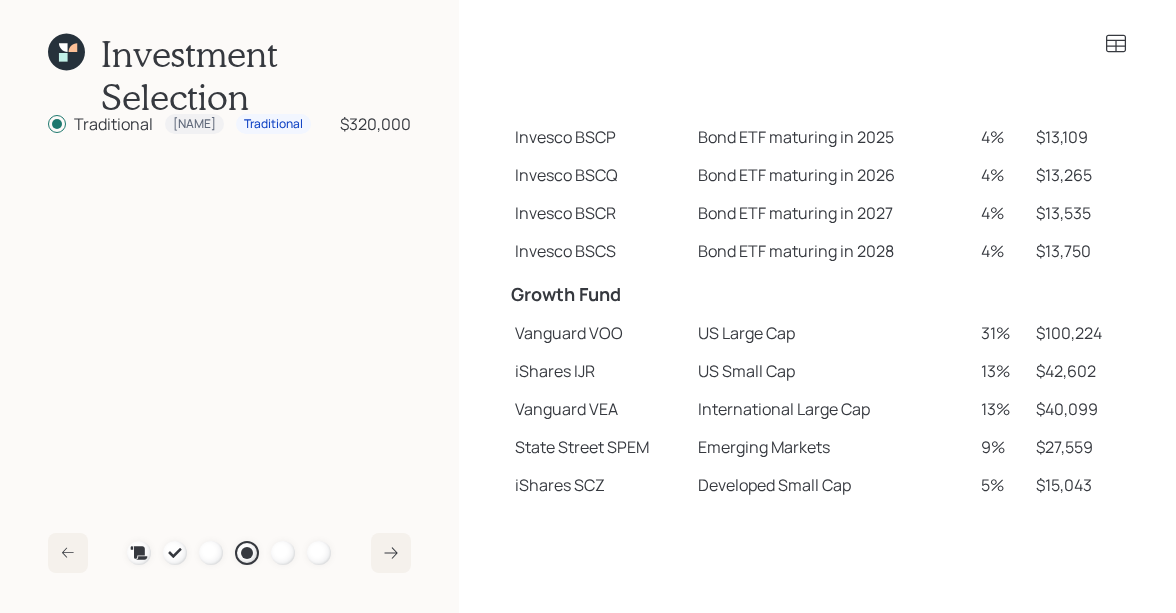 scroll, scrollTop: 124, scrollLeft: 0, axis: vertical 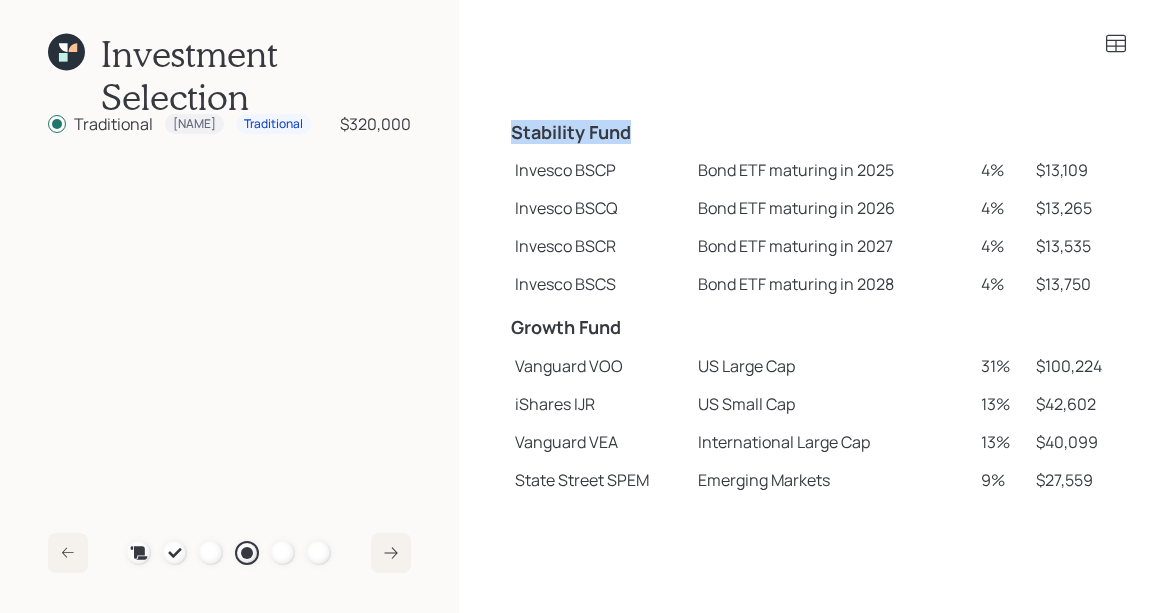 drag, startPoint x: 512, startPoint y: 132, endPoint x: 631, endPoint y: 133, distance: 119.0042 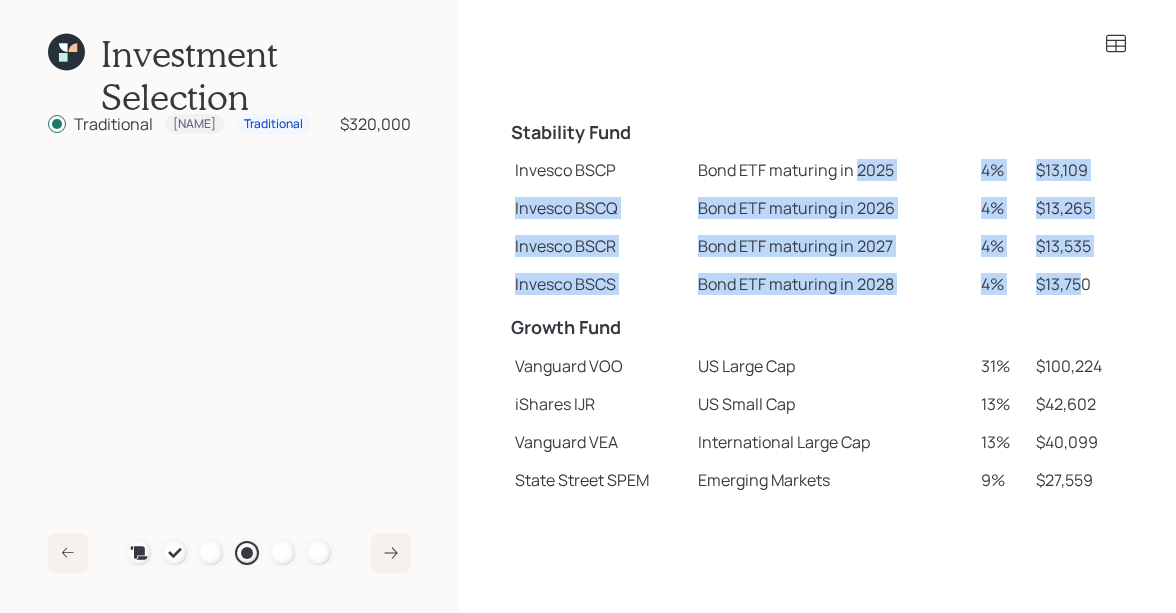 drag, startPoint x: 856, startPoint y: 171, endPoint x: 1078, endPoint y: 277, distance: 246.00813 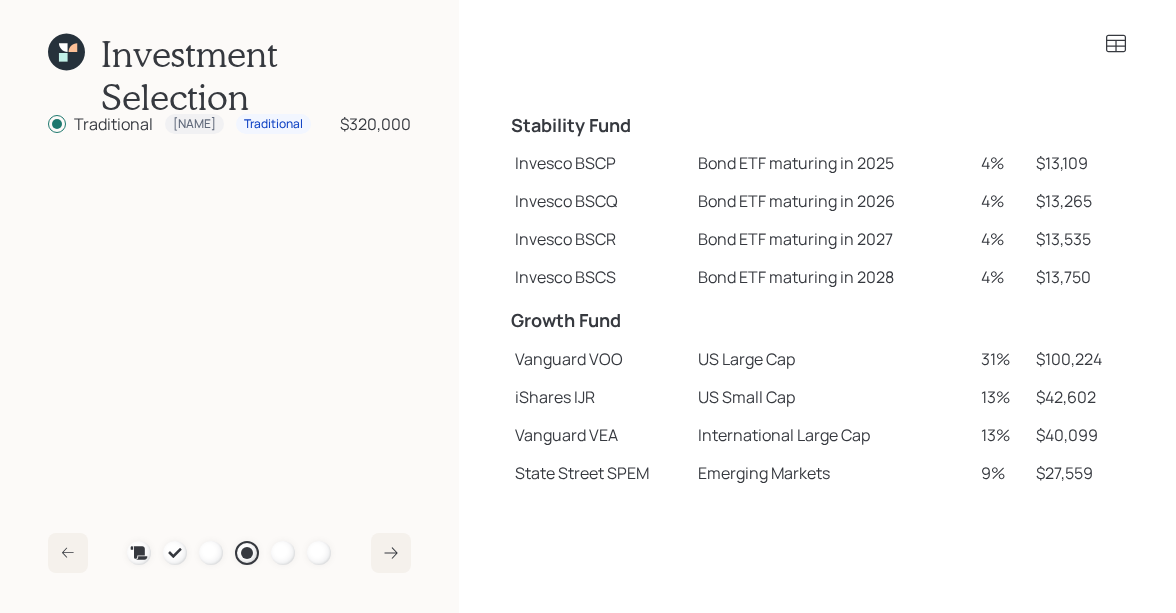 scroll, scrollTop: 129, scrollLeft: 0, axis: vertical 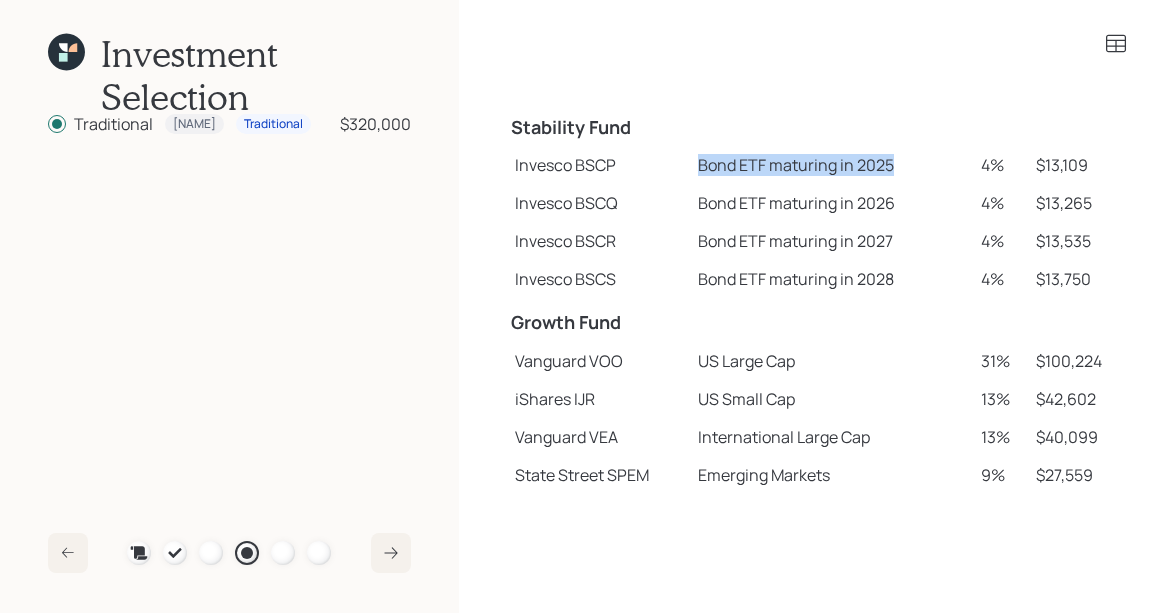 drag, startPoint x: 694, startPoint y: 164, endPoint x: 904, endPoint y: 167, distance: 210.02142 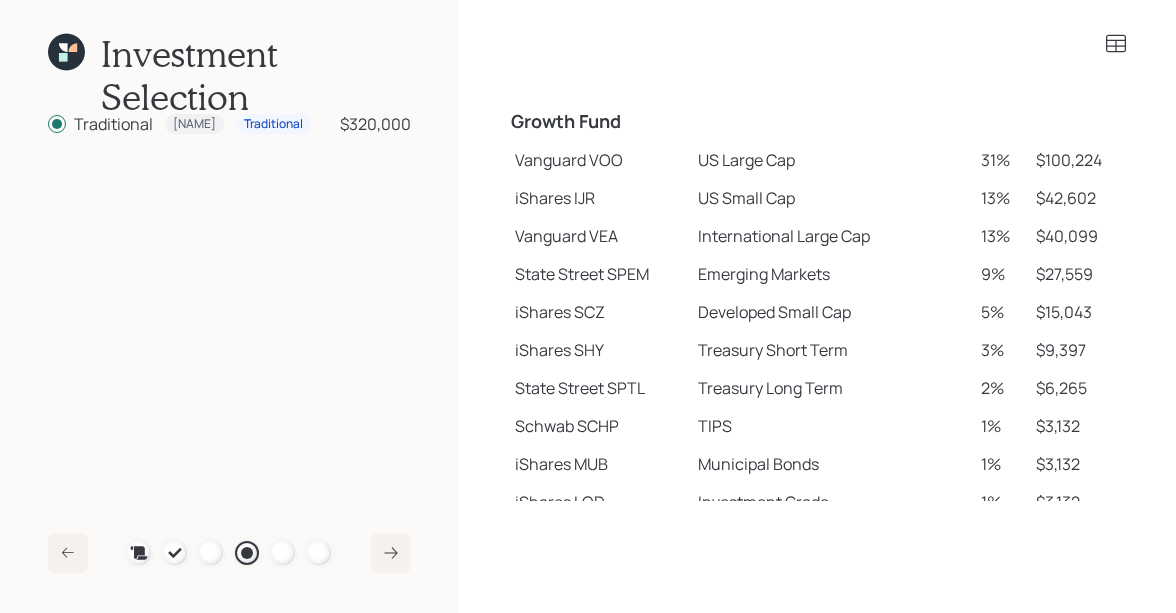 scroll, scrollTop: 332, scrollLeft: 0, axis: vertical 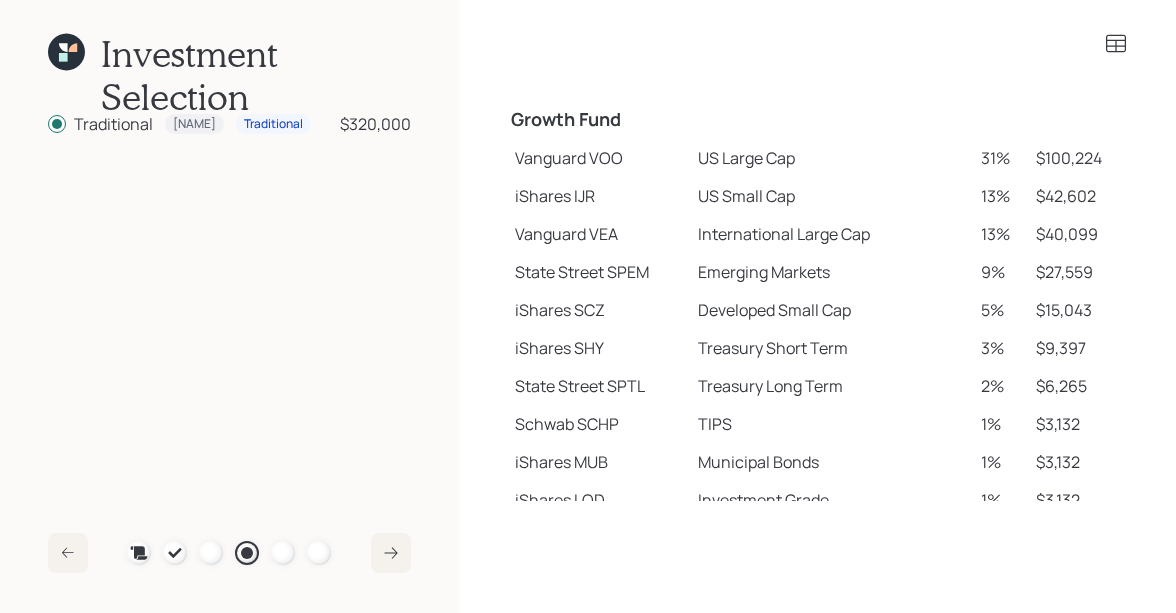 click on "Vanguard   VOO" at bounding box center [598, 158] 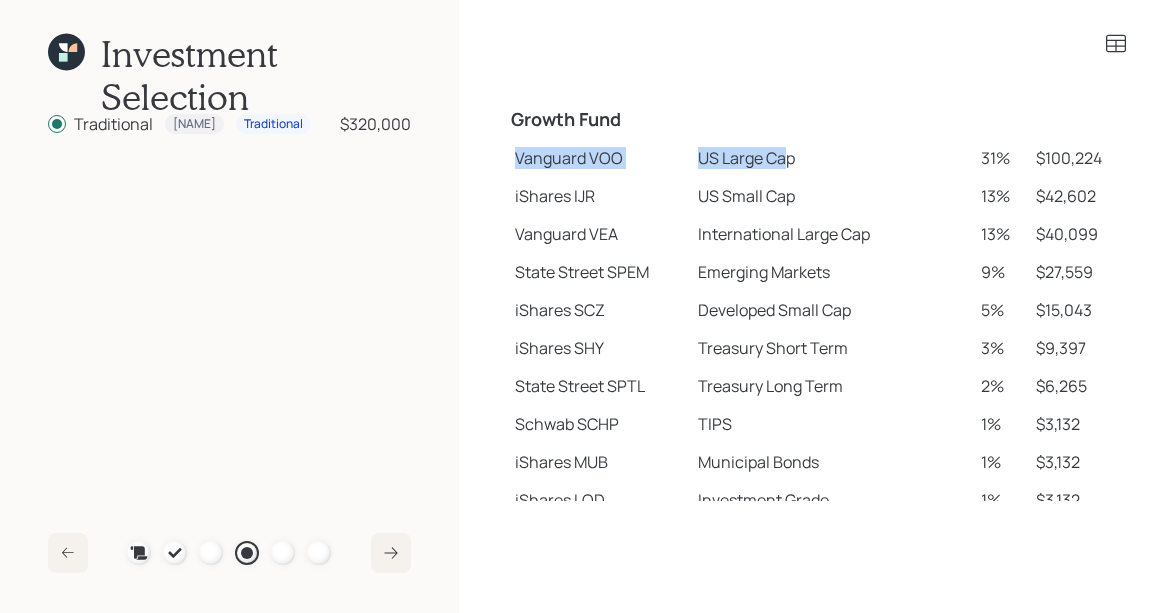 drag, startPoint x: 515, startPoint y: 158, endPoint x: 787, endPoint y: 161, distance: 272.01654 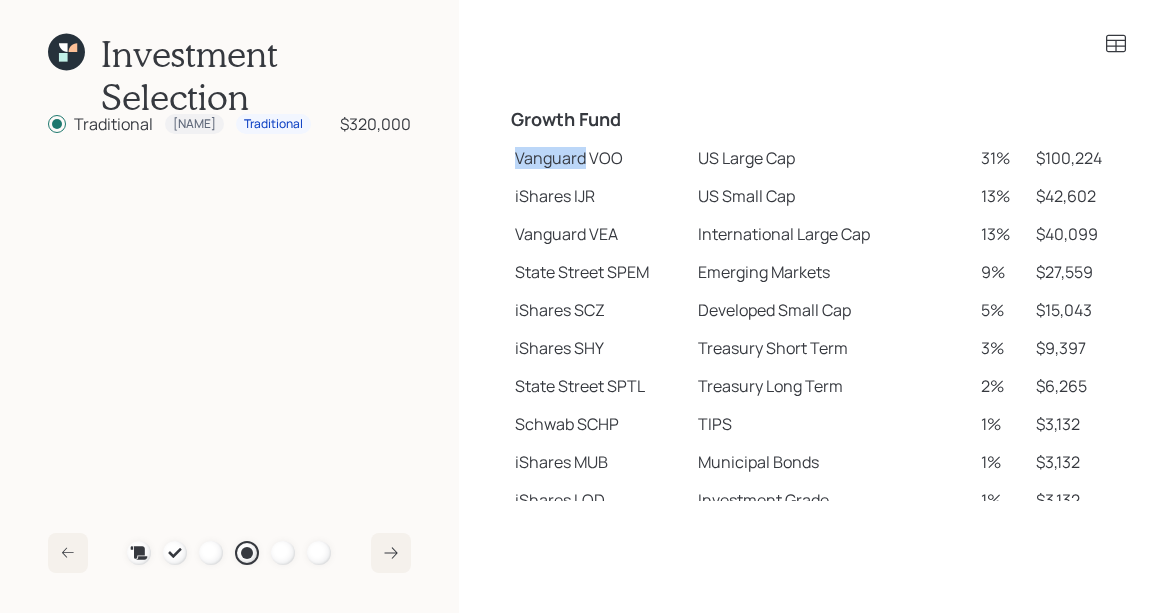 click on "Vanguard   VOO" at bounding box center (598, 158) 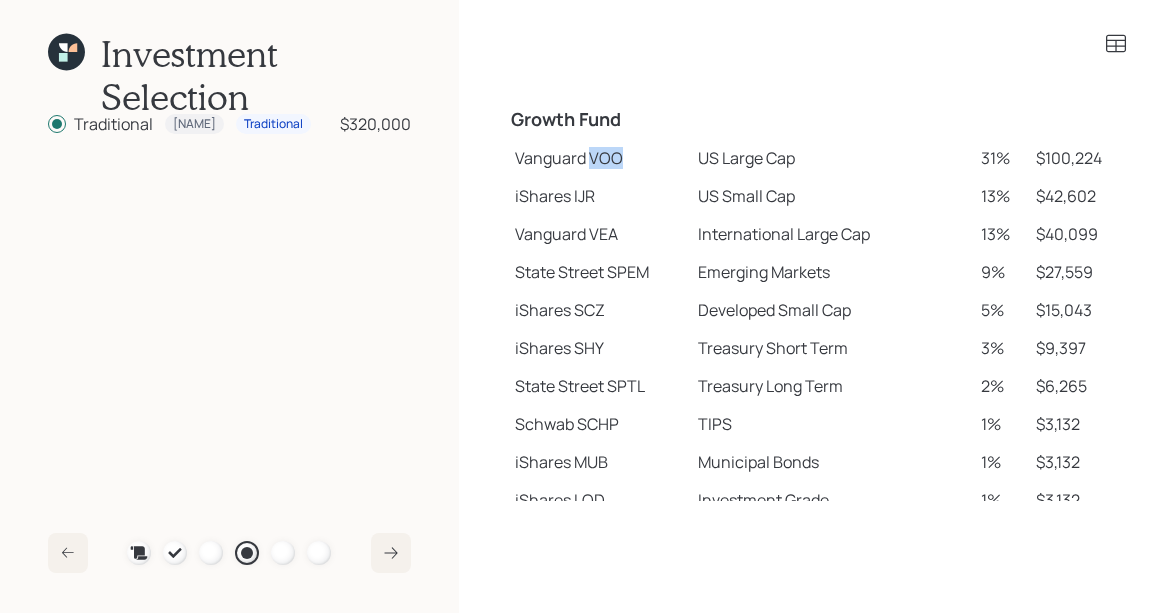 drag, startPoint x: 590, startPoint y: 155, endPoint x: 628, endPoint y: 157, distance: 38.052597 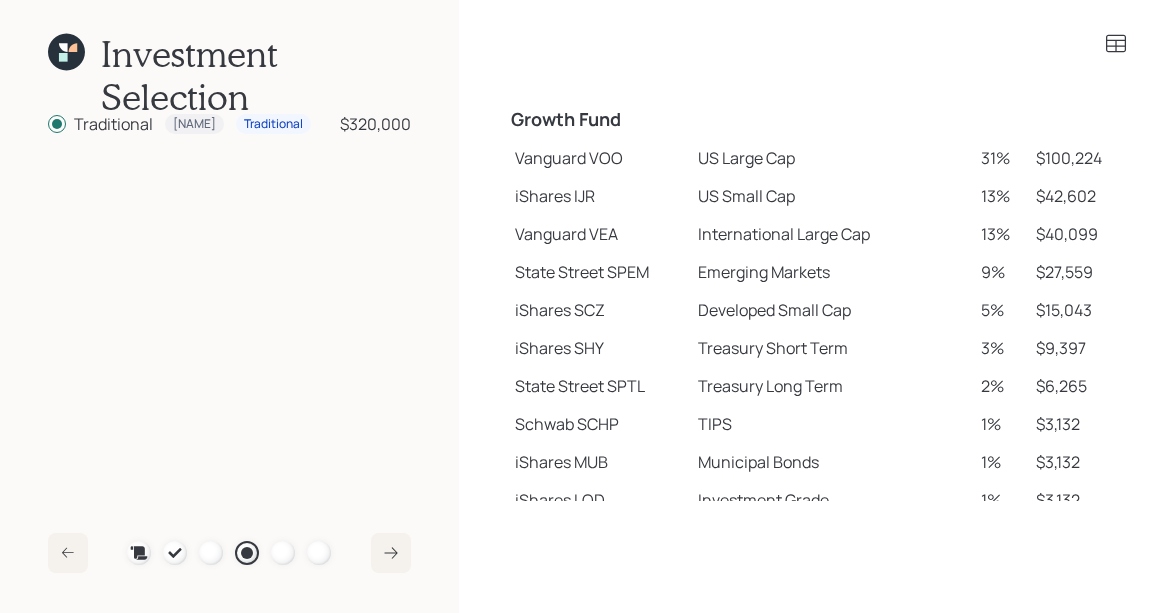 click on "Vanguard   VOO" at bounding box center (598, 158) 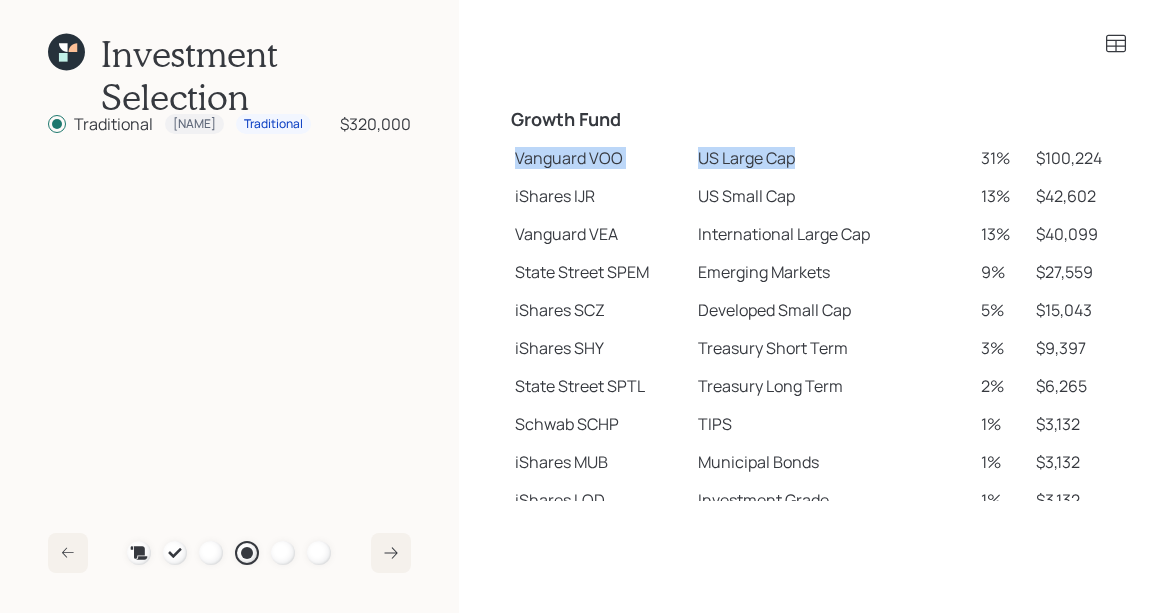 drag, startPoint x: 514, startPoint y: 159, endPoint x: 805, endPoint y: 154, distance: 291.04294 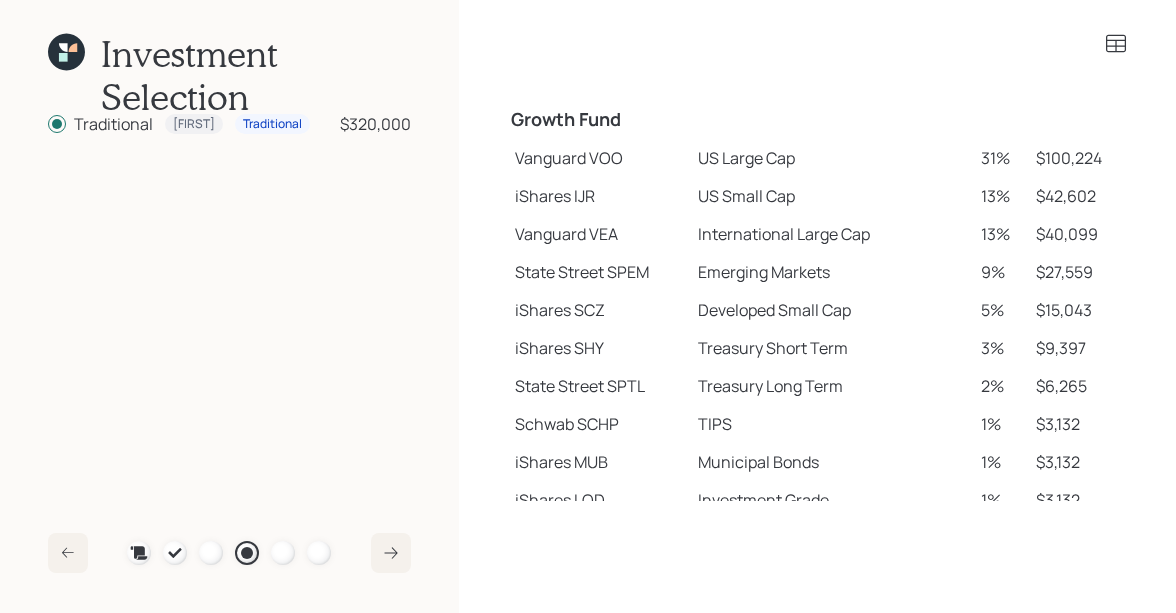 click on "US Small Cap" at bounding box center [831, 196] 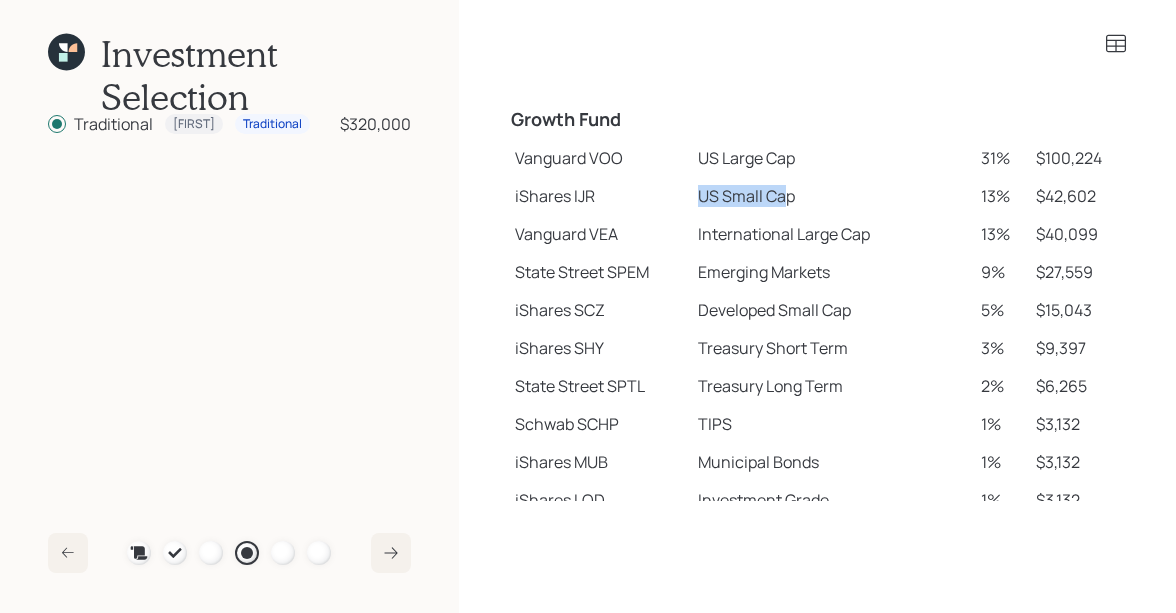 drag, startPoint x: 699, startPoint y: 197, endPoint x: 787, endPoint y: 197, distance: 88 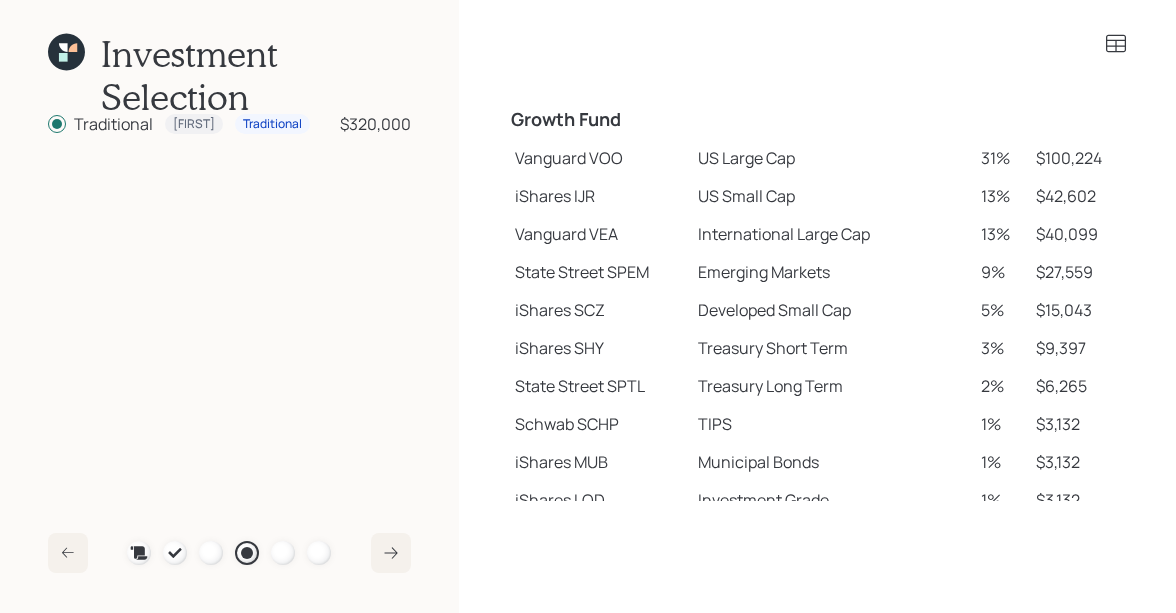 click on "International Large Cap" at bounding box center (831, 234) 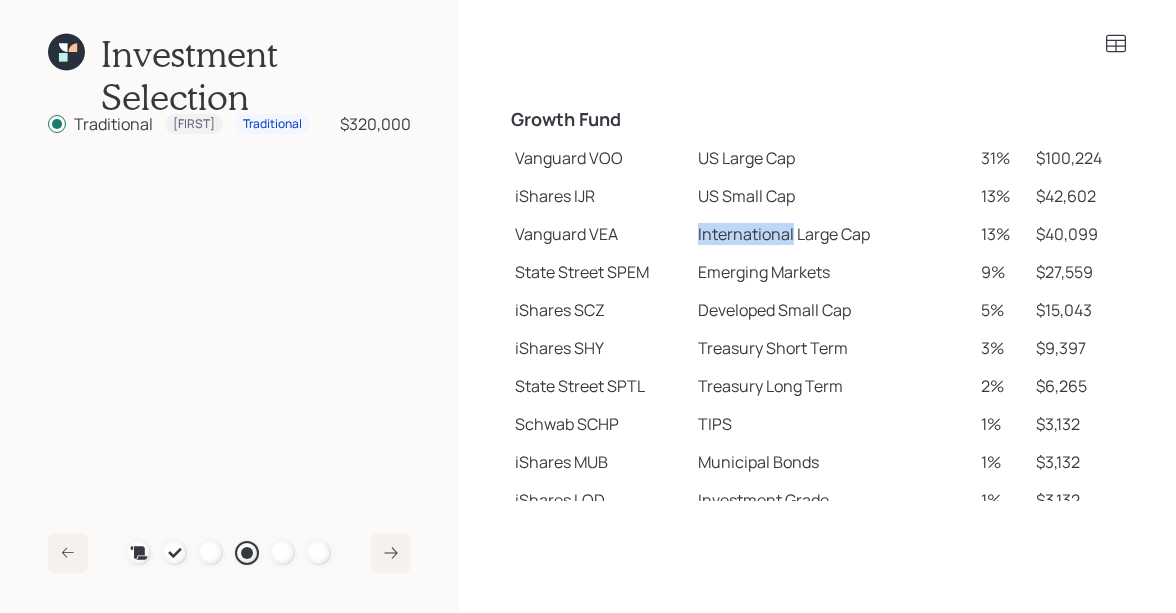 click on "International Large Cap" at bounding box center [831, 234] 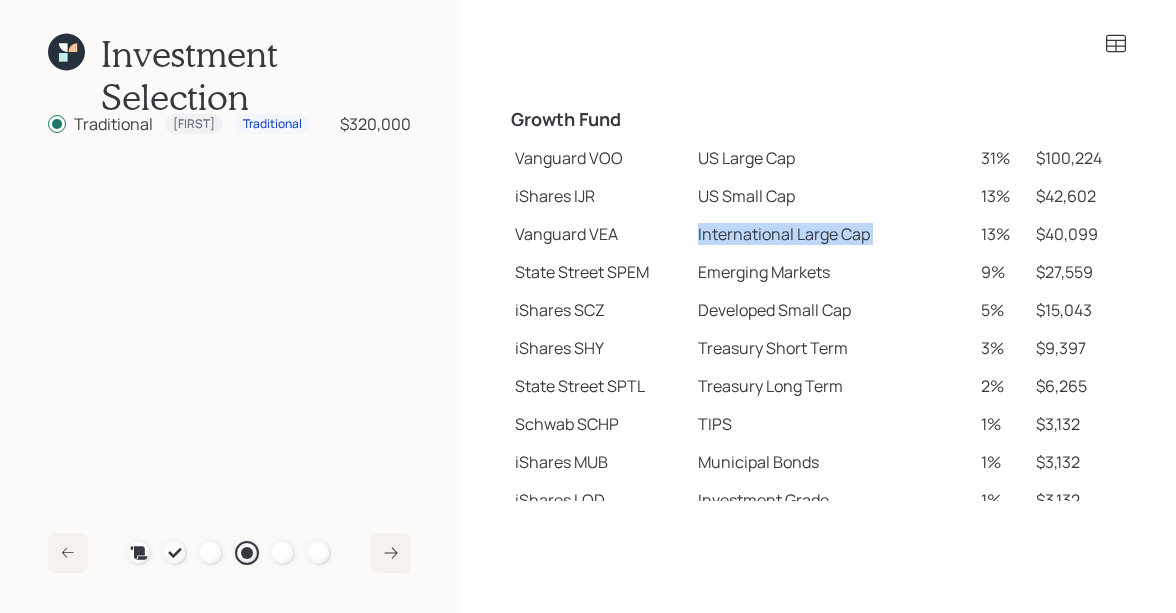 click on "International Large Cap" at bounding box center (831, 234) 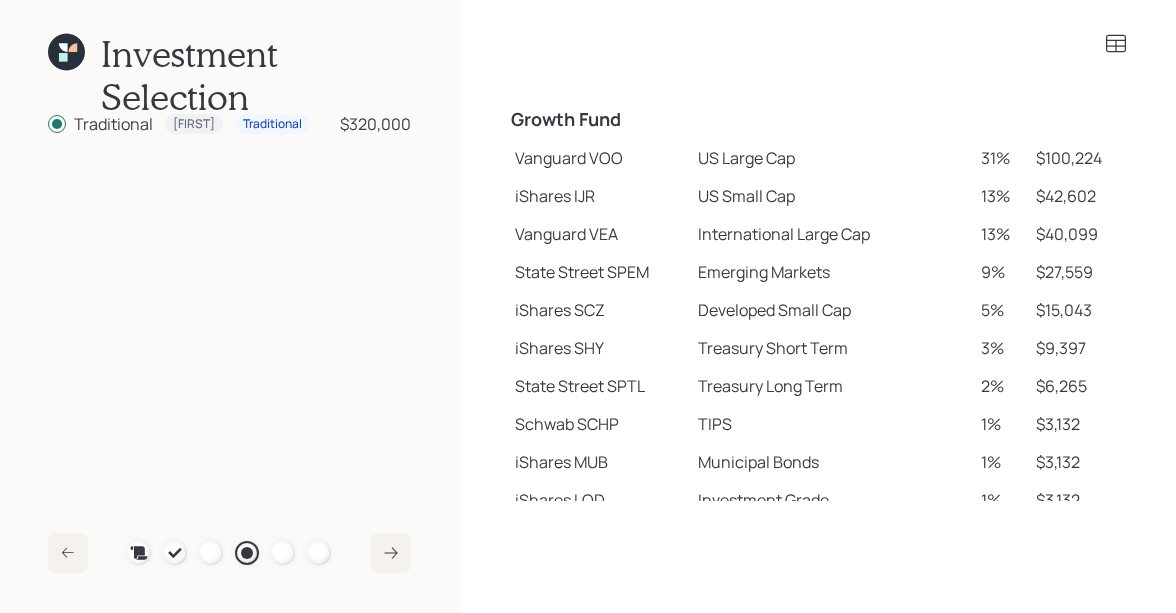 click on "Emerging Markets" at bounding box center [831, 272] 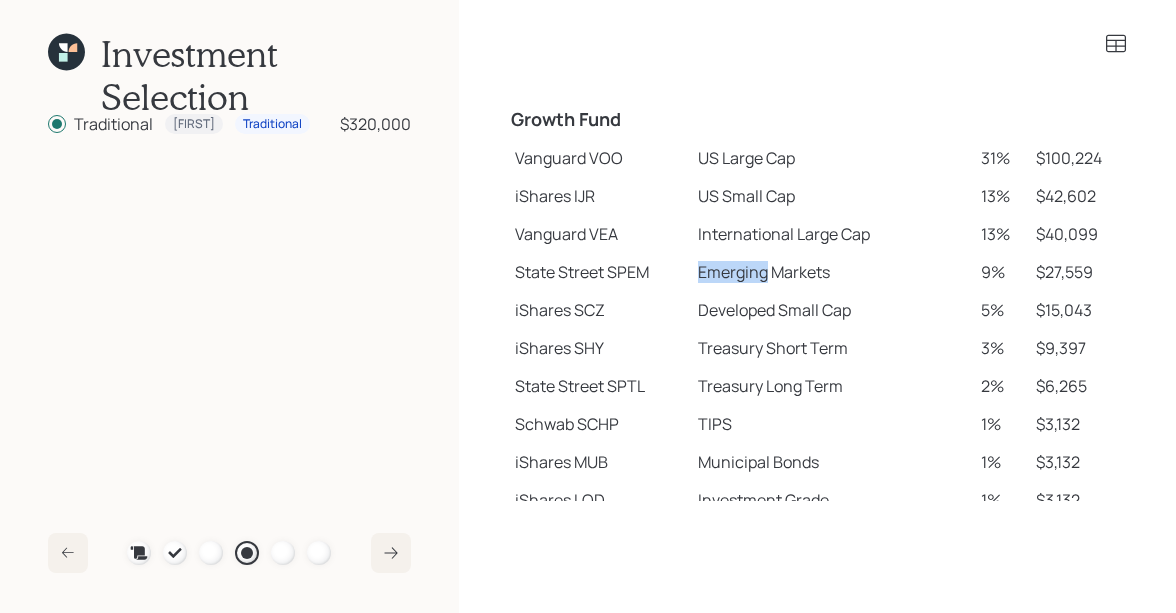 click on "Emerging Markets" at bounding box center (831, 272) 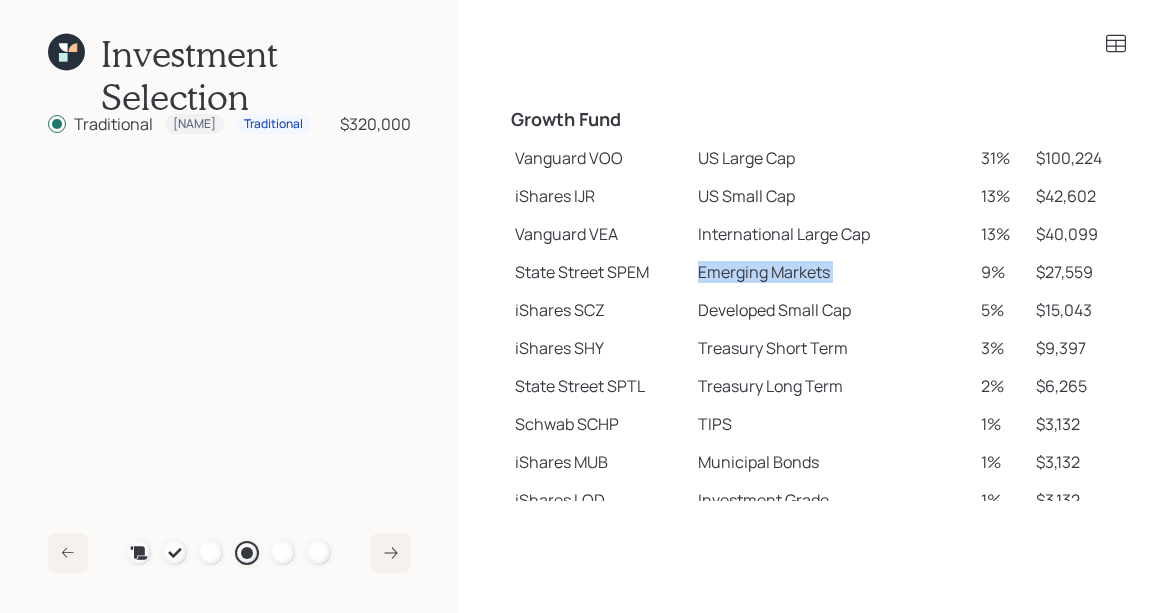 click on "Emerging Markets" at bounding box center [831, 272] 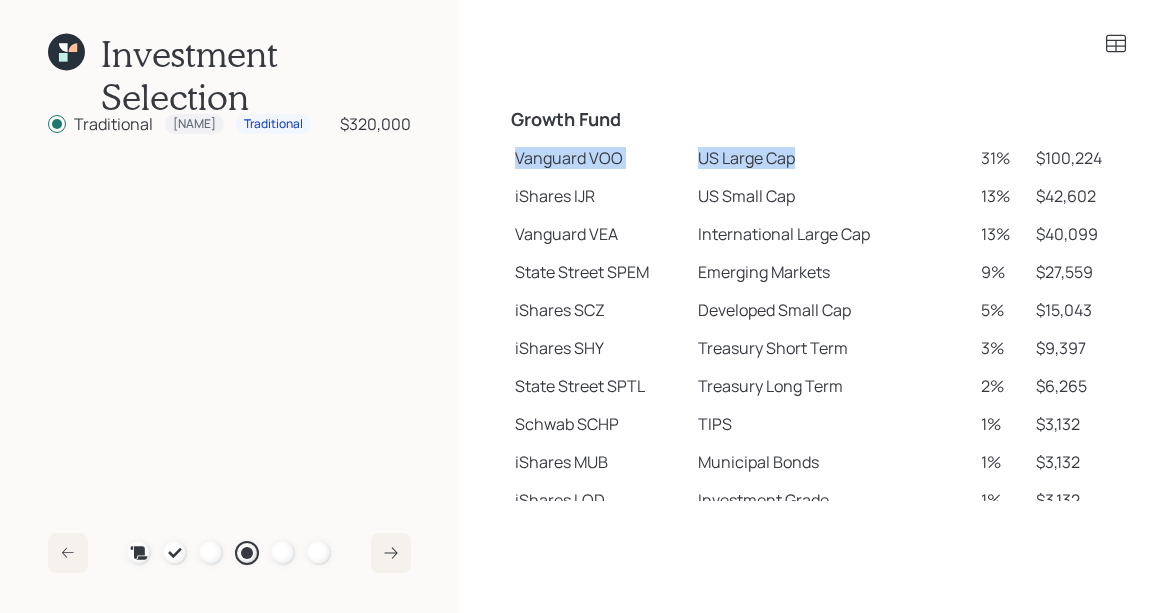 drag, startPoint x: 515, startPoint y: 158, endPoint x: 826, endPoint y: 149, distance: 311.1302 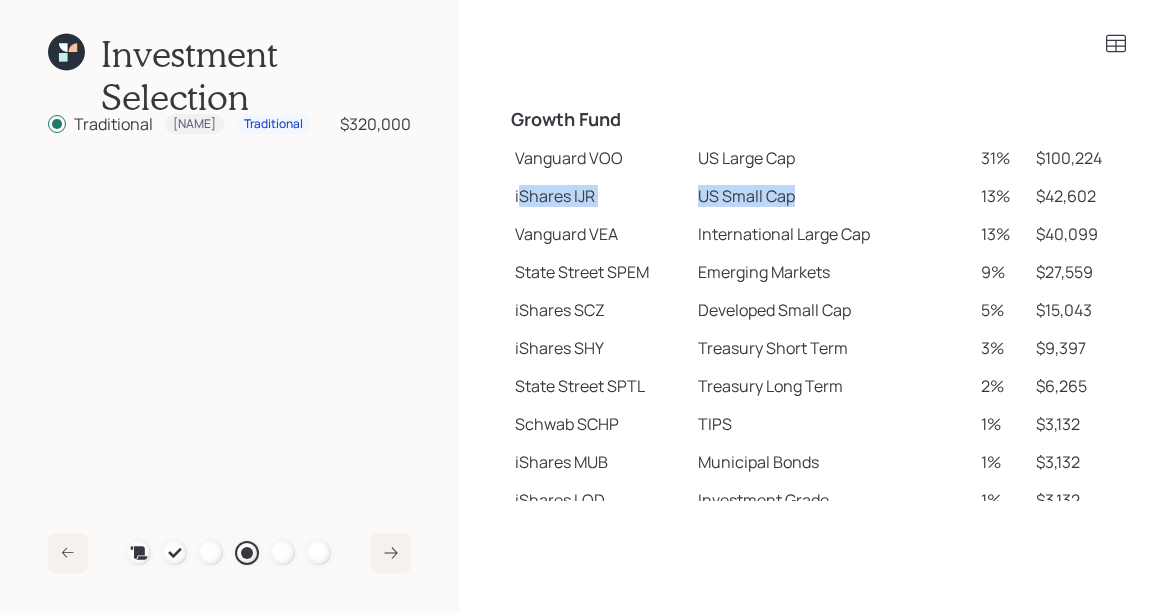 drag, startPoint x: 518, startPoint y: 188, endPoint x: 808, endPoint y: 188, distance: 290 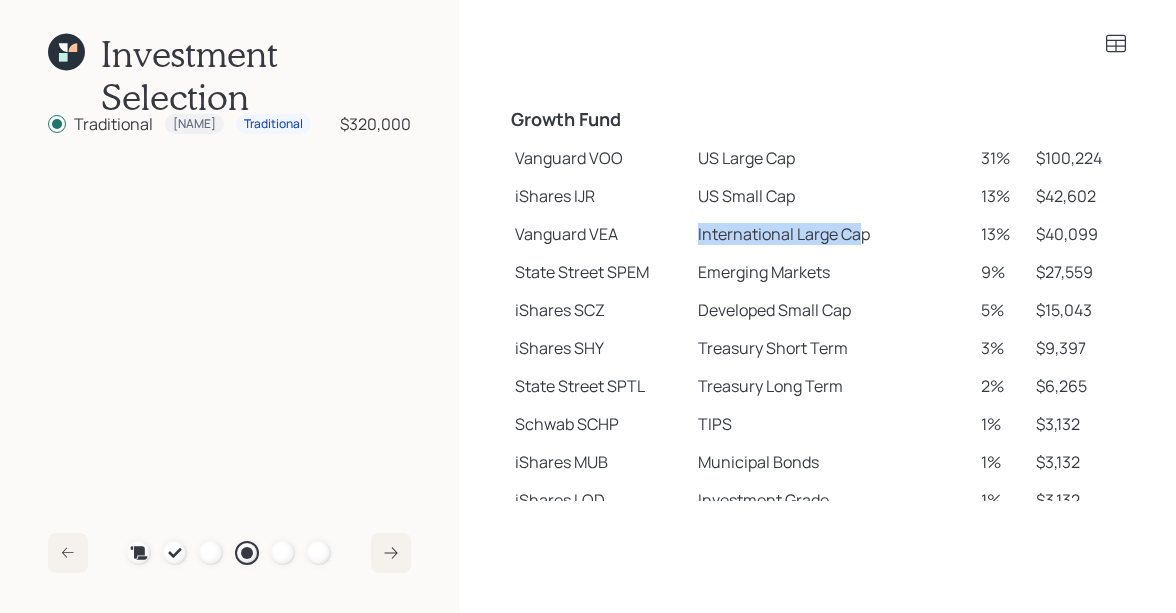 drag, startPoint x: 691, startPoint y: 234, endPoint x: 865, endPoint y: 243, distance: 174.2326 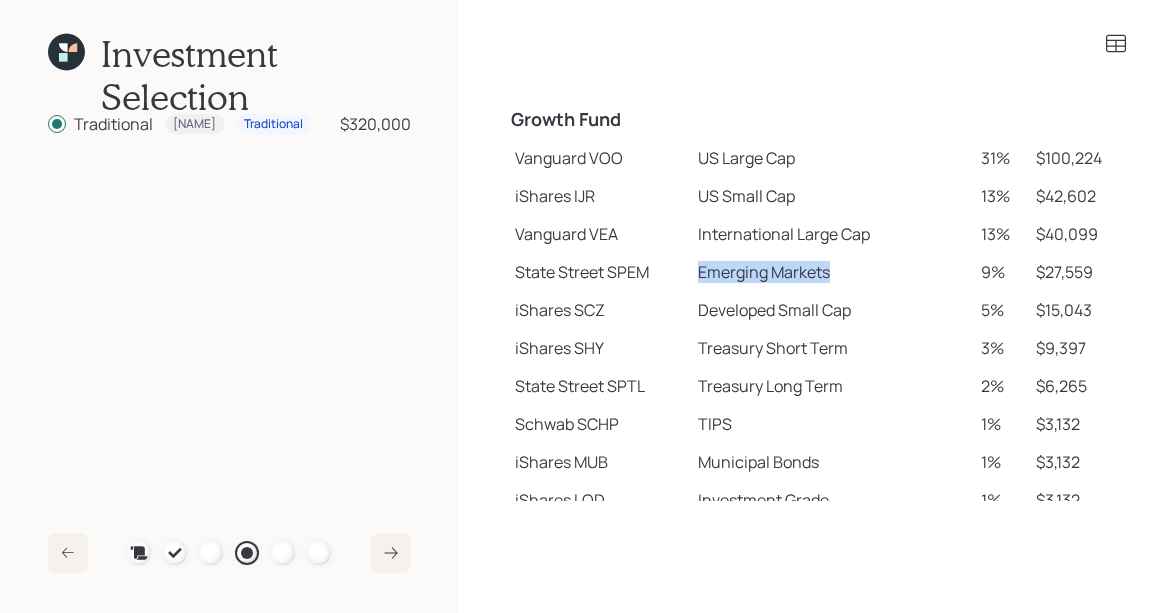 drag, startPoint x: 699, startPoint y: 271, endPoint x: 843, endPoint y: 274, distance: 144.03125 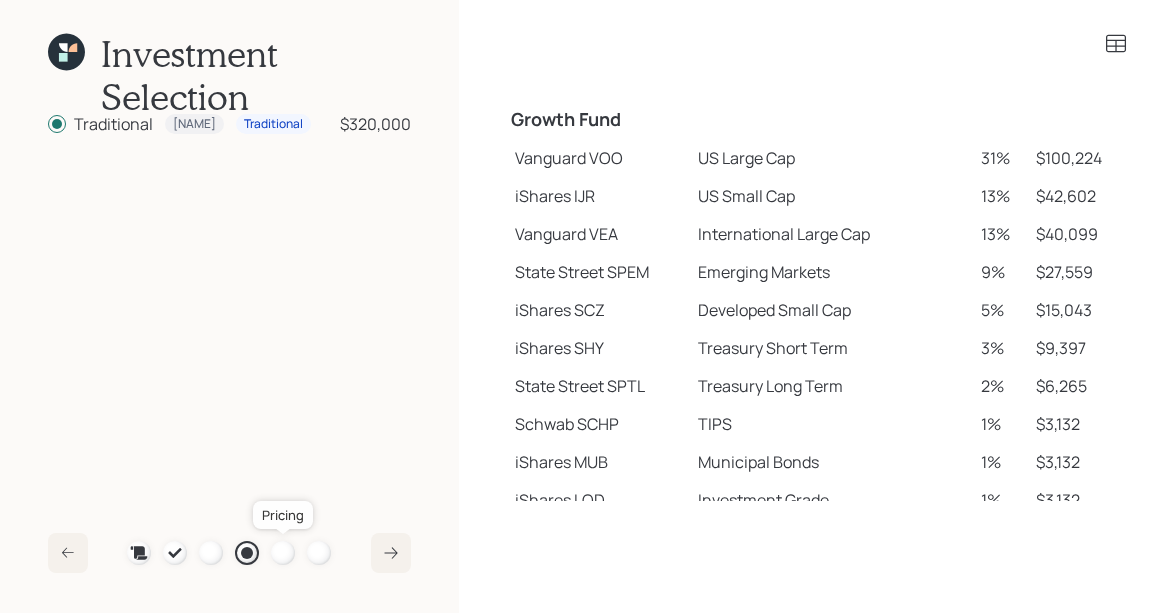 click at bounding box center (283, 553) 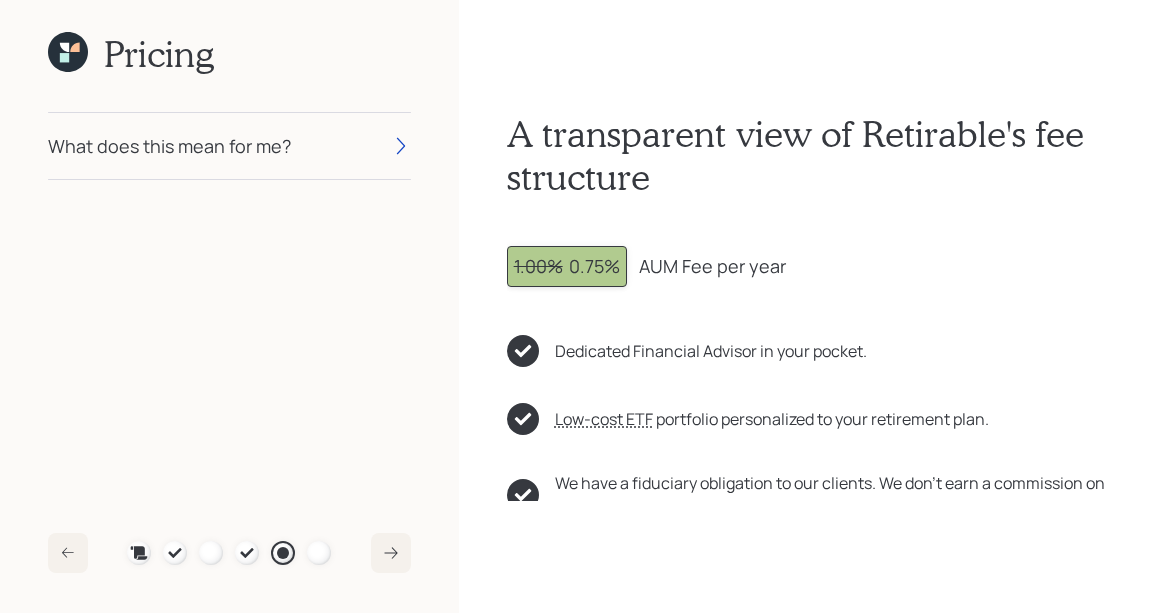 click on "What does this mean for me?" at bounding box center [229, 146] 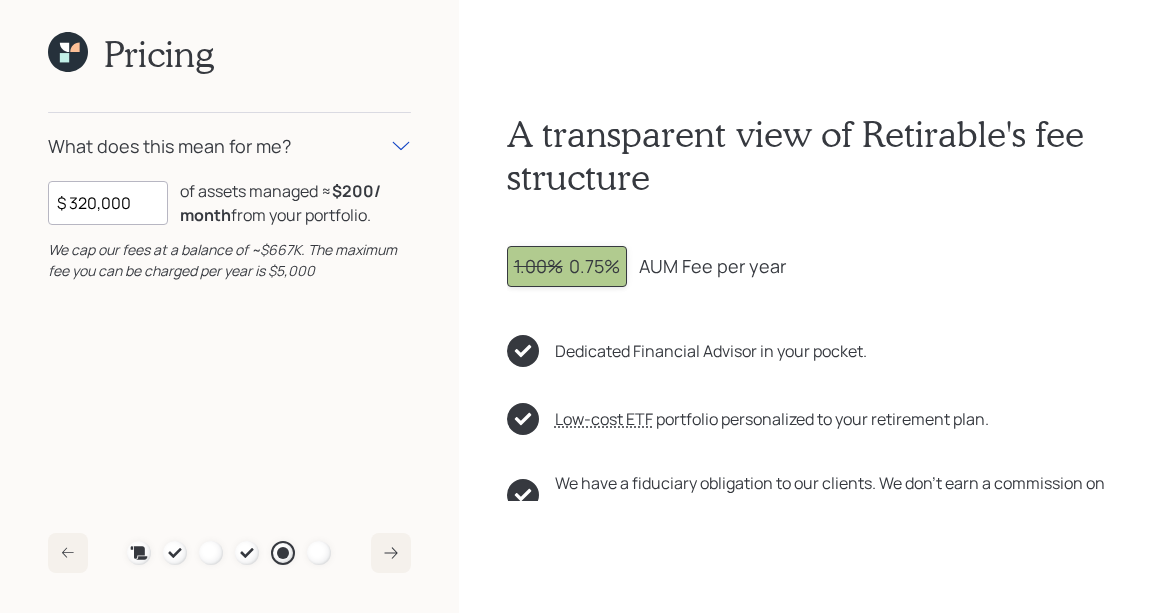 click 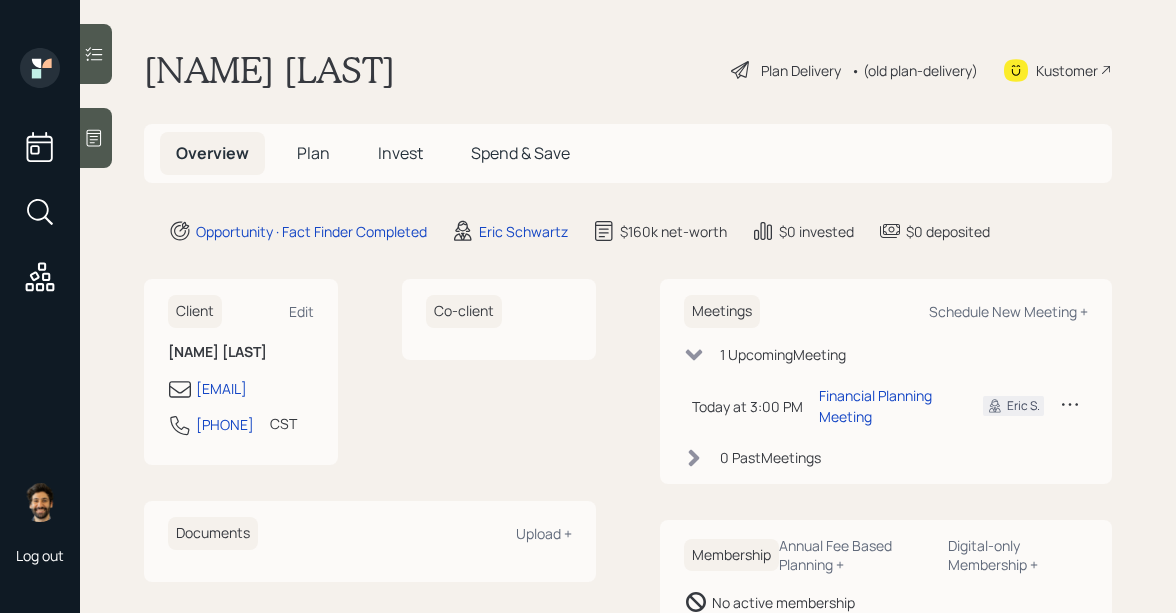 click on "Plan" at bounding box center (313, 153) 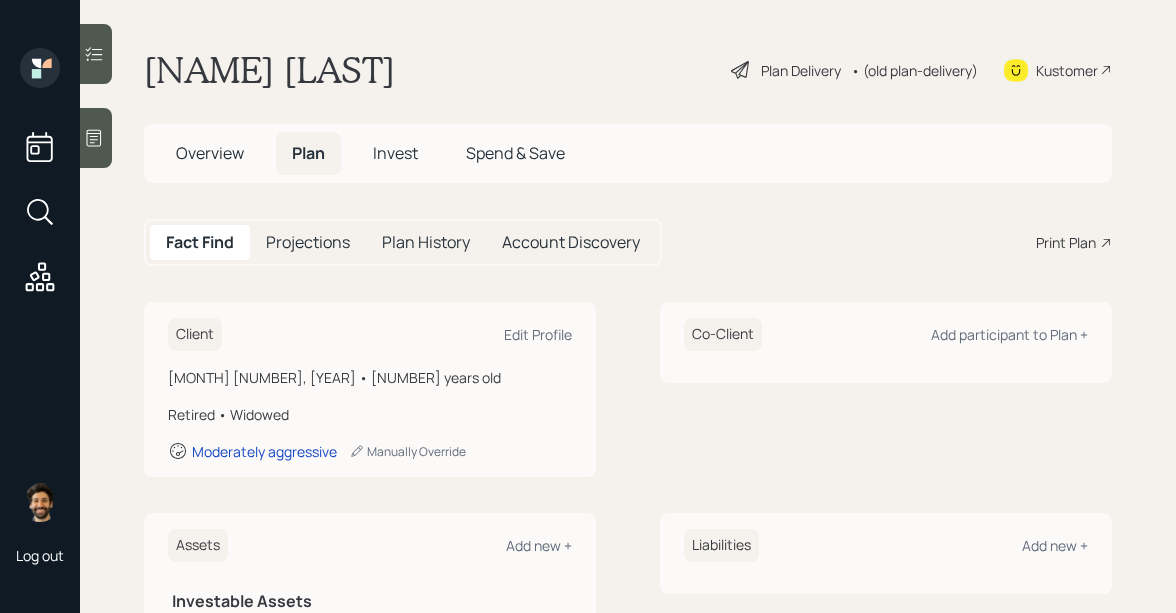 click on "Print Plan" at bounding box center (1066, 242) 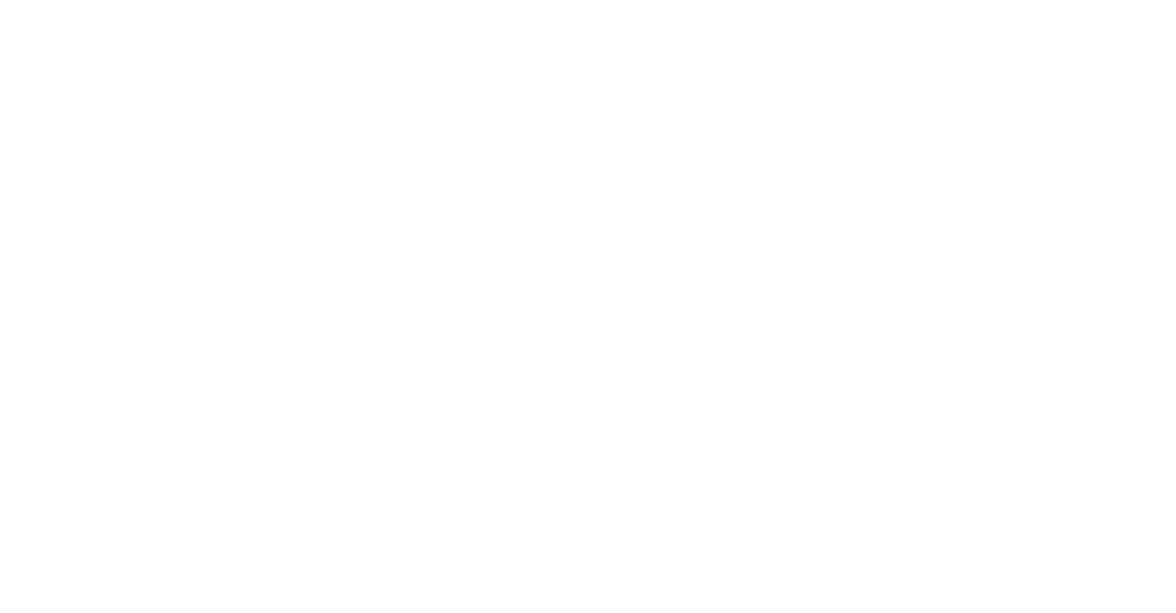 scroll, scrollTop: 0, scrollLeft: 0, axis: both 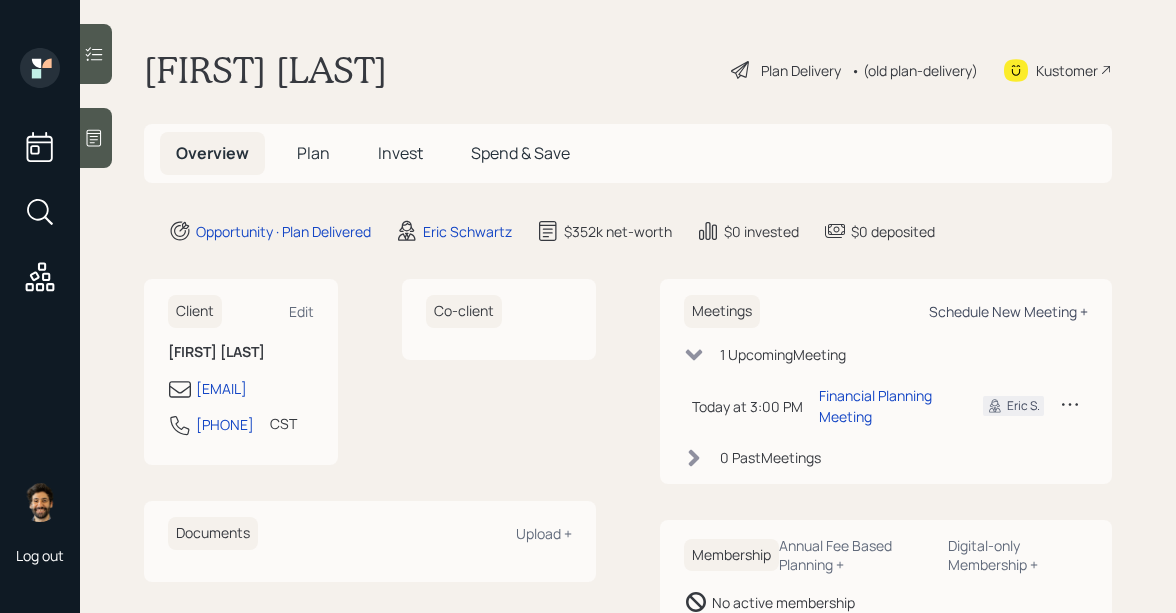 click on "Schedule New Meeting +" at bounding box center [1008, 311] 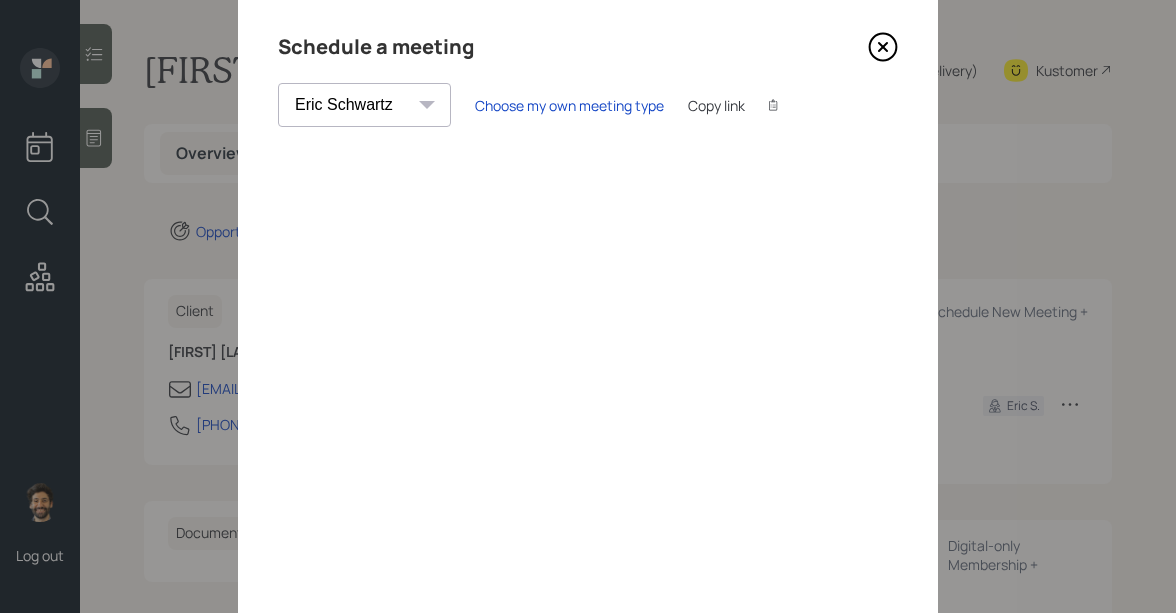 scroll, scrollTop: 0, scrollLeft: 0, axis: both 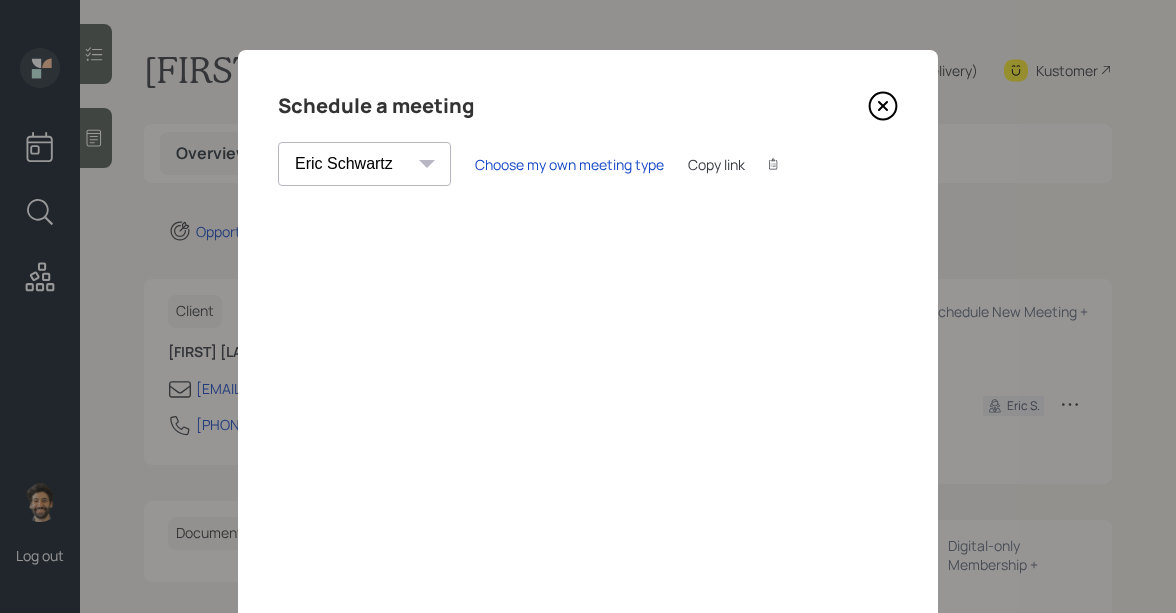 click 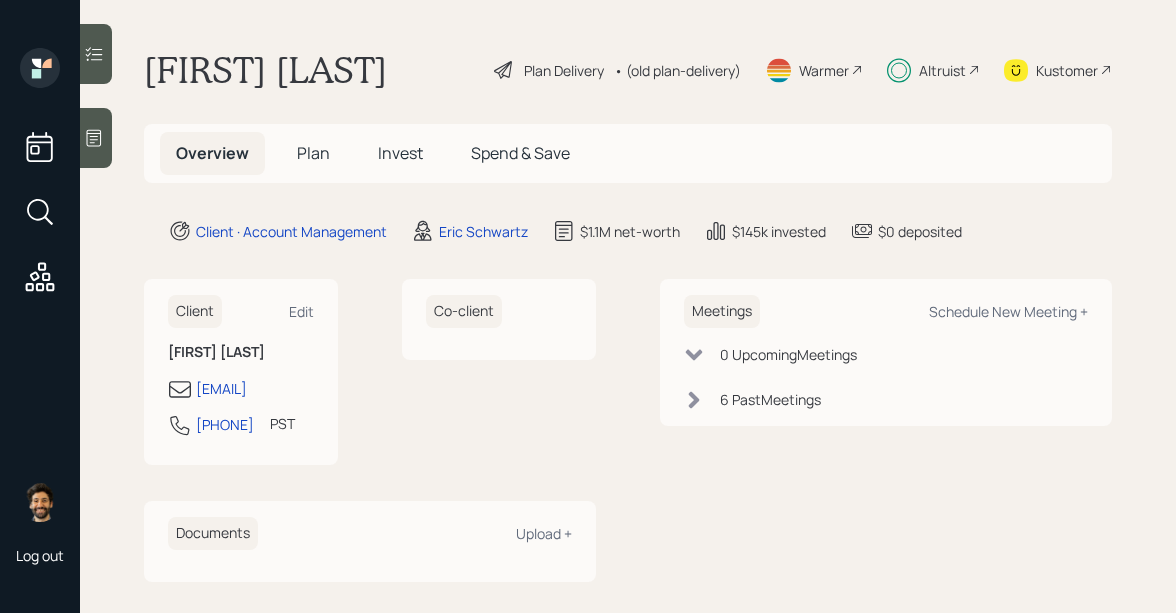 scroll, scrollTop: 0, scrollLeft: 0, axis: both 